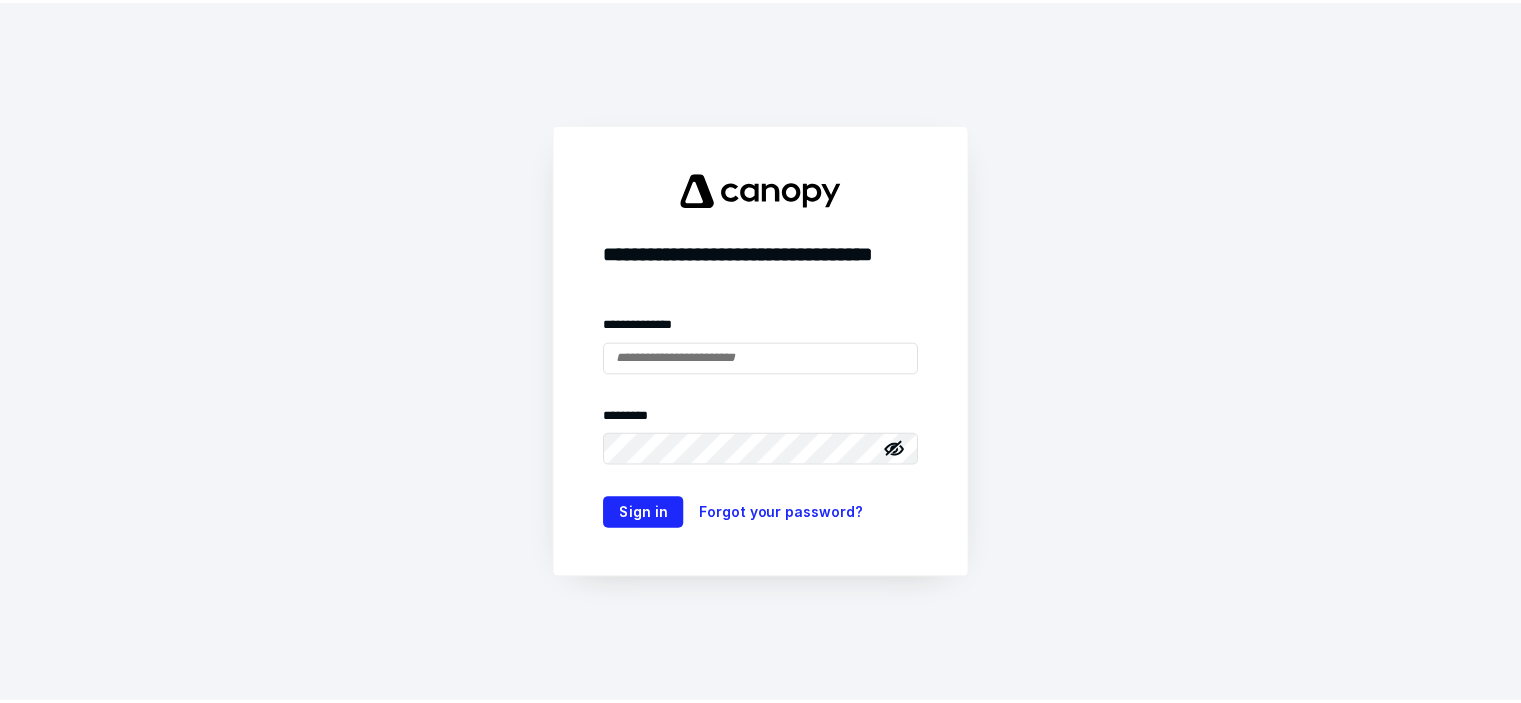scroll, scrollTop: 0, scrollLeft: 0, axis: both 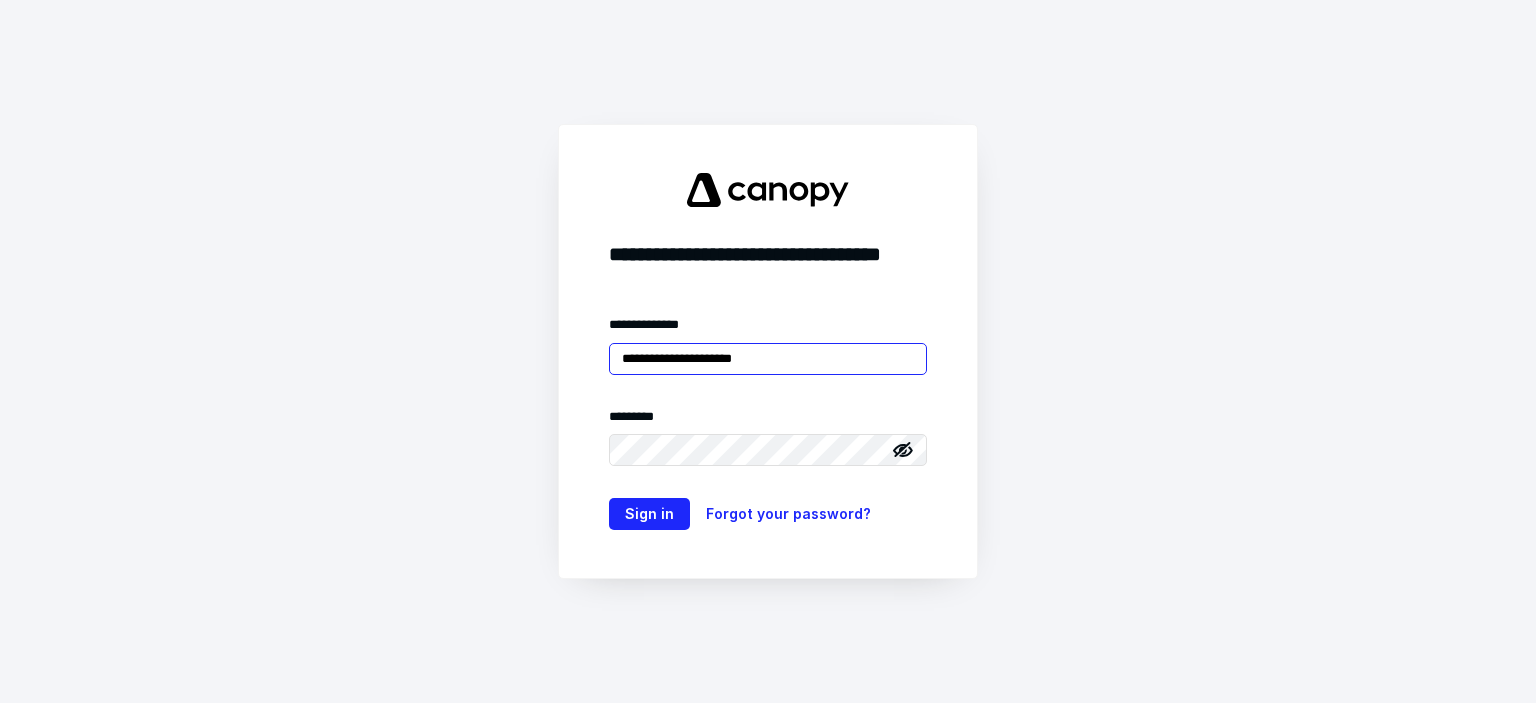 type on "**********" 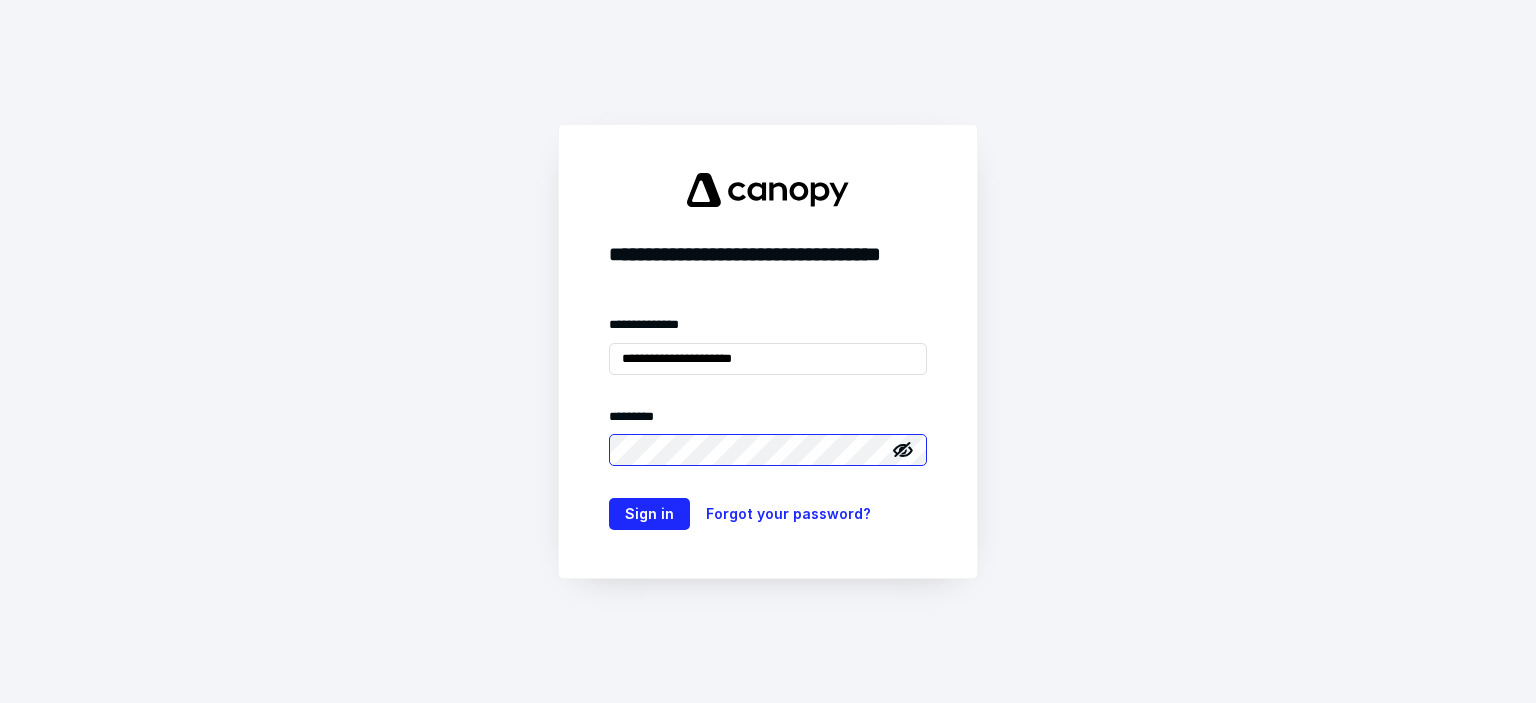 click on "Sign in" at bounding box center [649, 514] 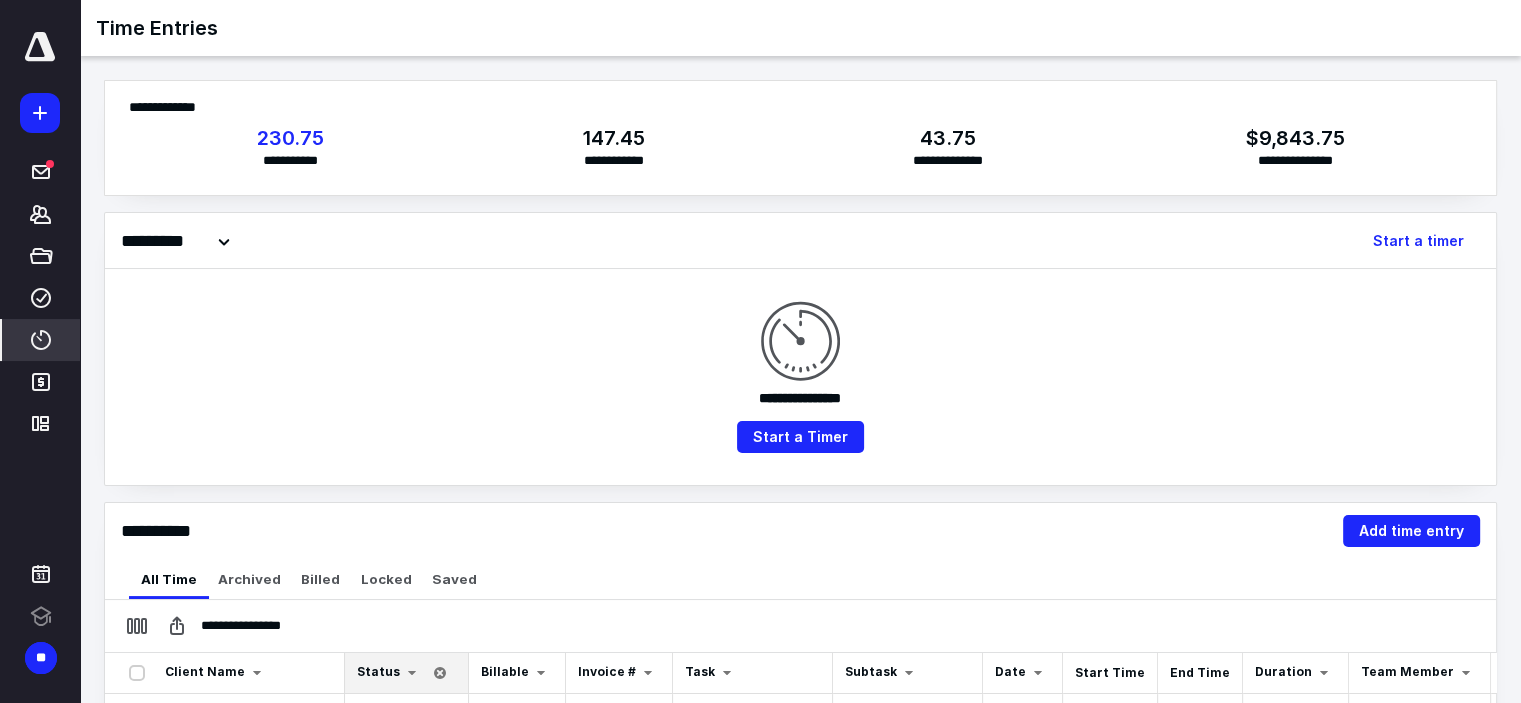 scroll, scrollTop: 0, scrollLeft: 0, axis: both 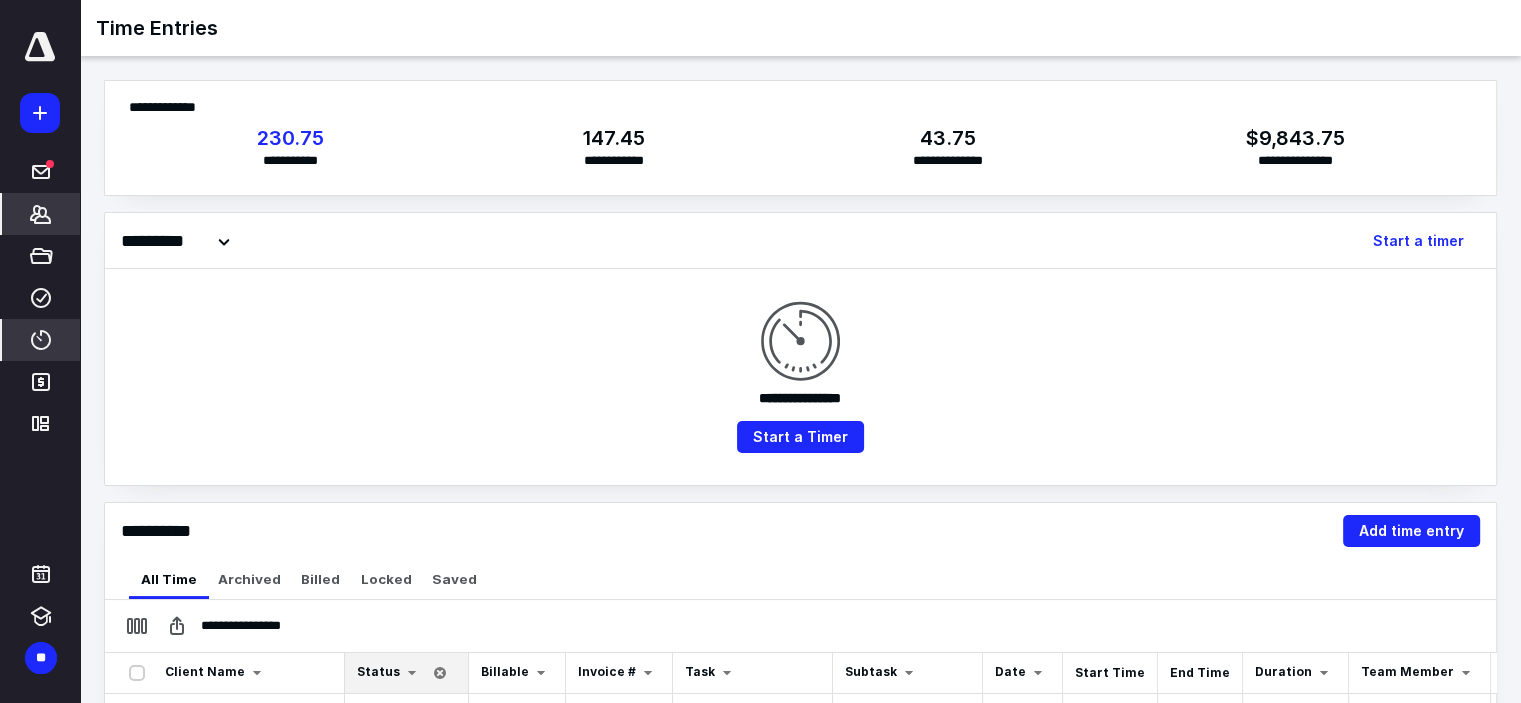 click on "*******" at bounding box center [41, 214] 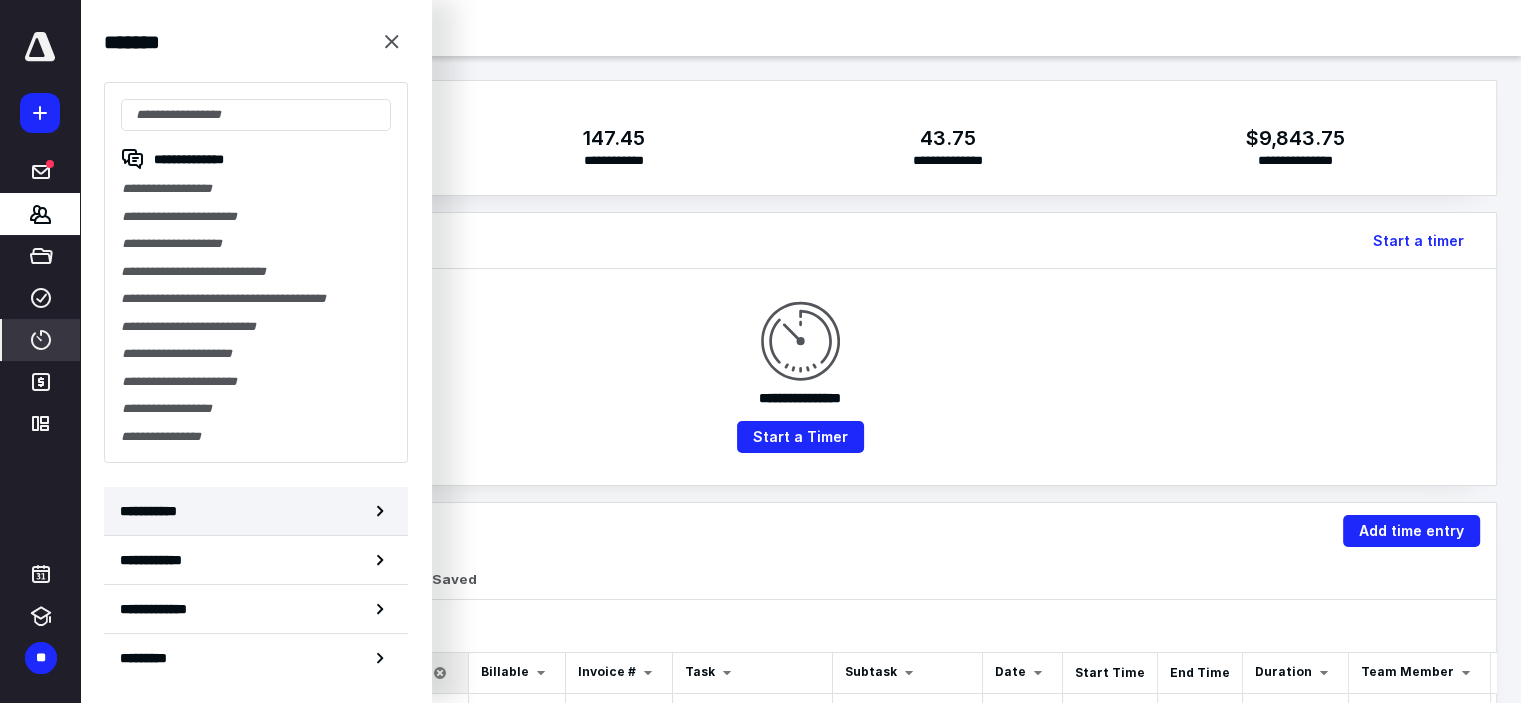 click on "**********" at bounding box center [256, 511] 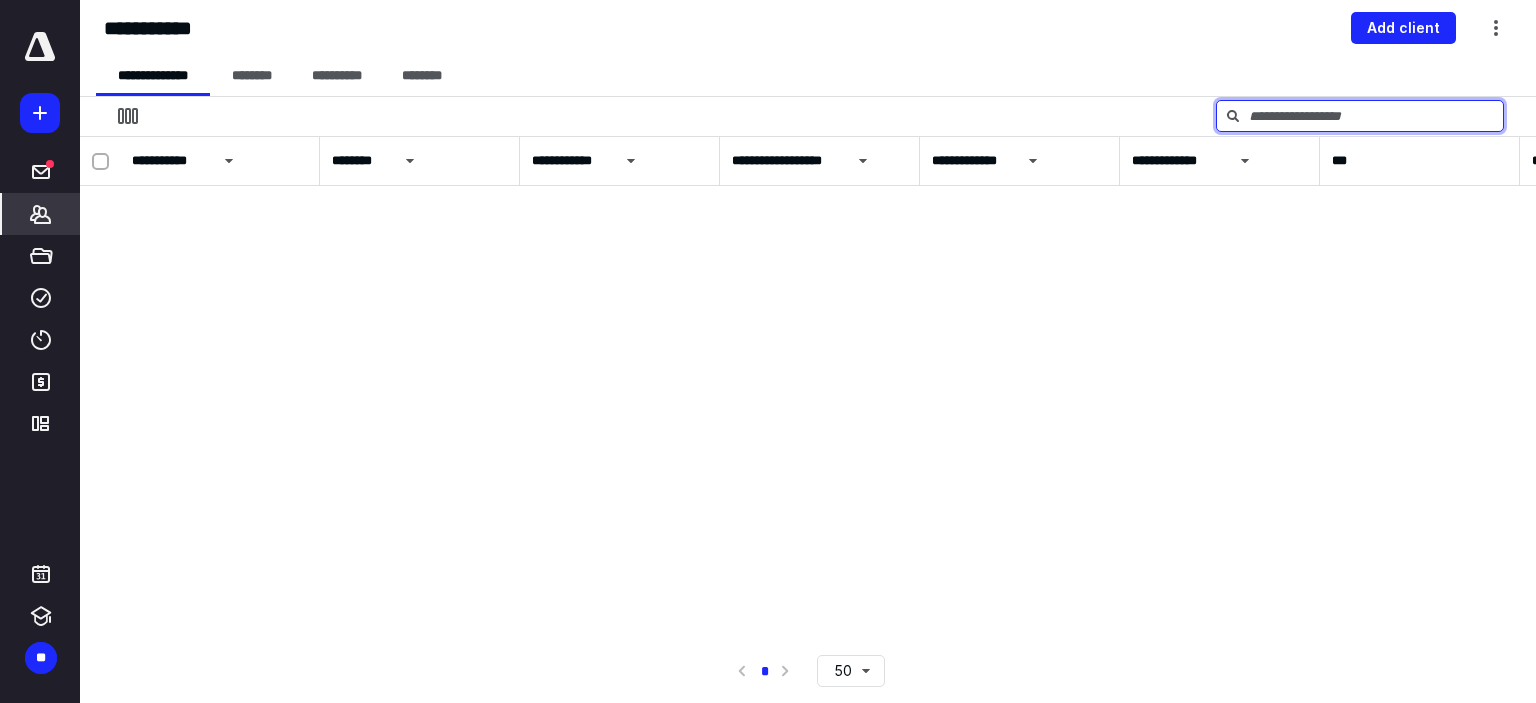 click at bounding box center (1360, 116) 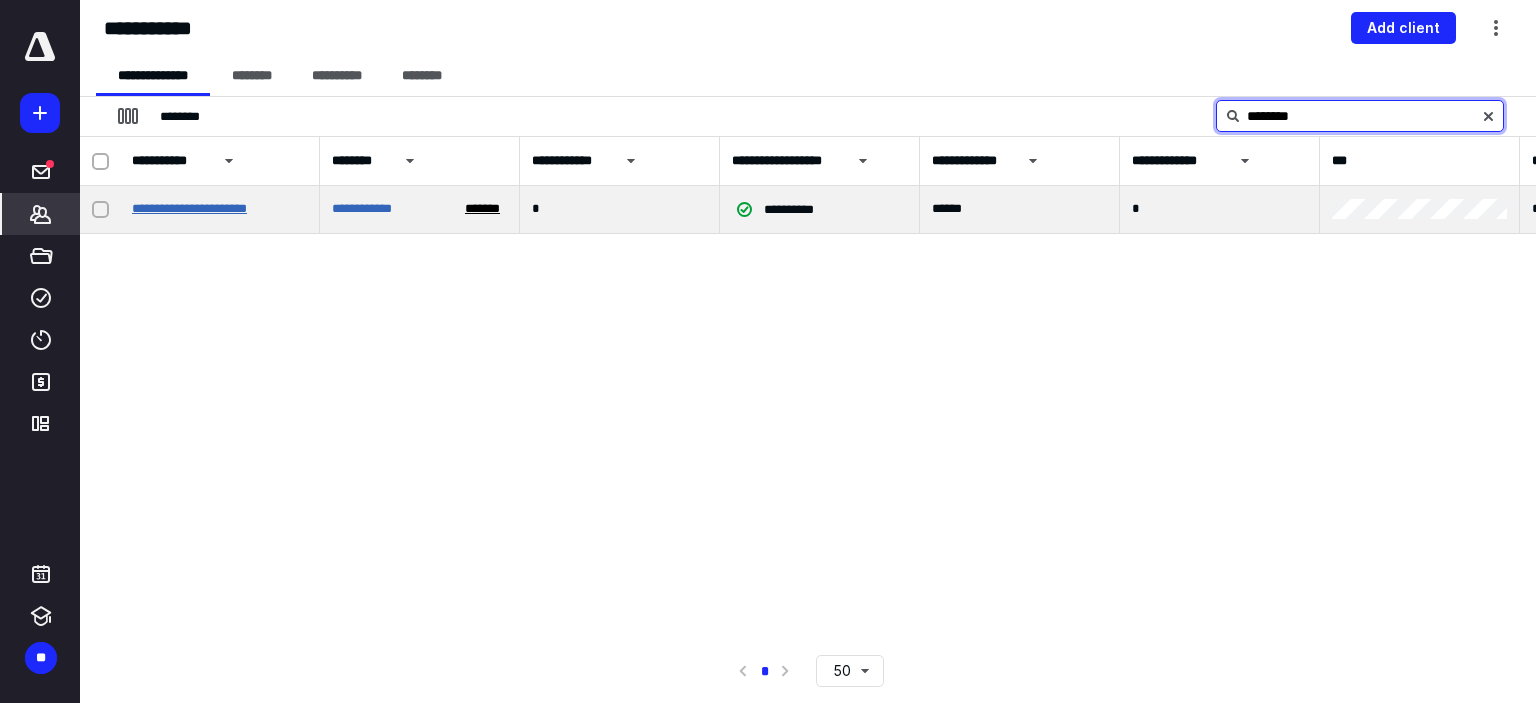 type on "********" 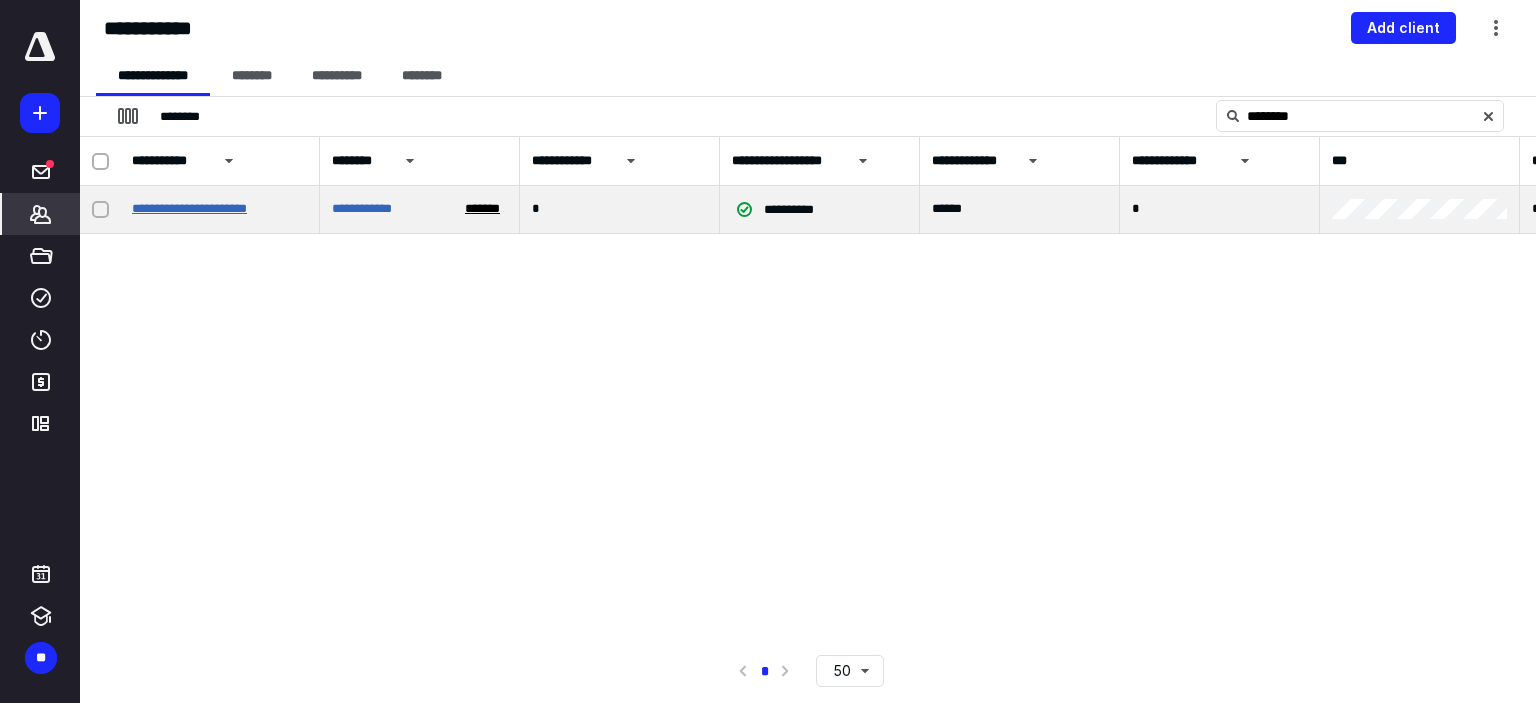 click on "**********" at bounding box center [189, 208] 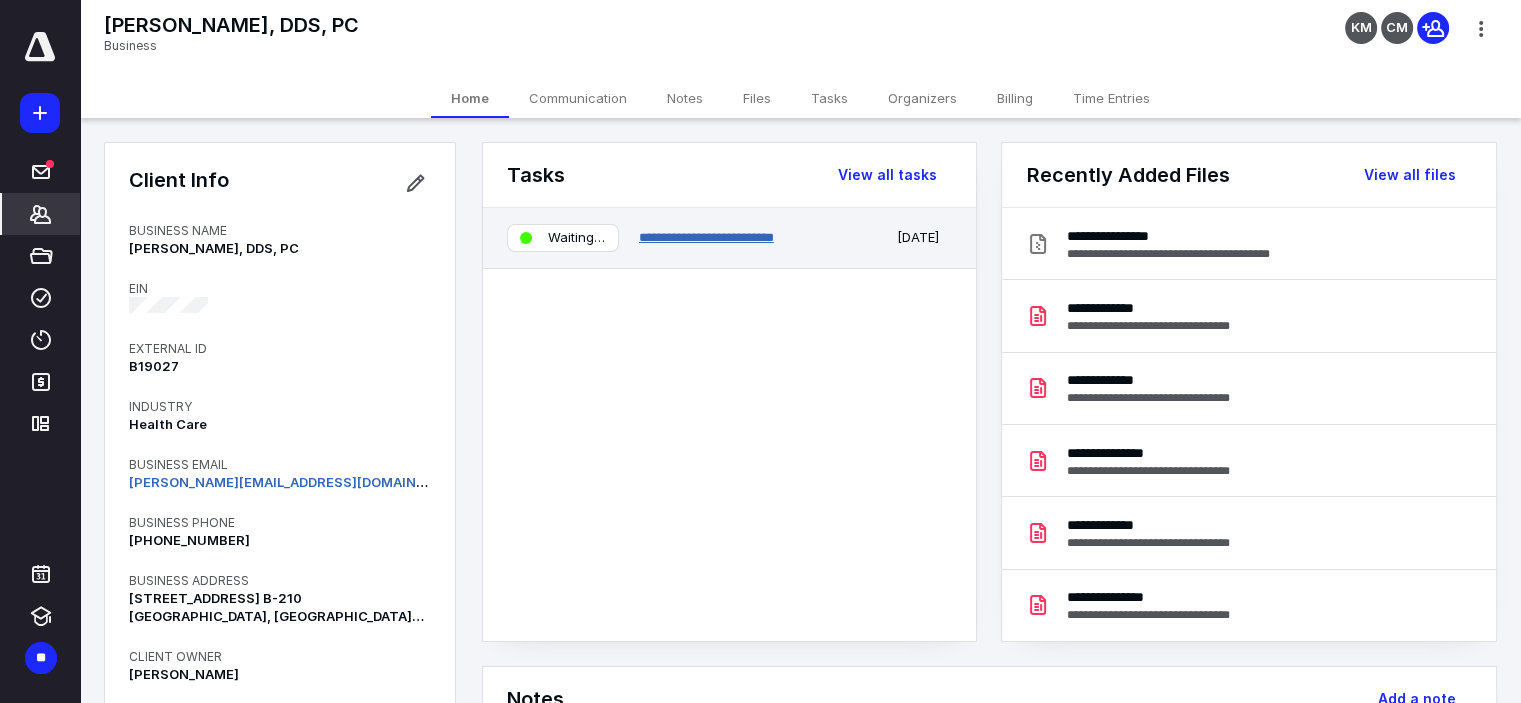 click on "**********" at bounding box center (706, 237) 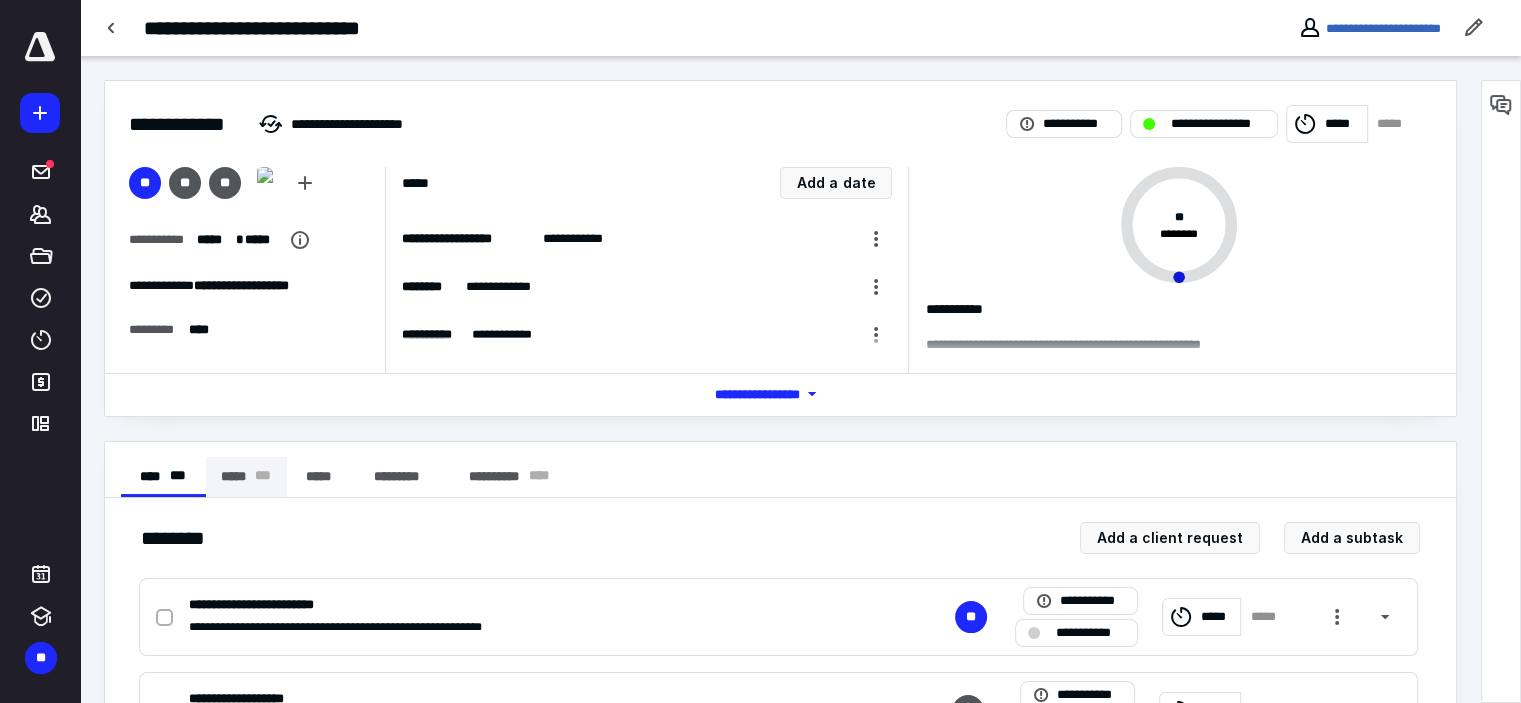 click on "***** * * *" at bounding box center [246, 477] 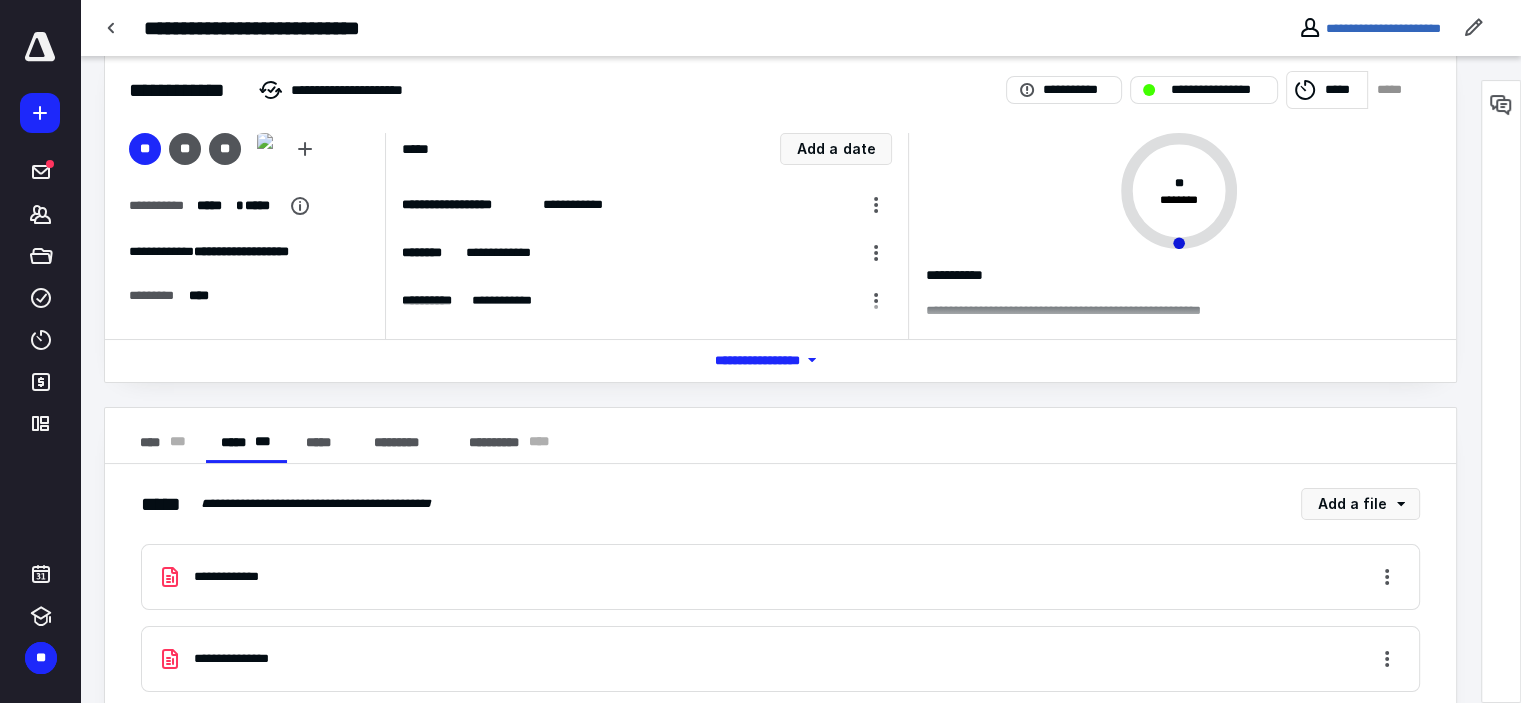 scroll, scrollTop: 0, scrollLeft: 0, axis: both 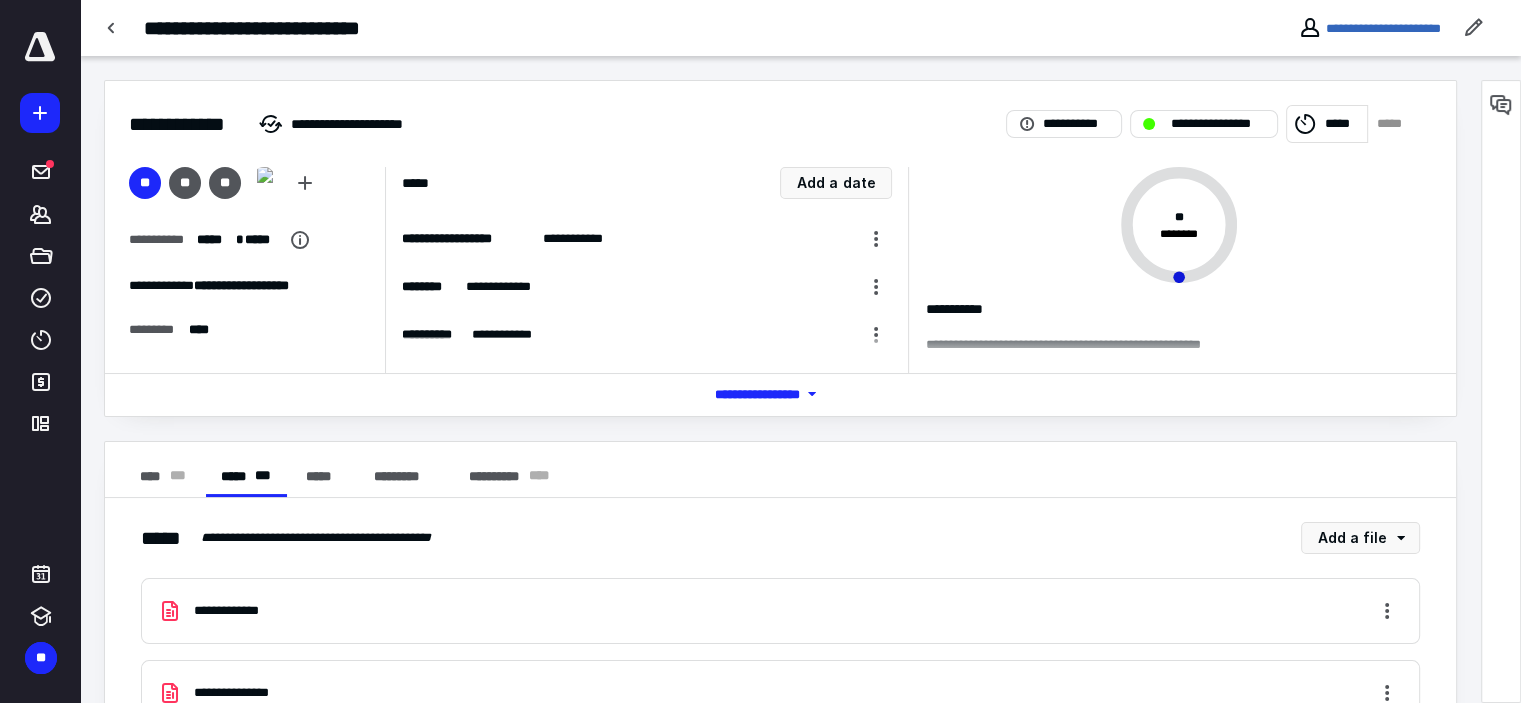 click on "**********" at bounding box center [780, 747] 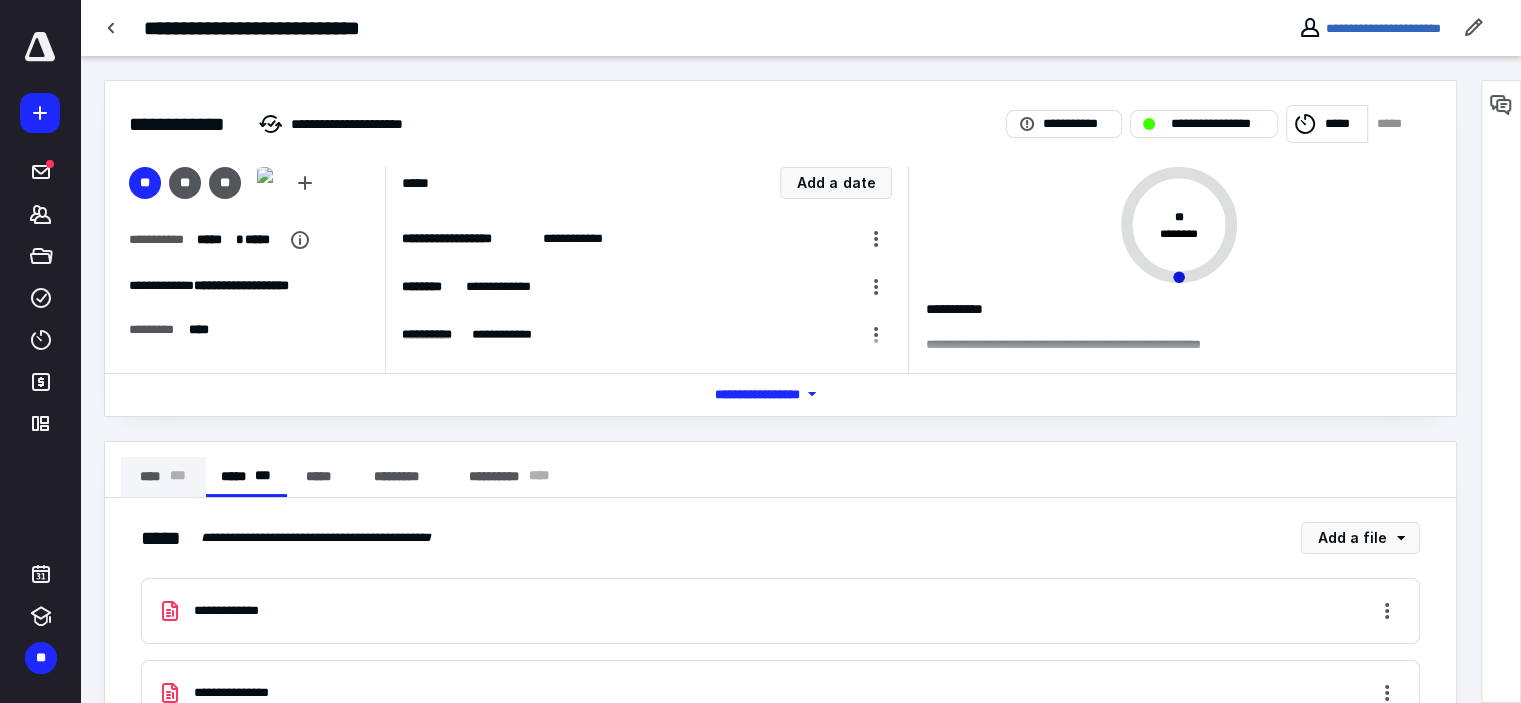 click on "**** * * *" at bounding box center (163, 477) 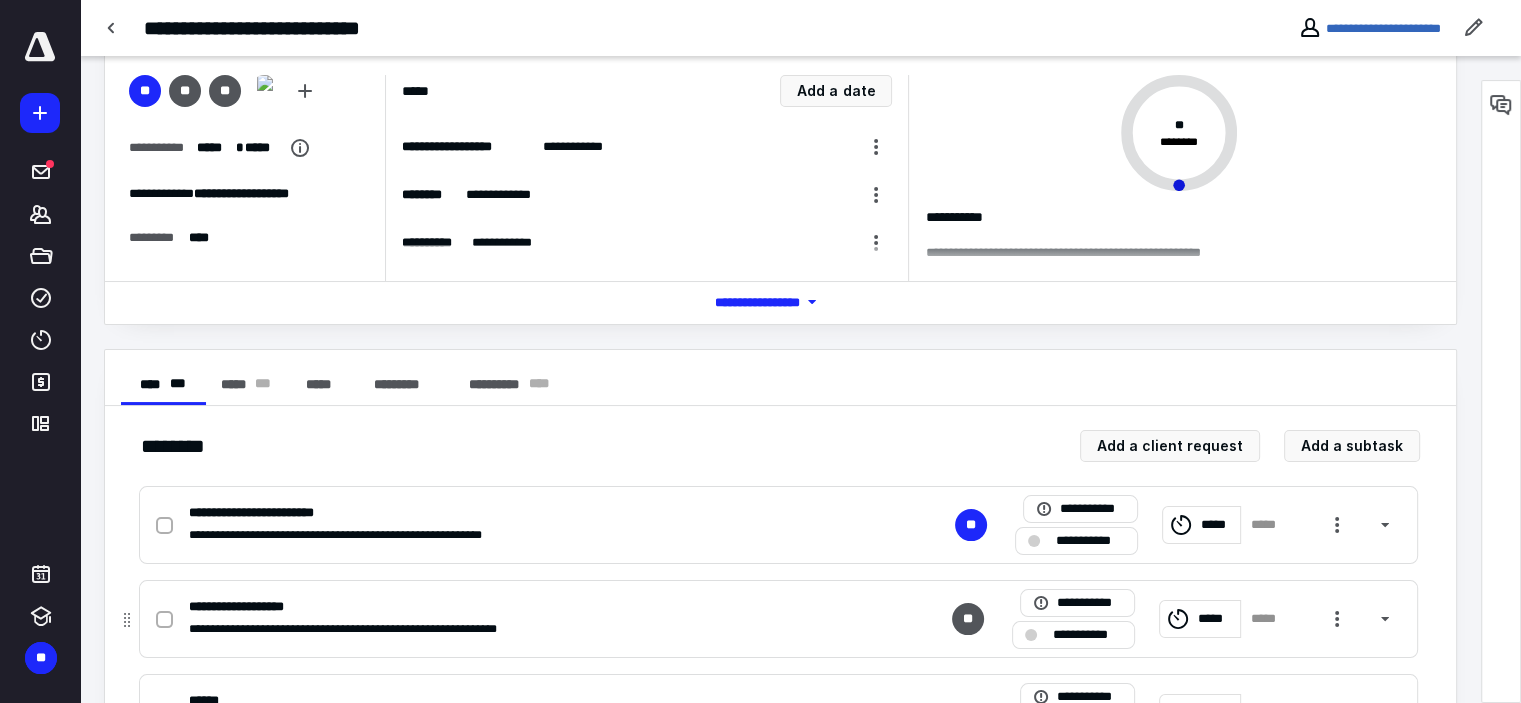 scroll, scrollTop: 200, scrollLeft: 0, axis: vertical 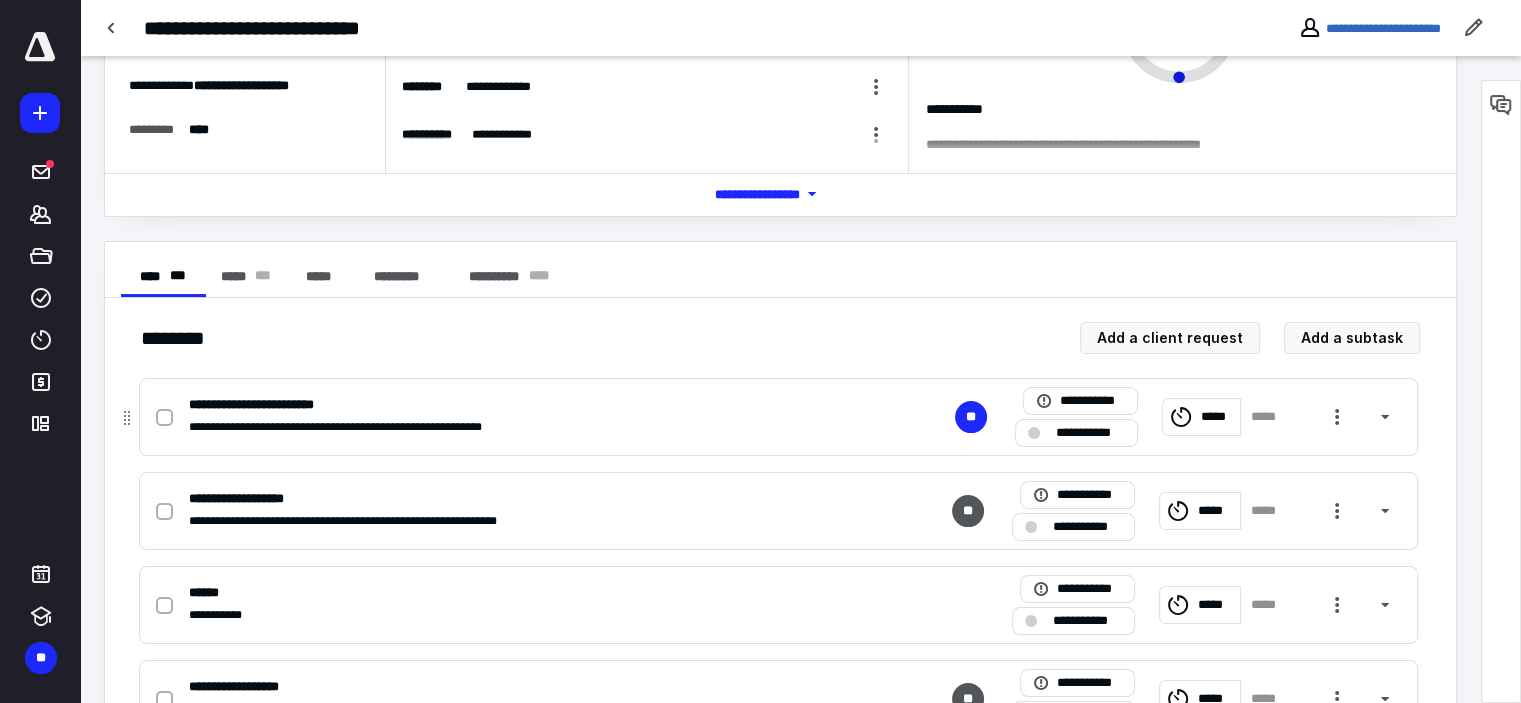click on "*****" at bounding box center [1201, 417] 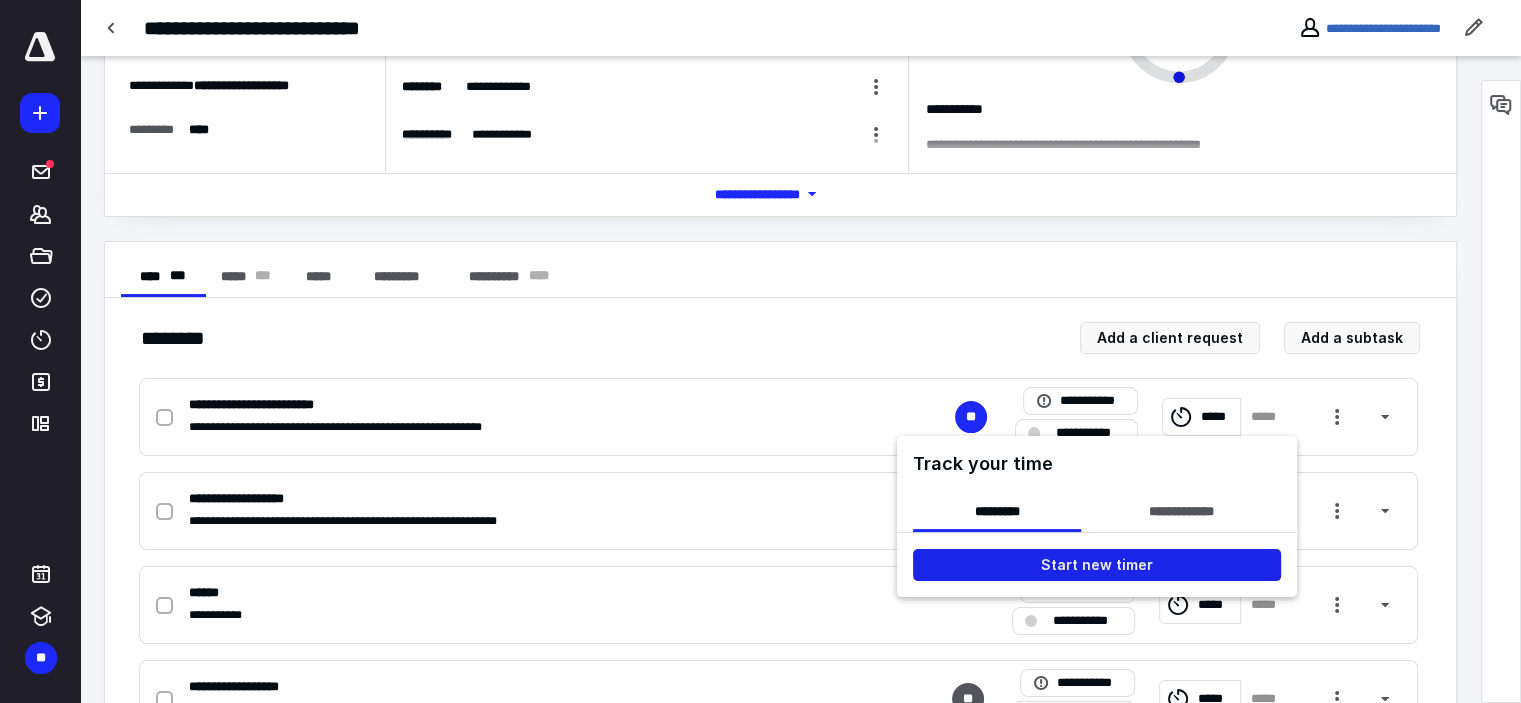 click on "Start new timer" at bounding box center [1097, 565] 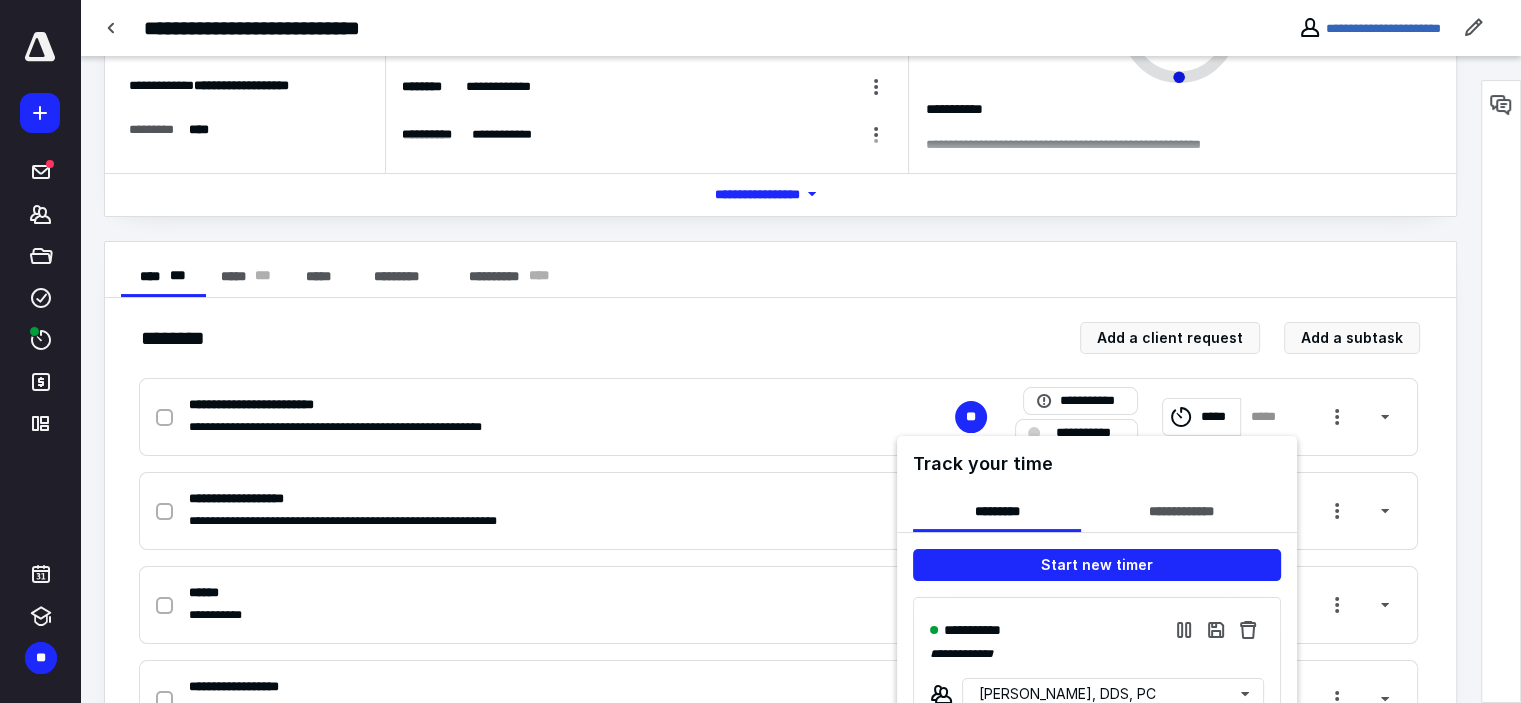 click at bounding box center [760, 351] 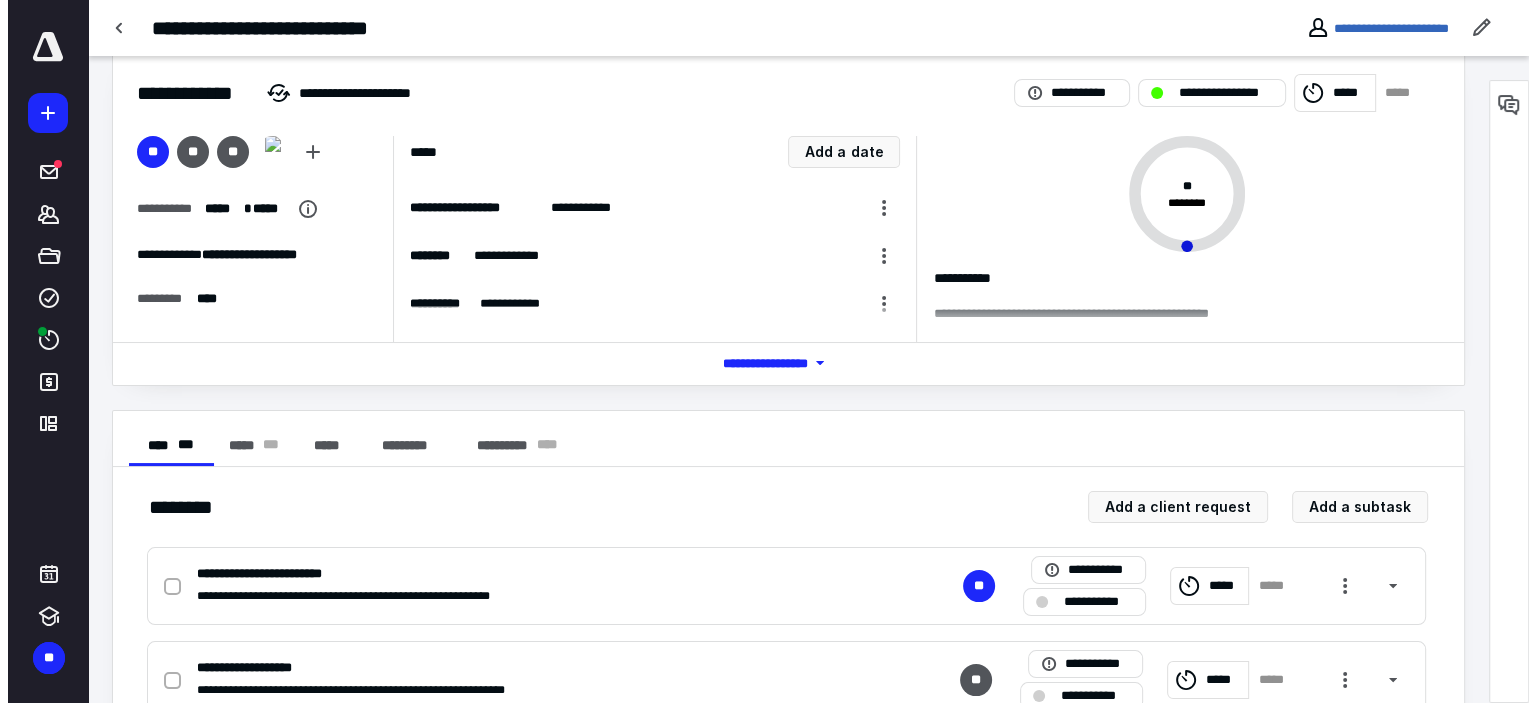 scroll, scrollTop: 0, scrollLeft: 0, axis: both 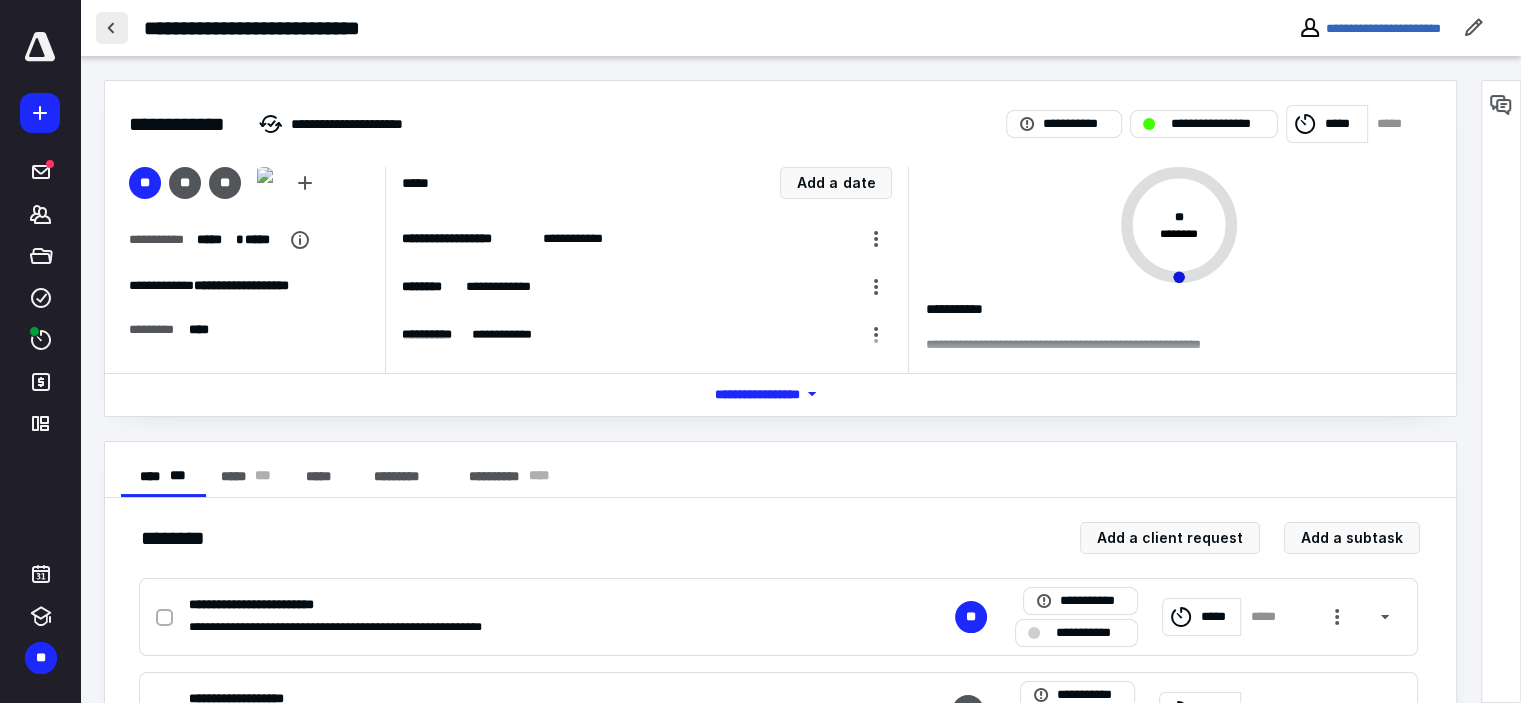 click at bounding box center (112, 28) 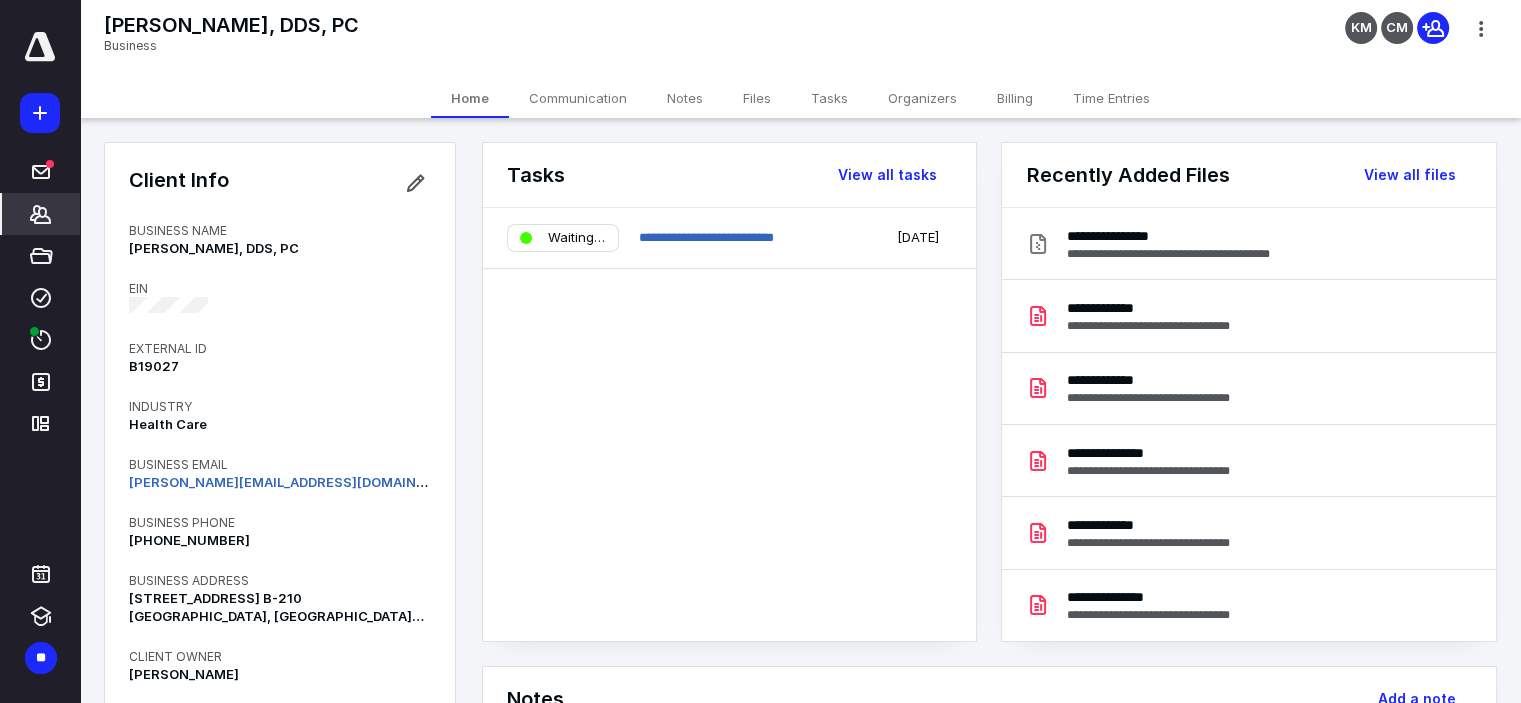 click on "Files" at bounding box center [757, 98] 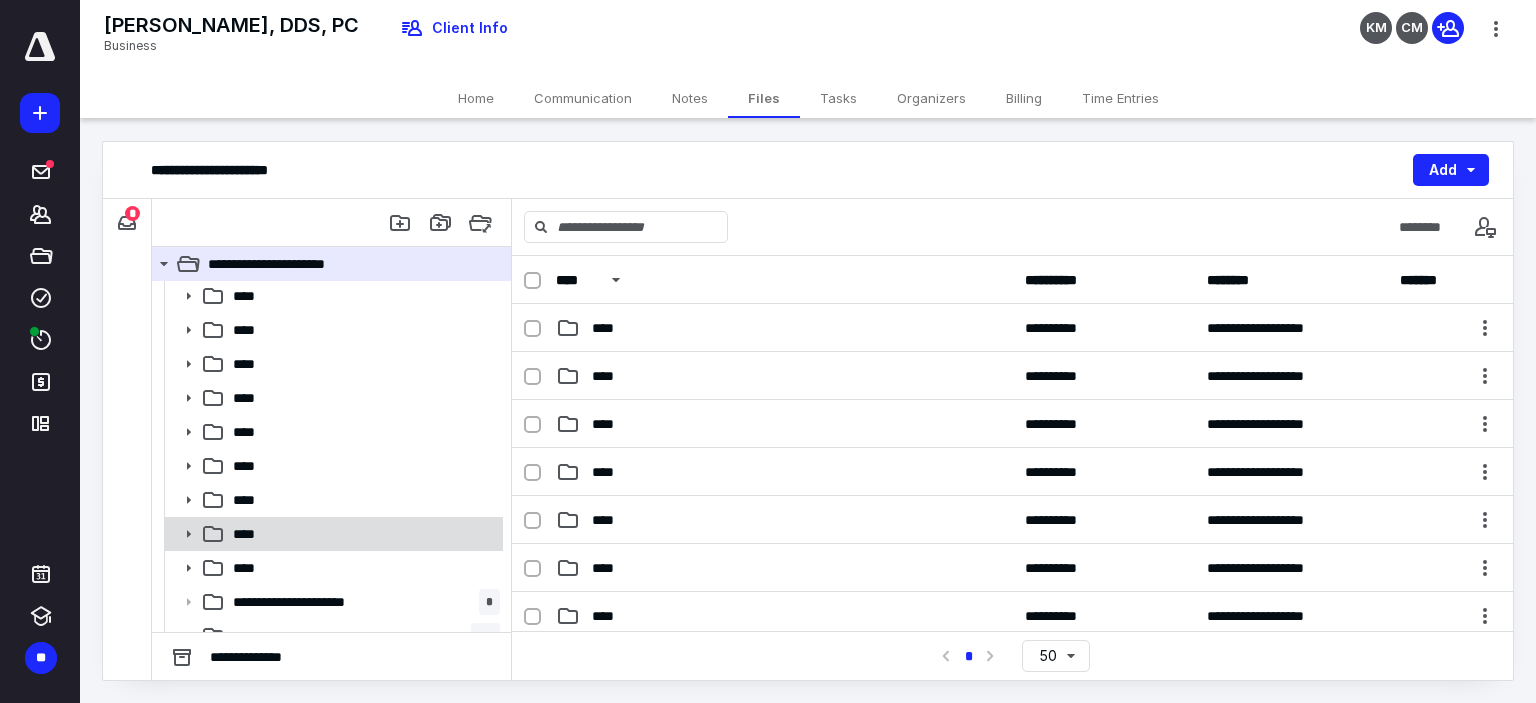 scroll, scrollTop: 56, scrollLeft: 0, axis: vertical 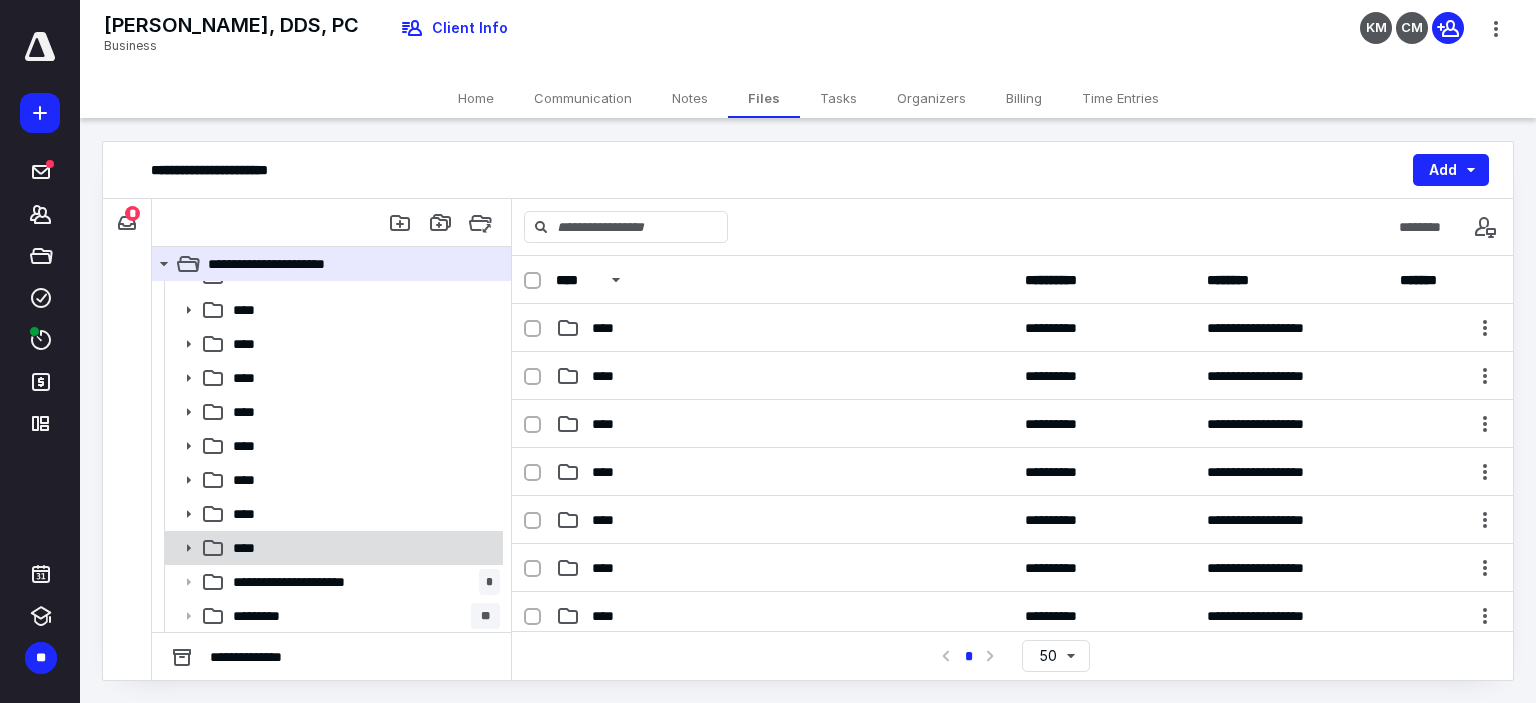 click 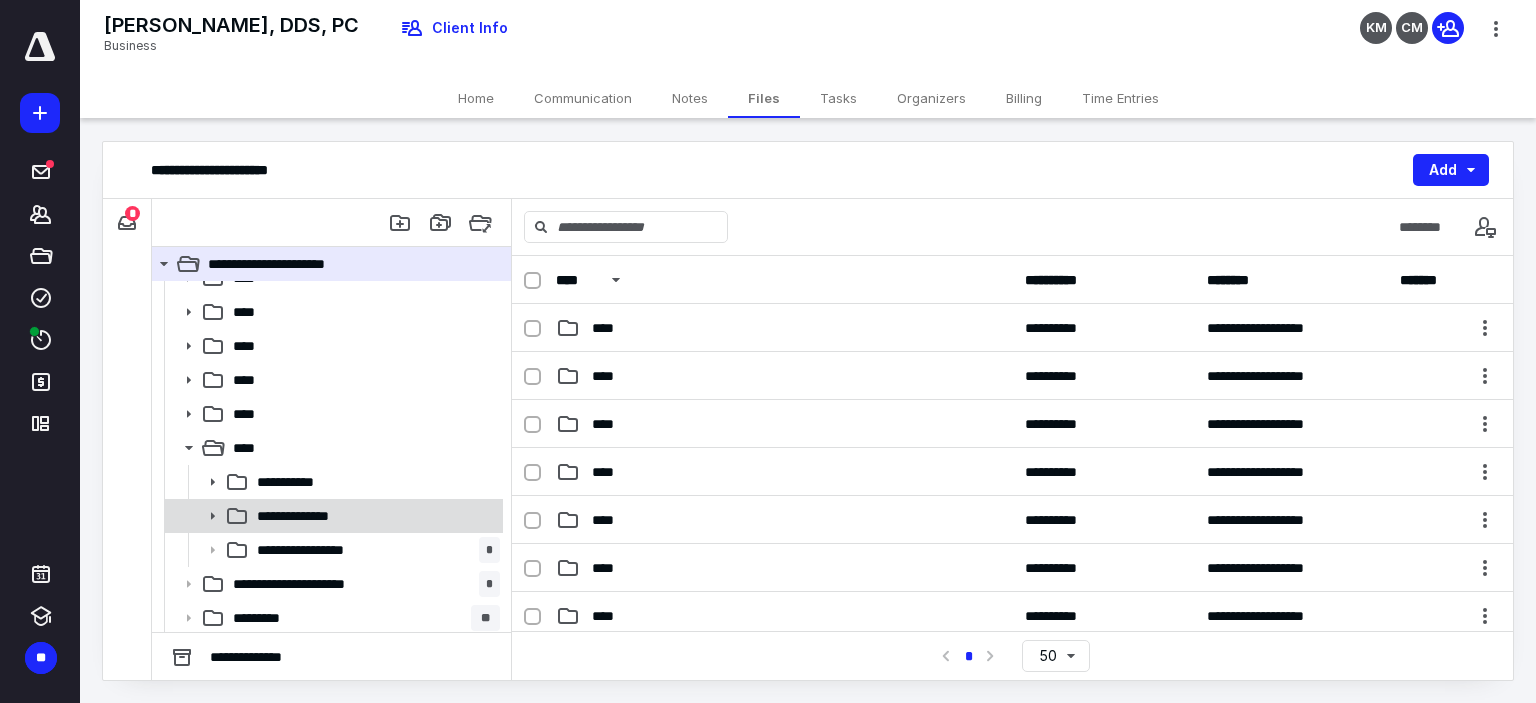 click 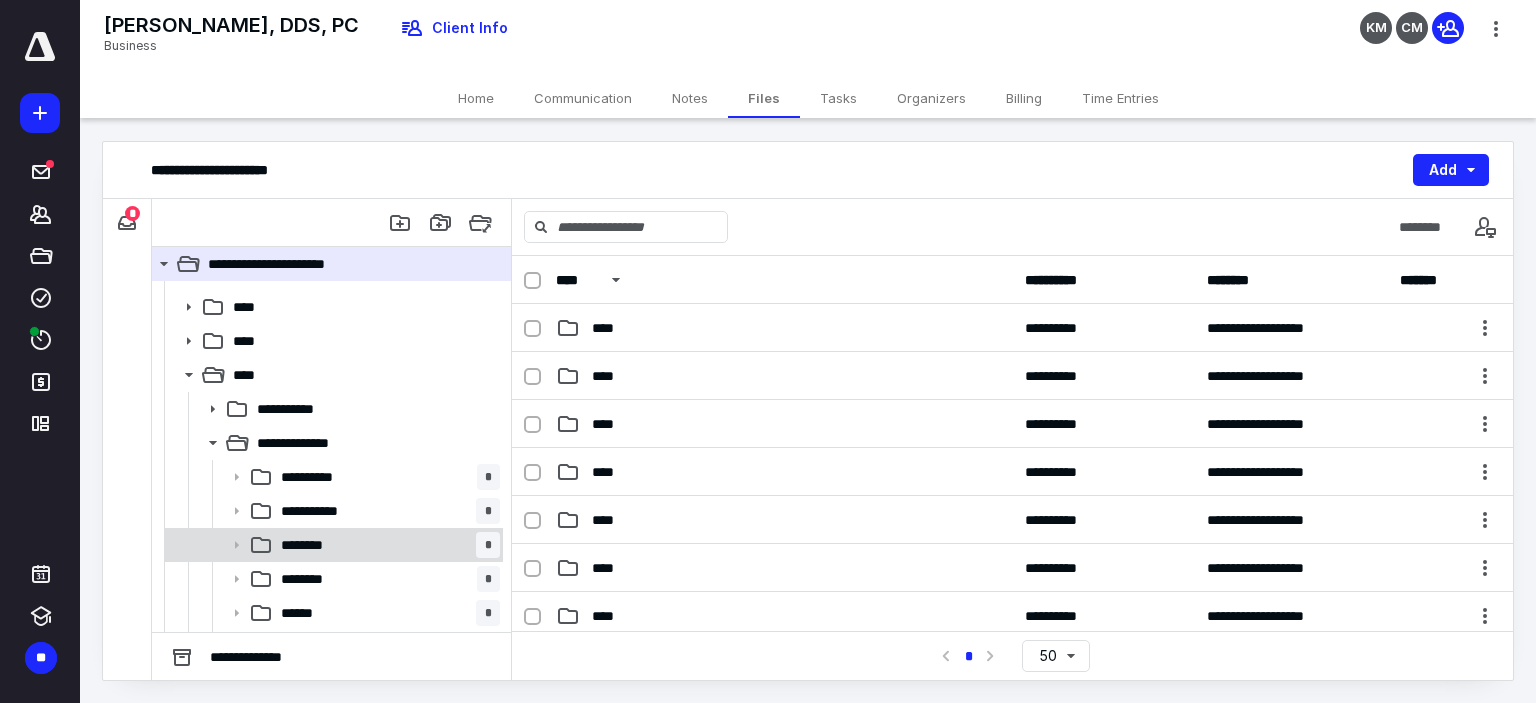 scroll, scrollTop: 256, scrollLeft: 0, axis: vertical 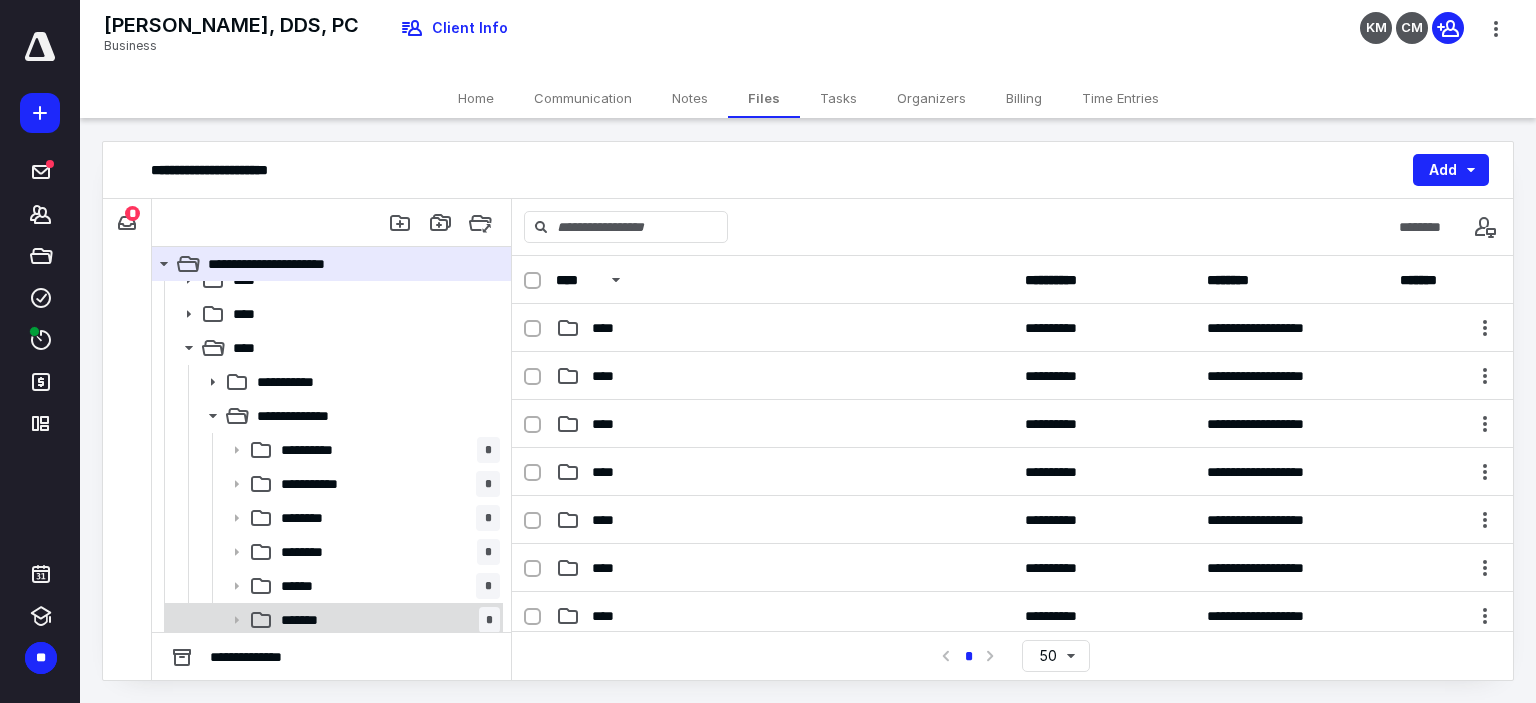 click on "******* *" at bounding box center (386, 620) 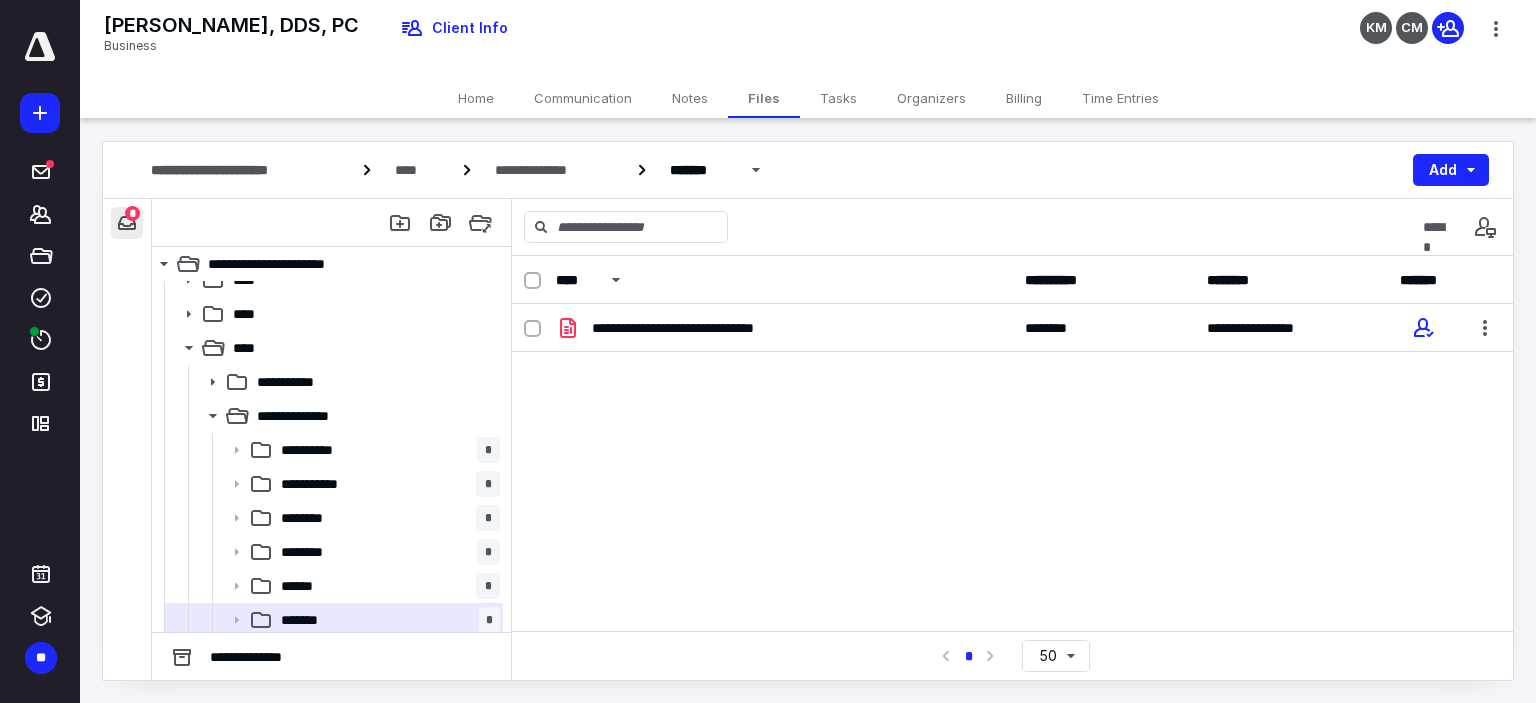 click at bounding box center (127, 223) 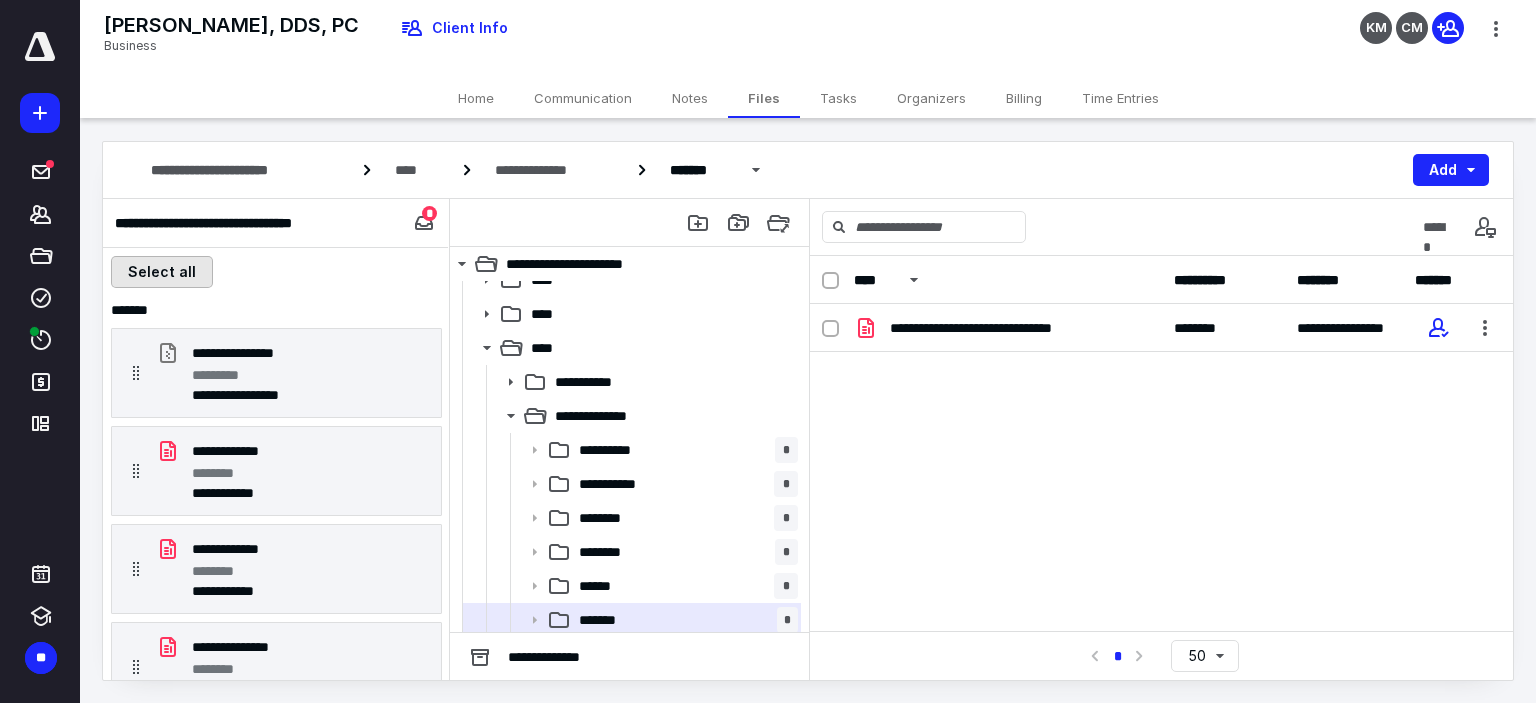 click on "Select all" at bounding box center (162, 272) 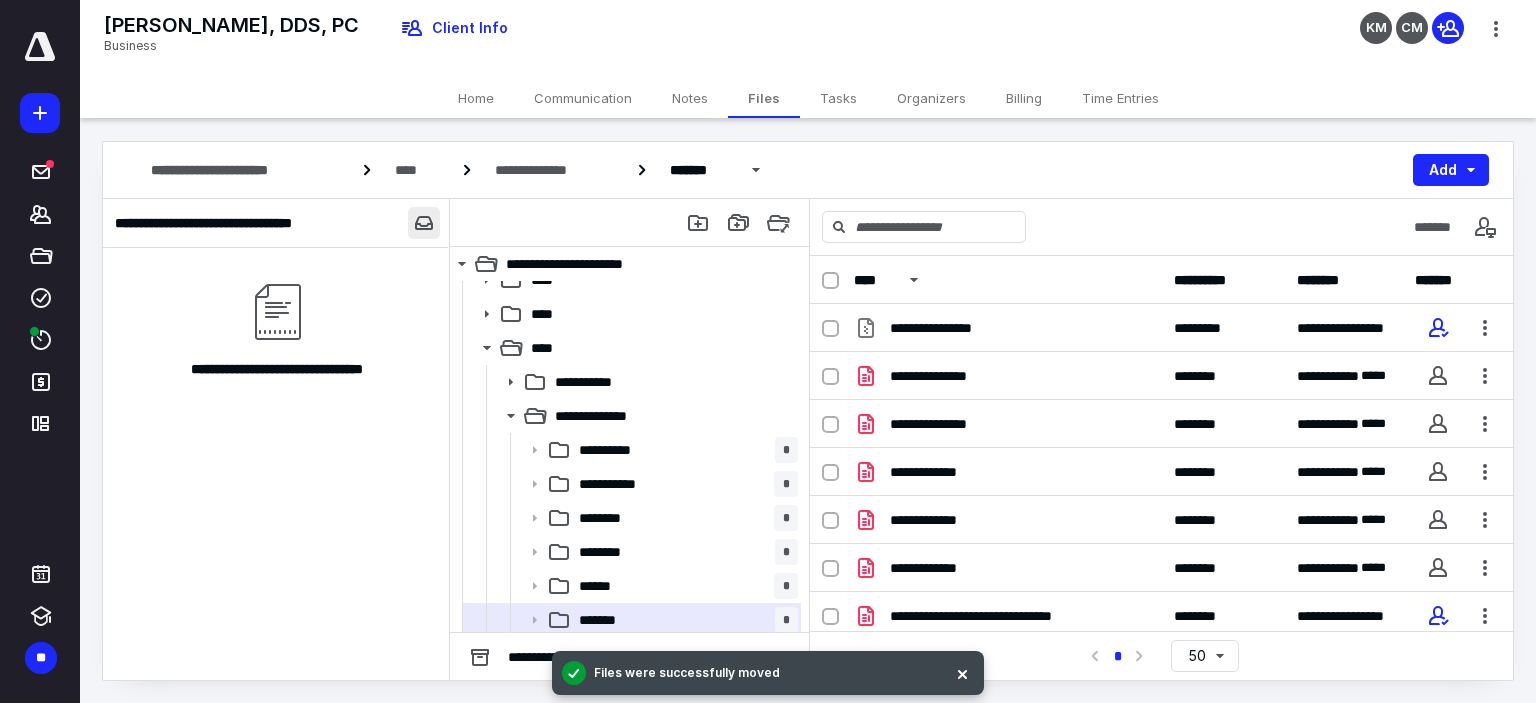 click at bounding box center [424, 223] 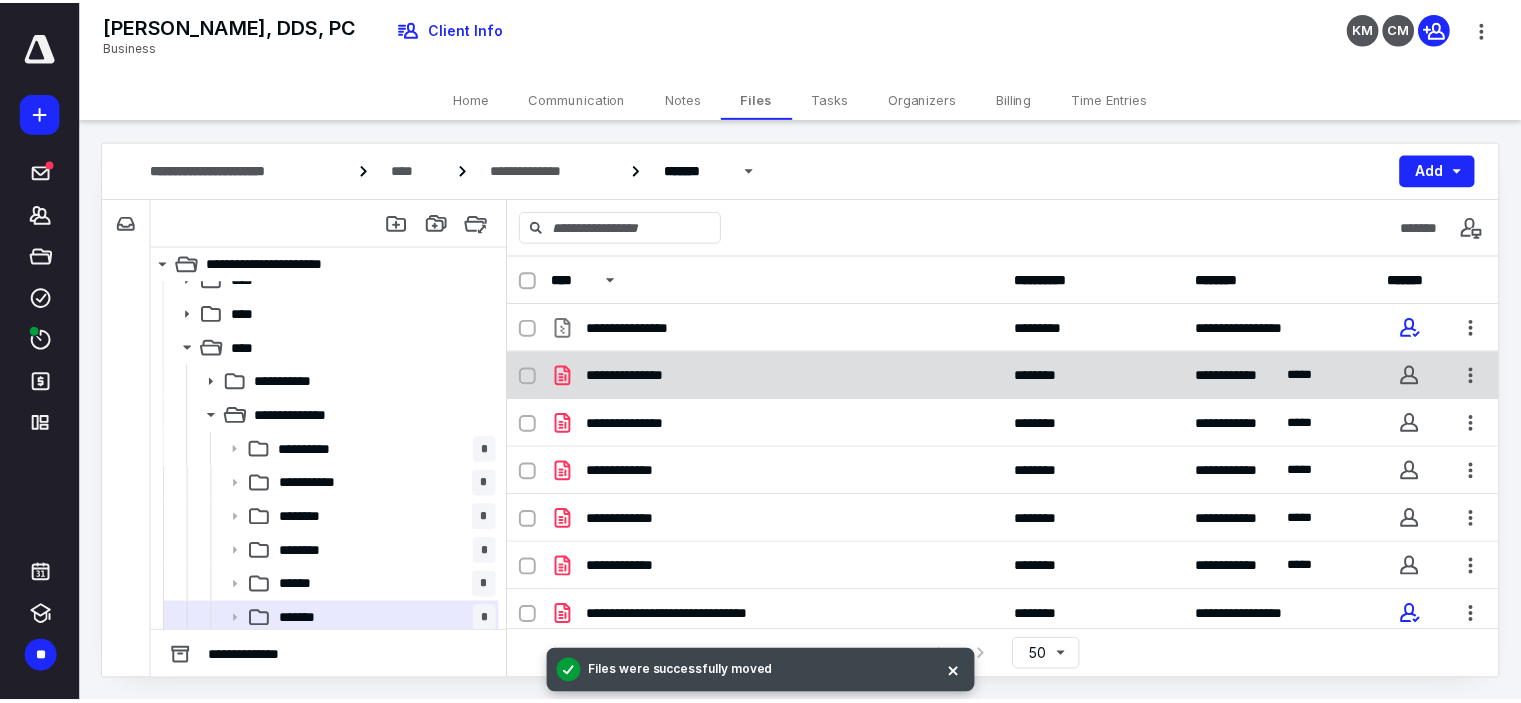 scroll, scrollTop: 6, scrollLeft: 0, axis: vertical 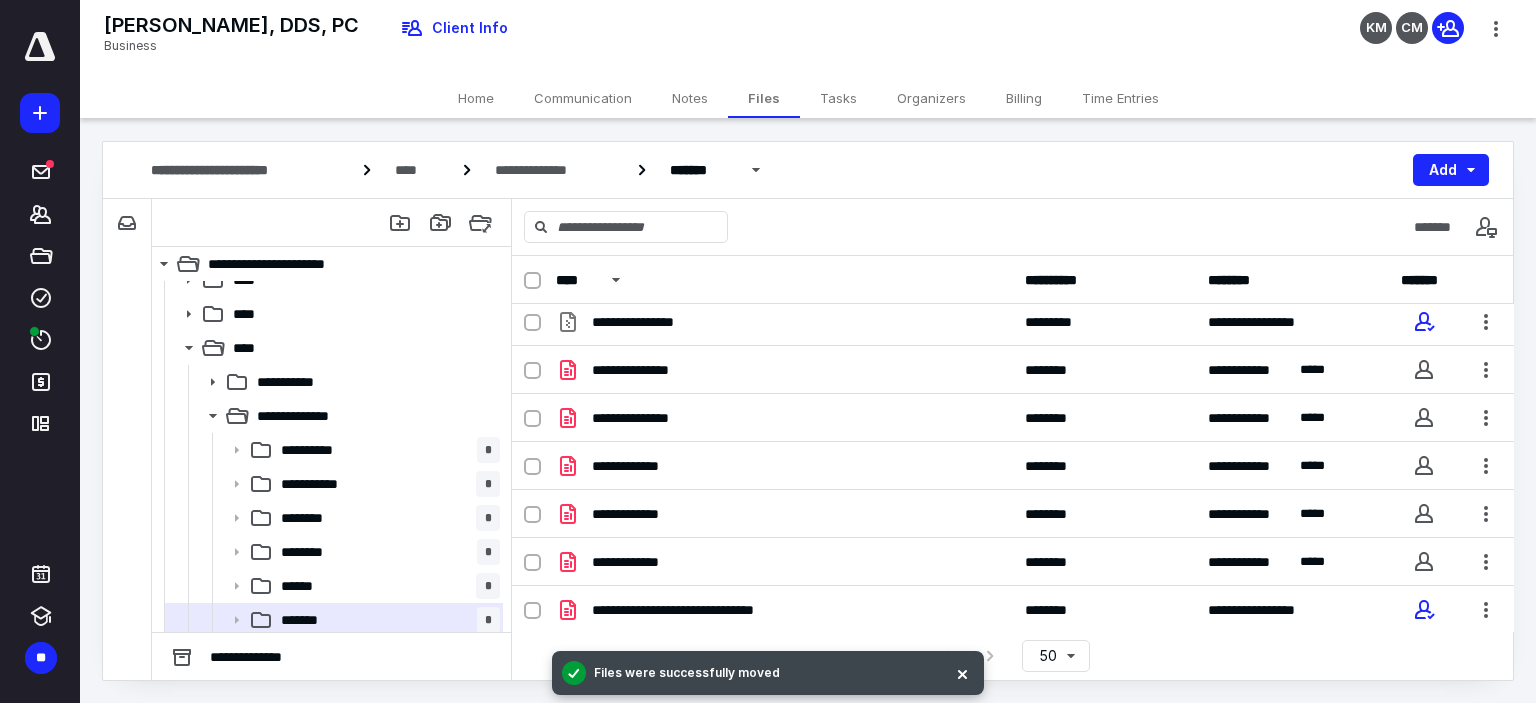 drag, startPoint x: 820, startPoint y: 97, endPoint x: 825, endPoint y: 111, distance: 14.866069 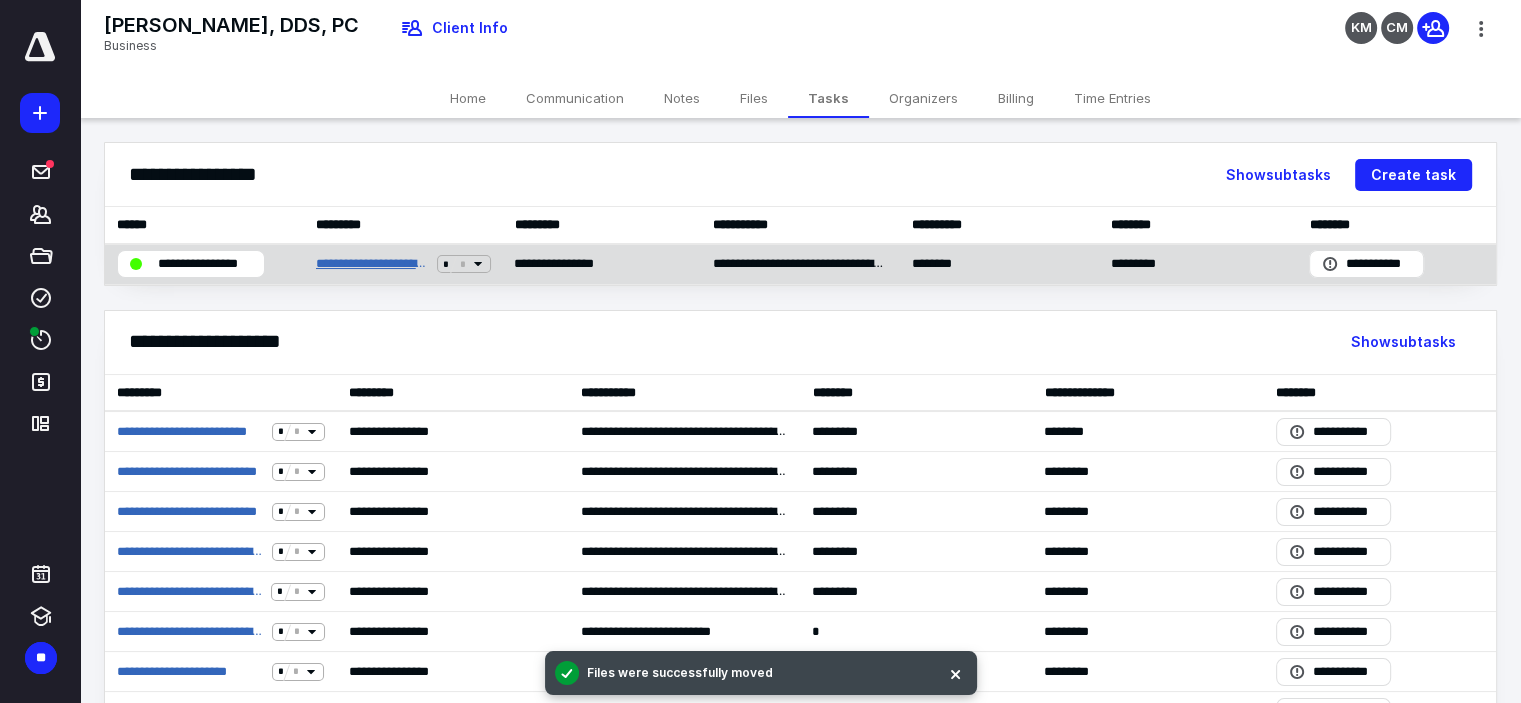 click on "**********" at bounding box center (373, 264) 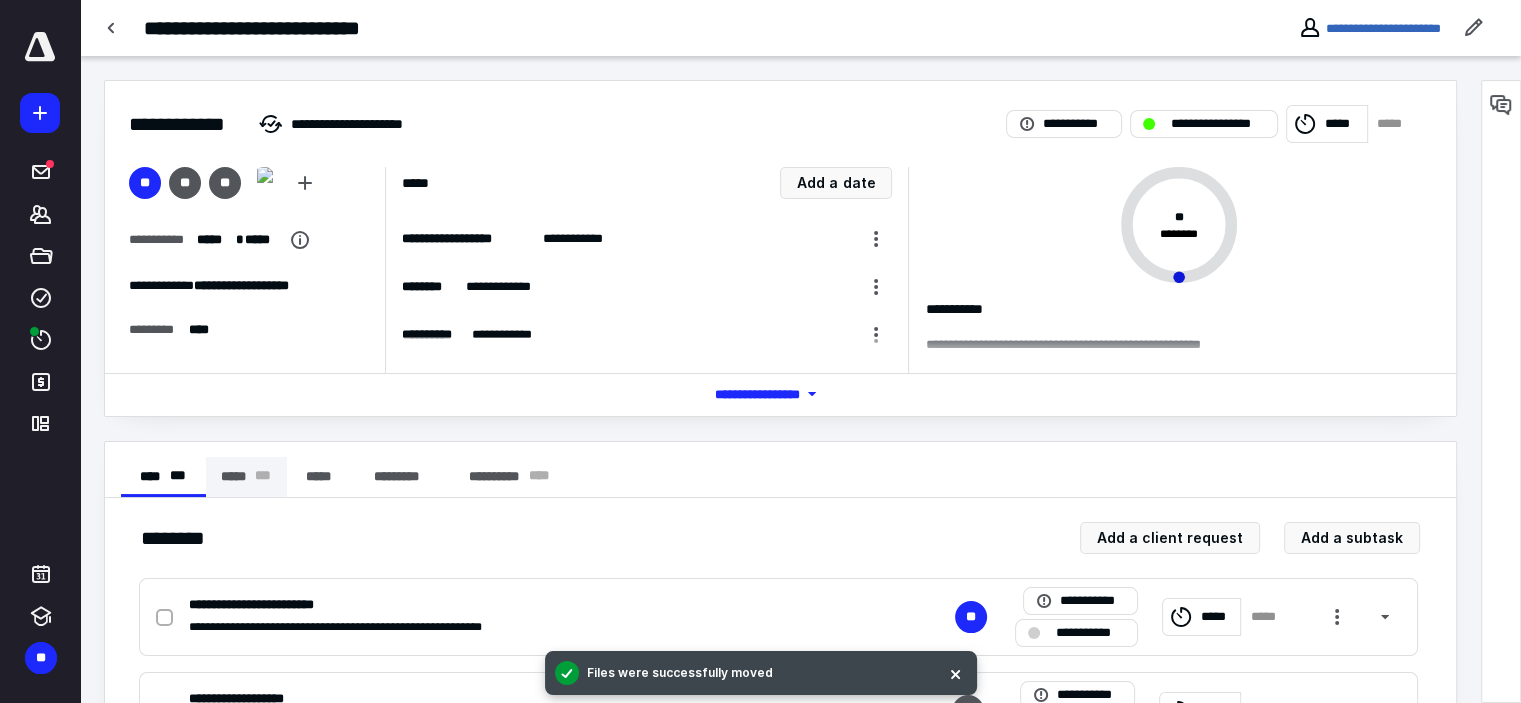 click on "* * *" at bounding box center [263, 477] 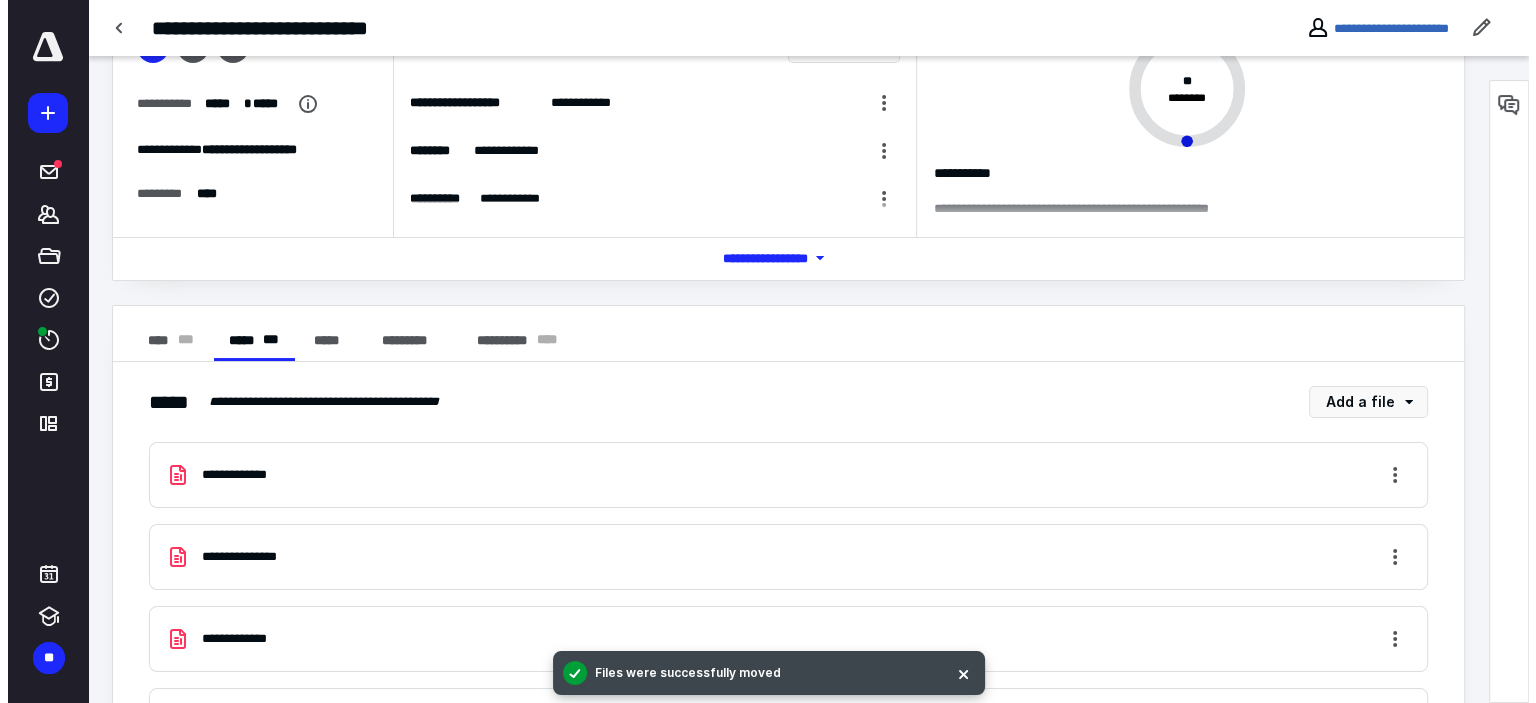 scroll, scrollTop: 300, scrollLeft: 0, axis: vertical 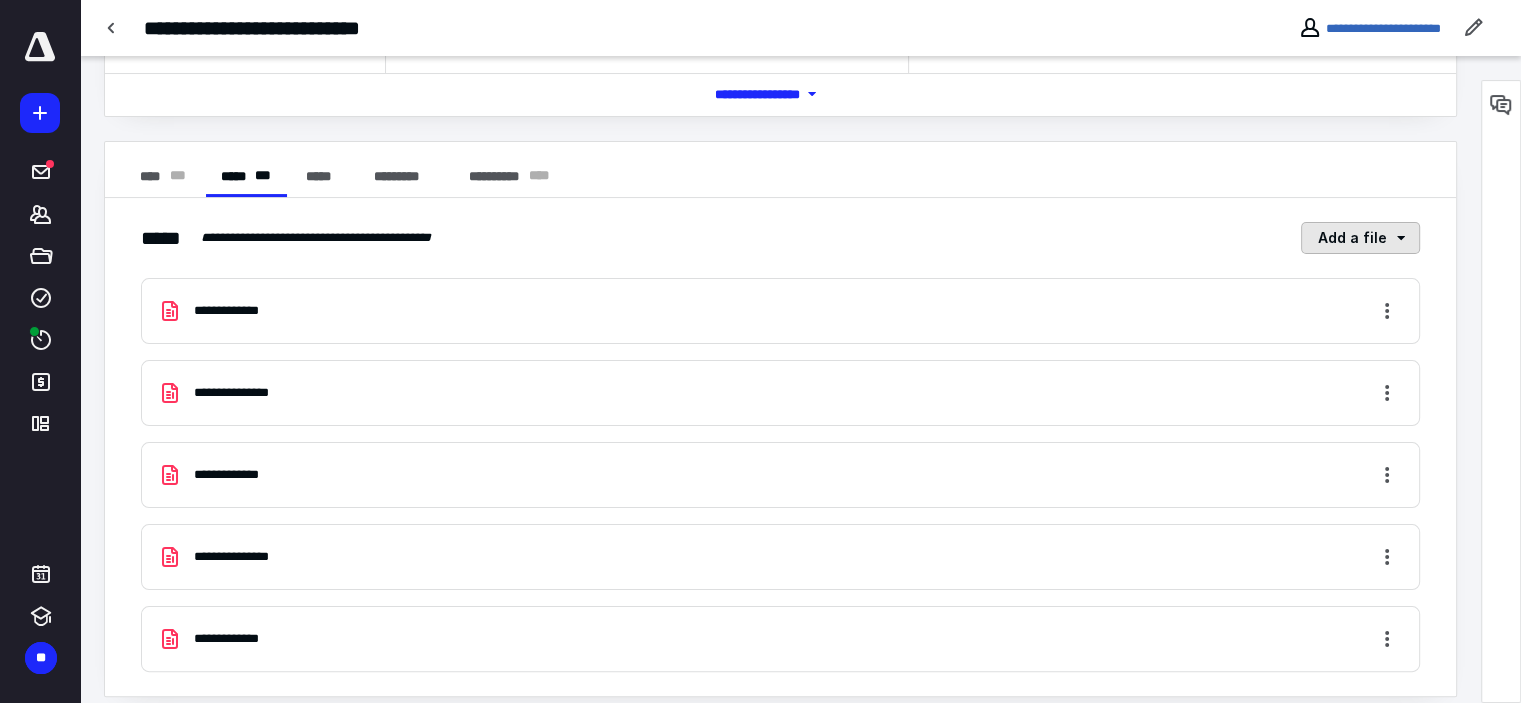 drag, startPoint x: 1338, startPoint y: 227, endPoint x: 1351, endPoint y: 245, distance: 22.203604 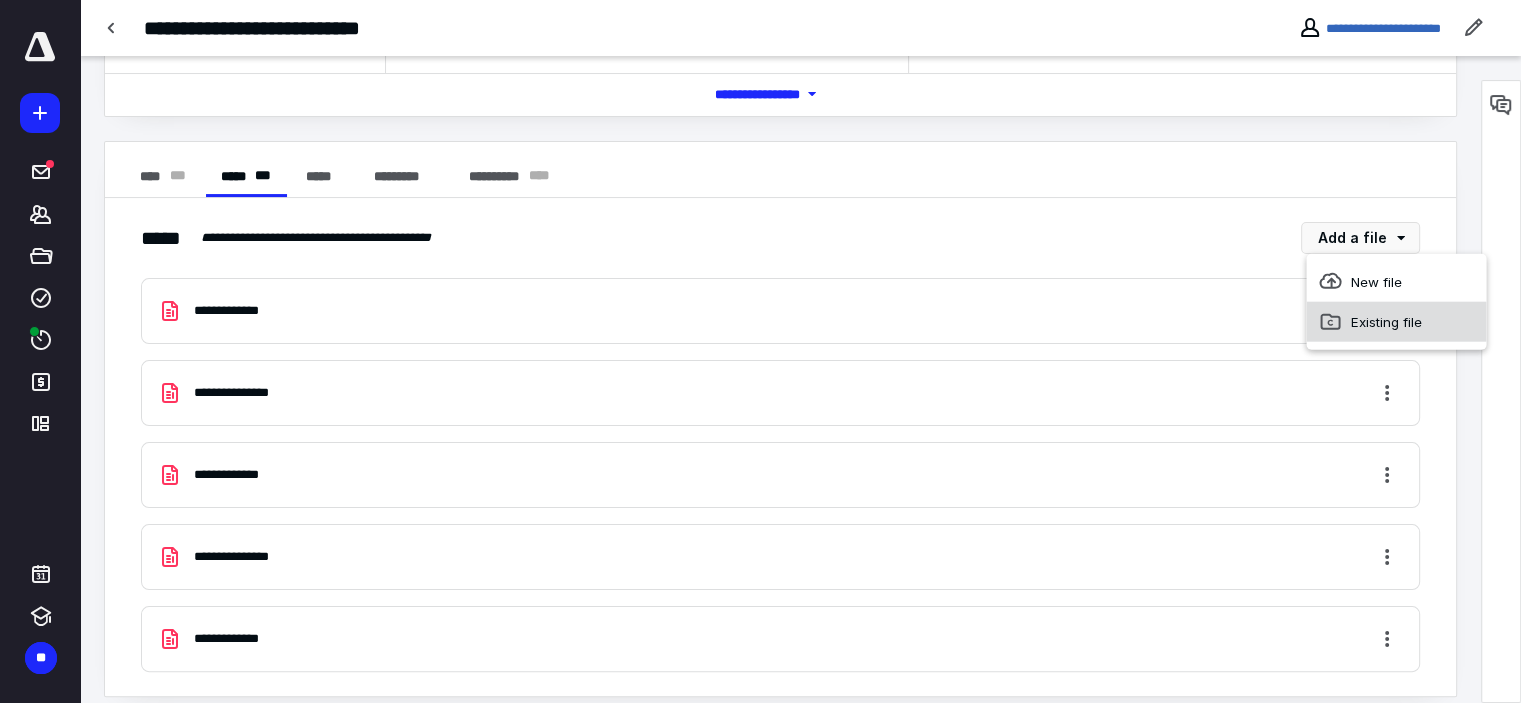 click on "Existing file" at bounding box center [1396, 322] 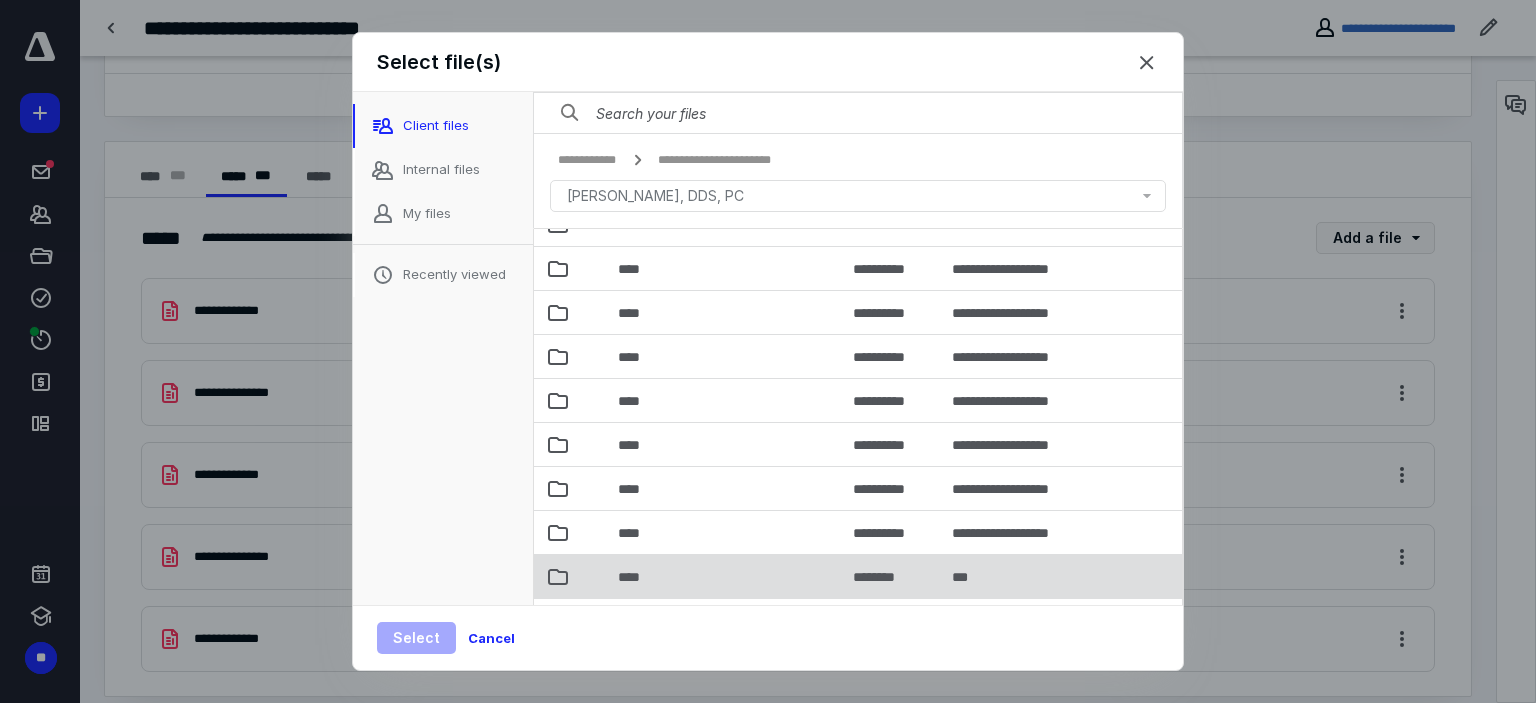scroll, scrollTop: 187, scrollLeft: 0, axis: vertical 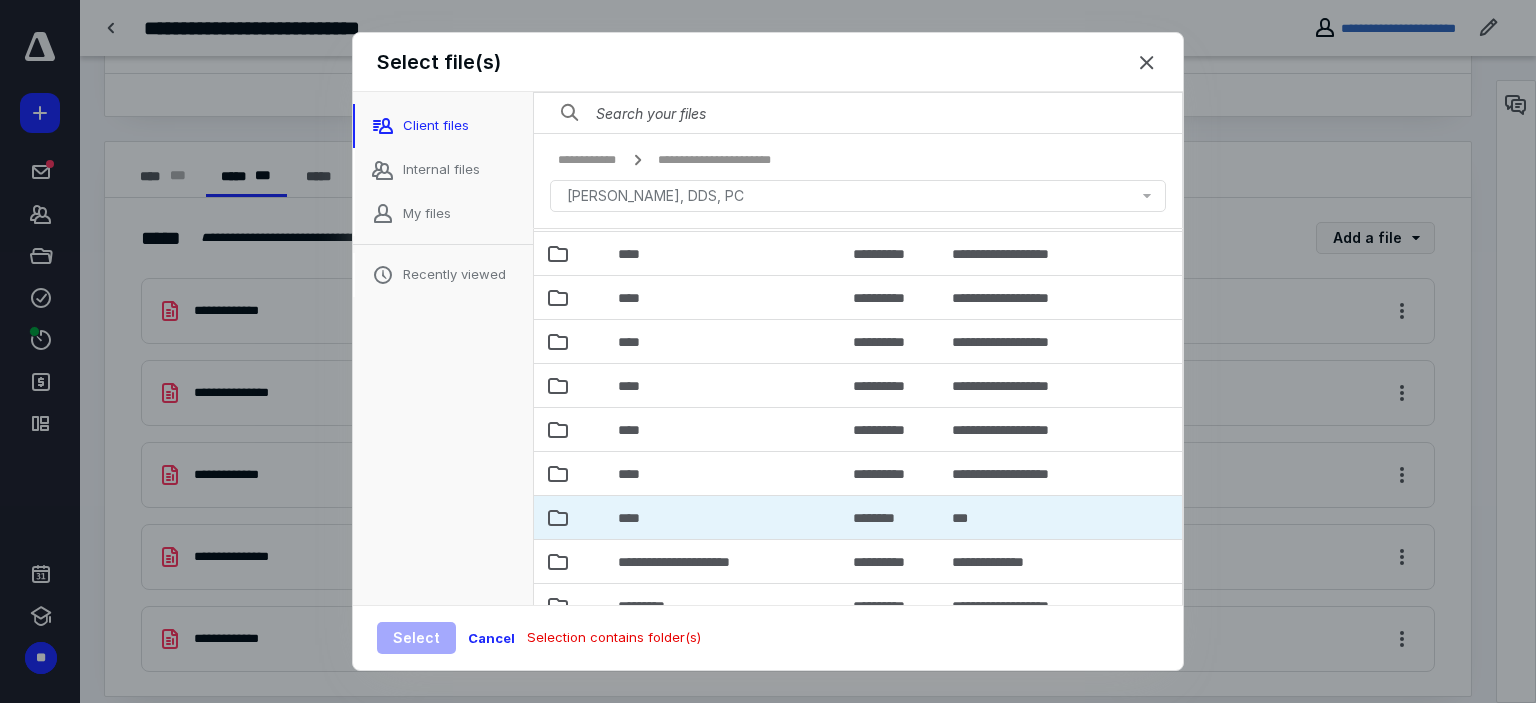 click on "****" at bounding box center [635, 518] 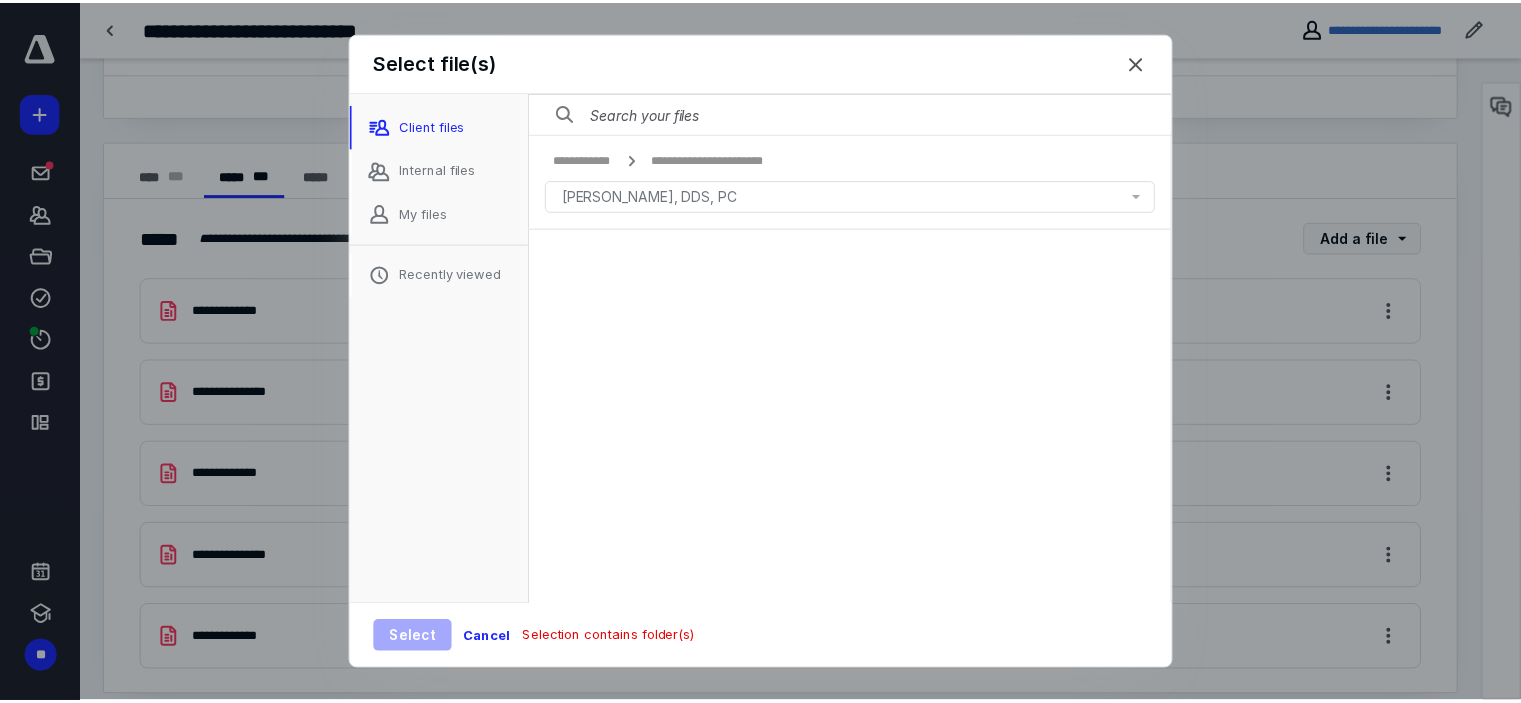 scroll, scrollTop: 0, scrollLeft: 0, axis: both 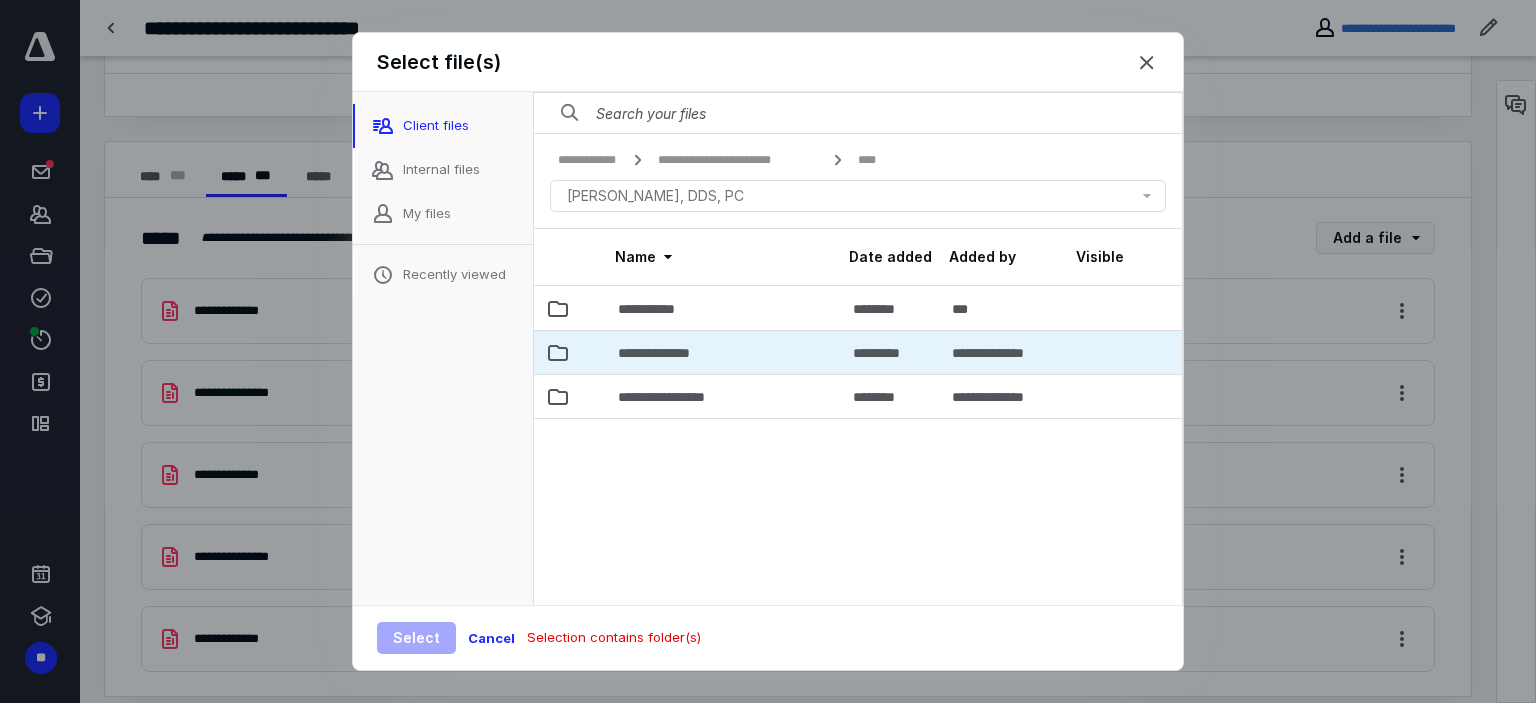 click on "**********" at bounding box center [678, 353] 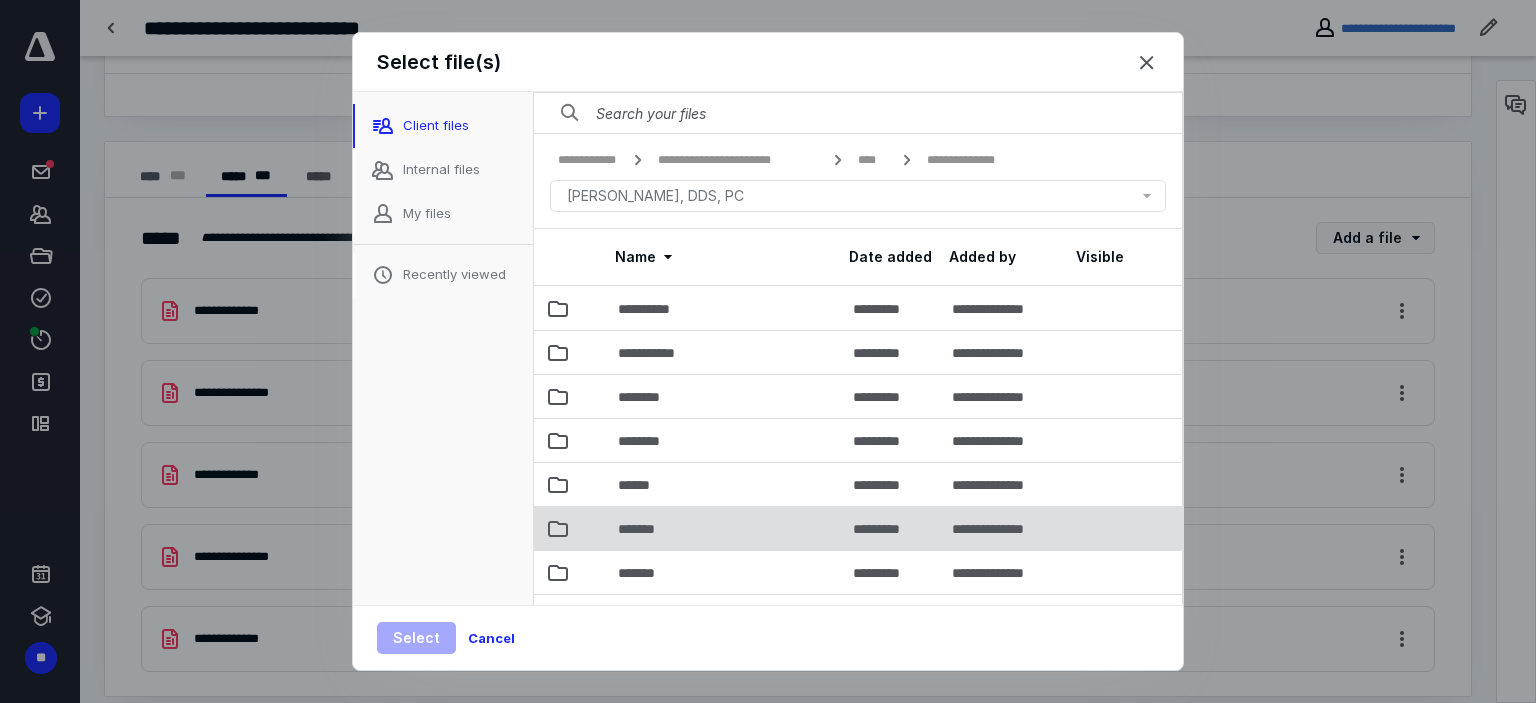 click on "*******" at bounding box center (723, 528) 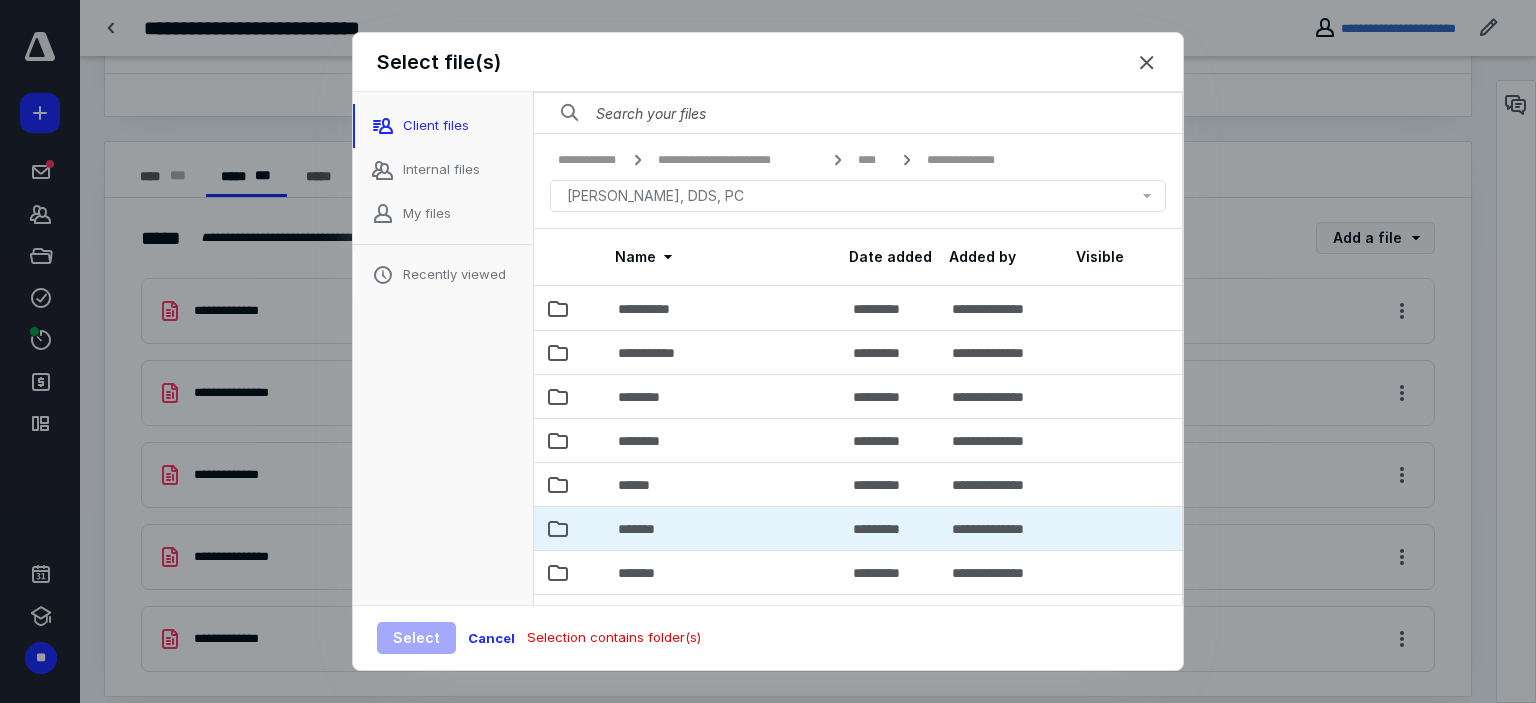 click on "*******" at bounding box center [723, 528] 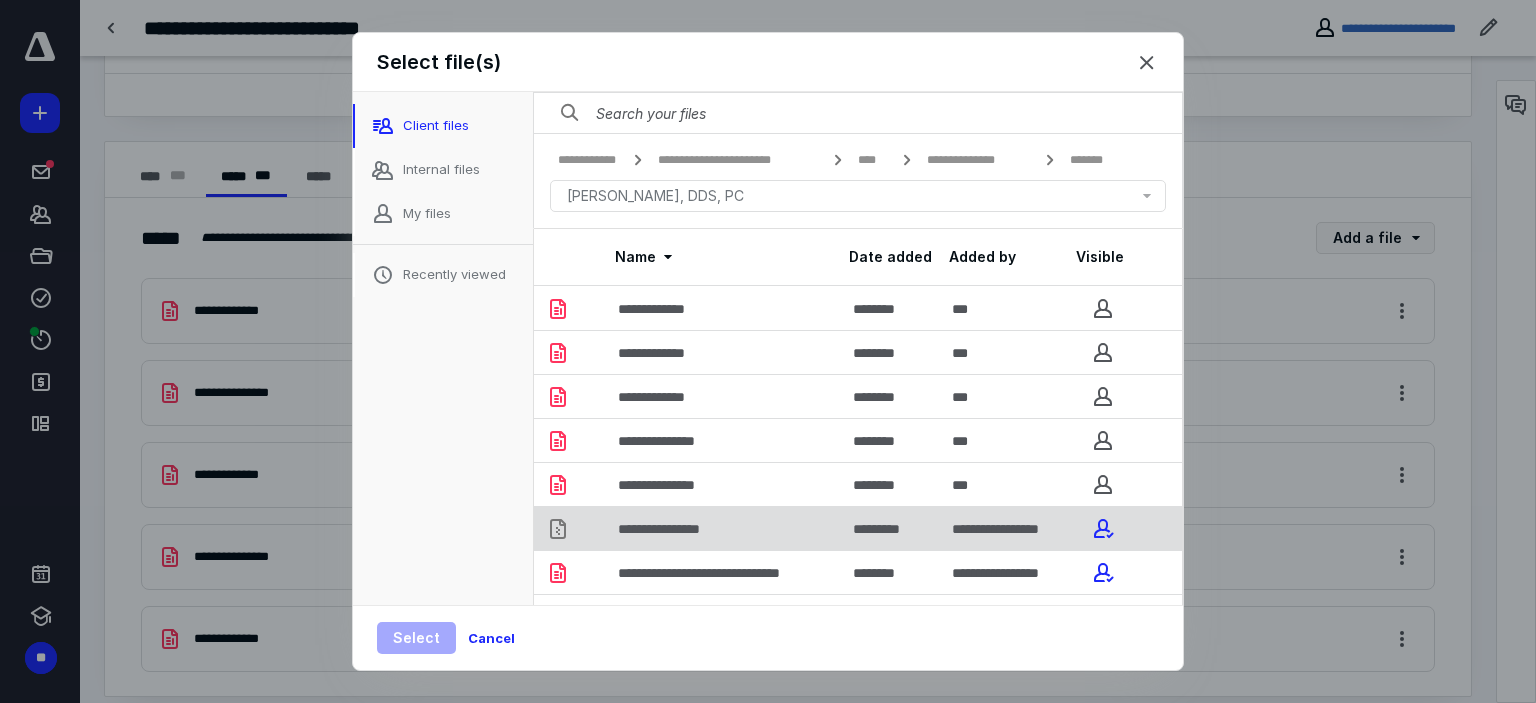 click on "**********" at bounding box center [723, 528] 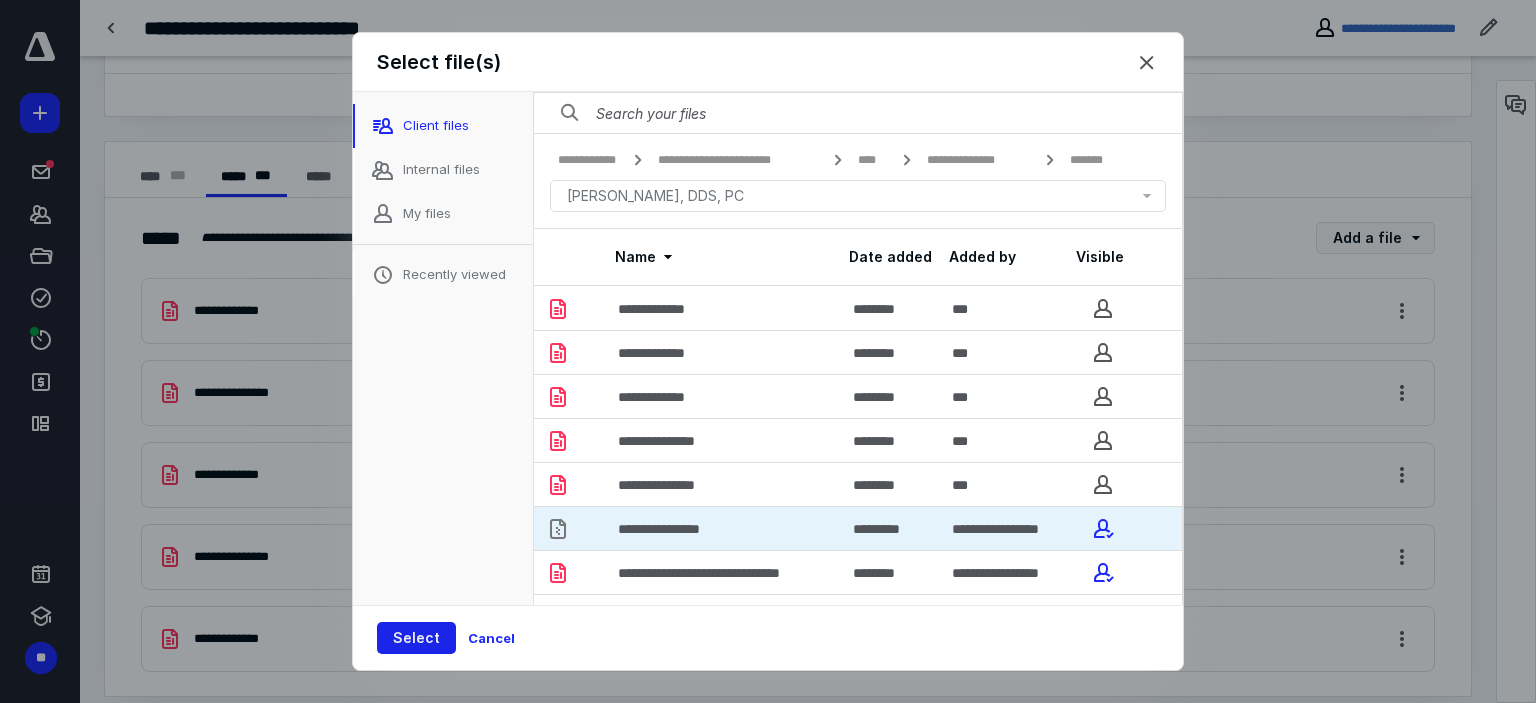 click on "Select" at bounding box center [416, 638] 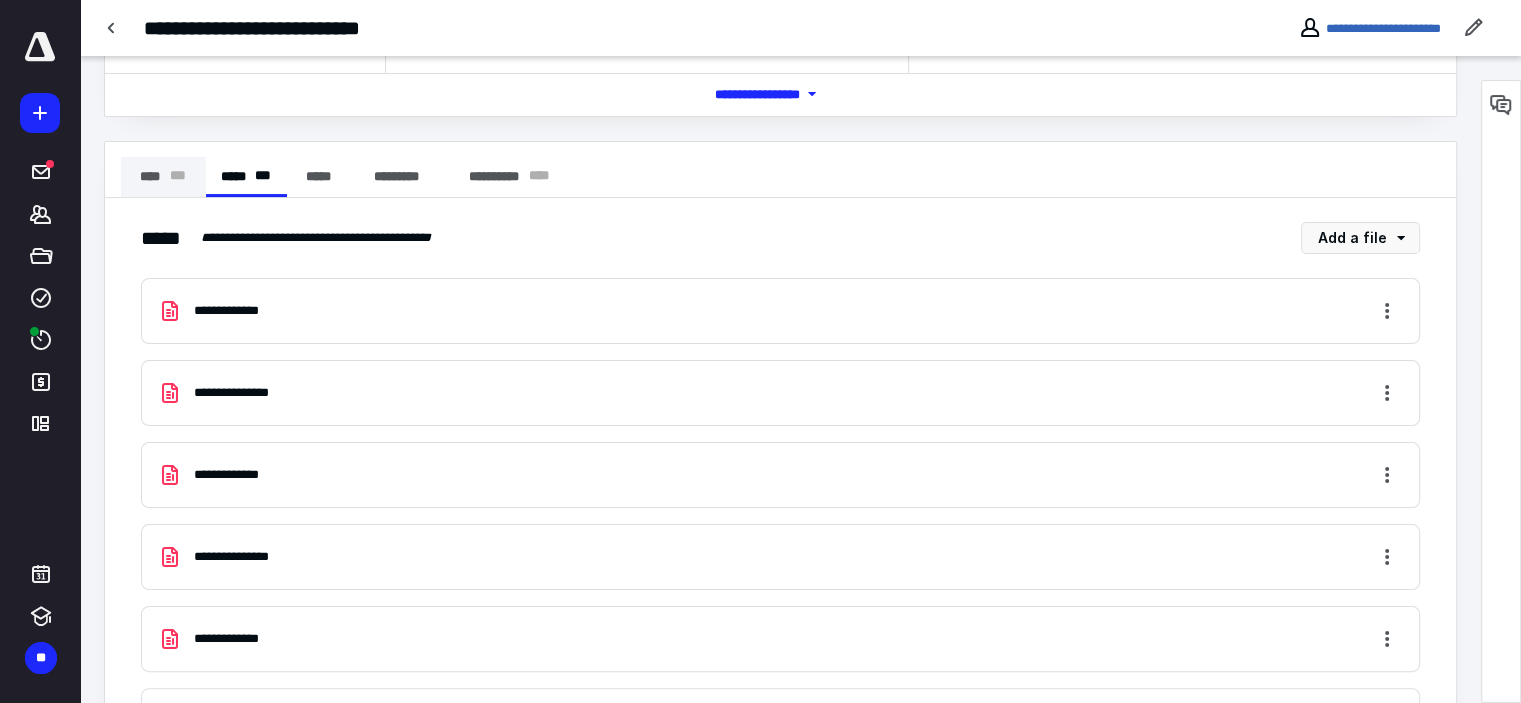 click on "**** * * *" at bounding box center (163, 177) 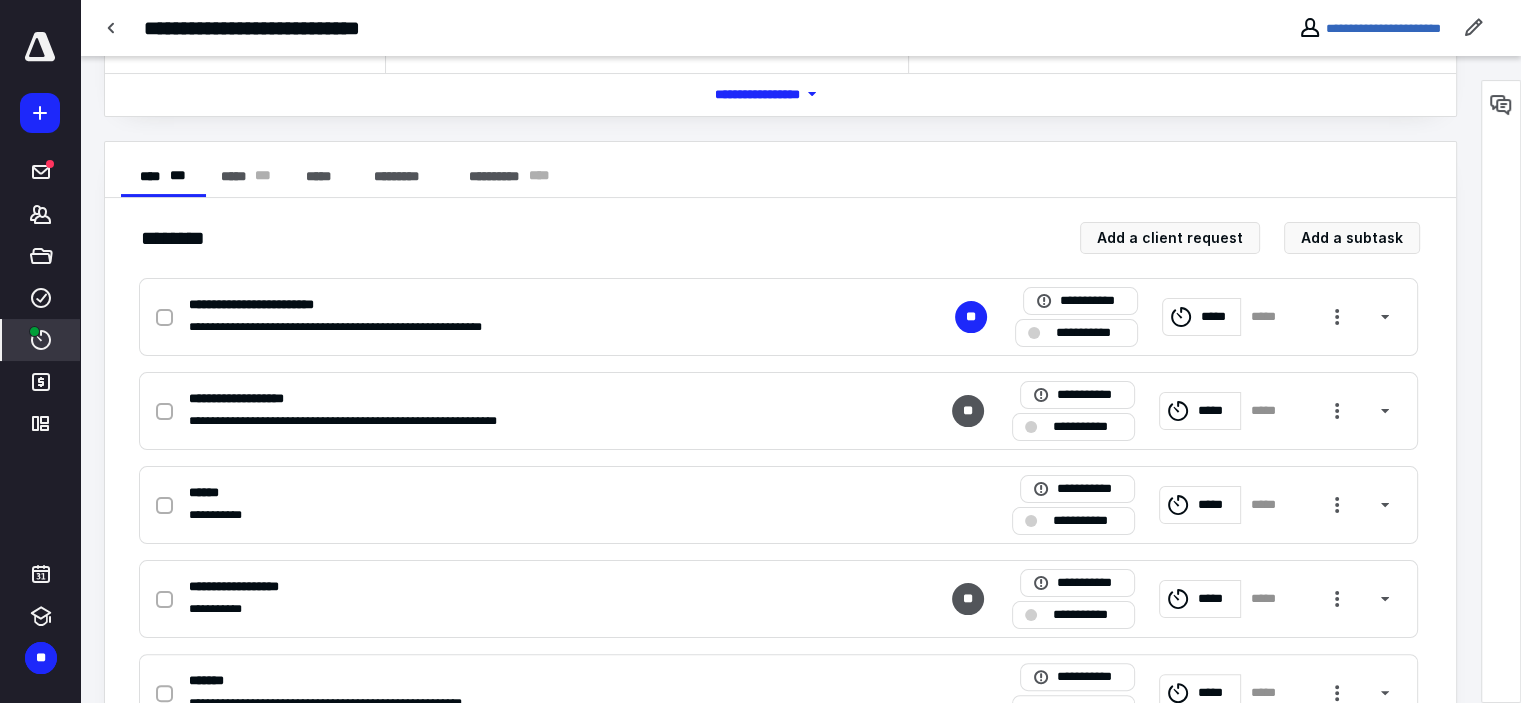 click 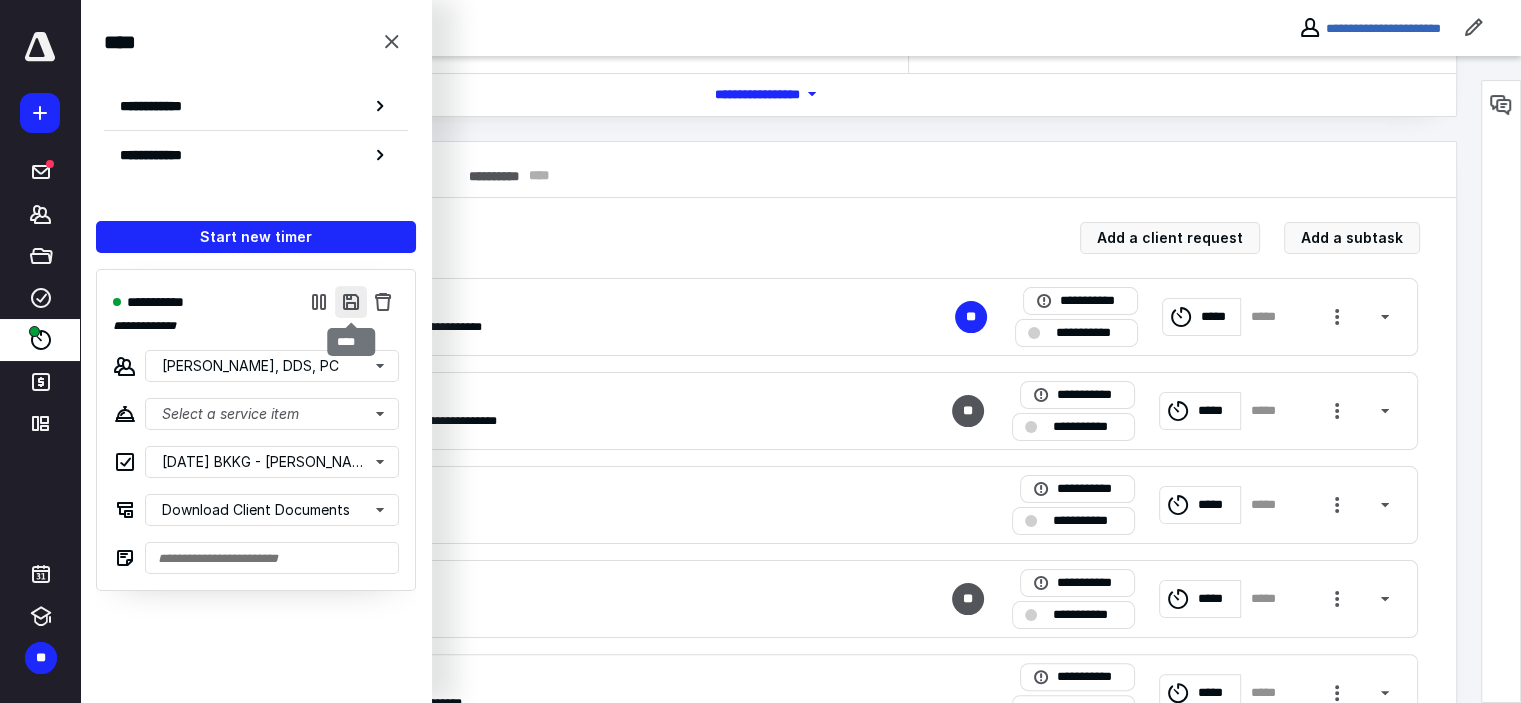 click at bounding box center (351, 302) 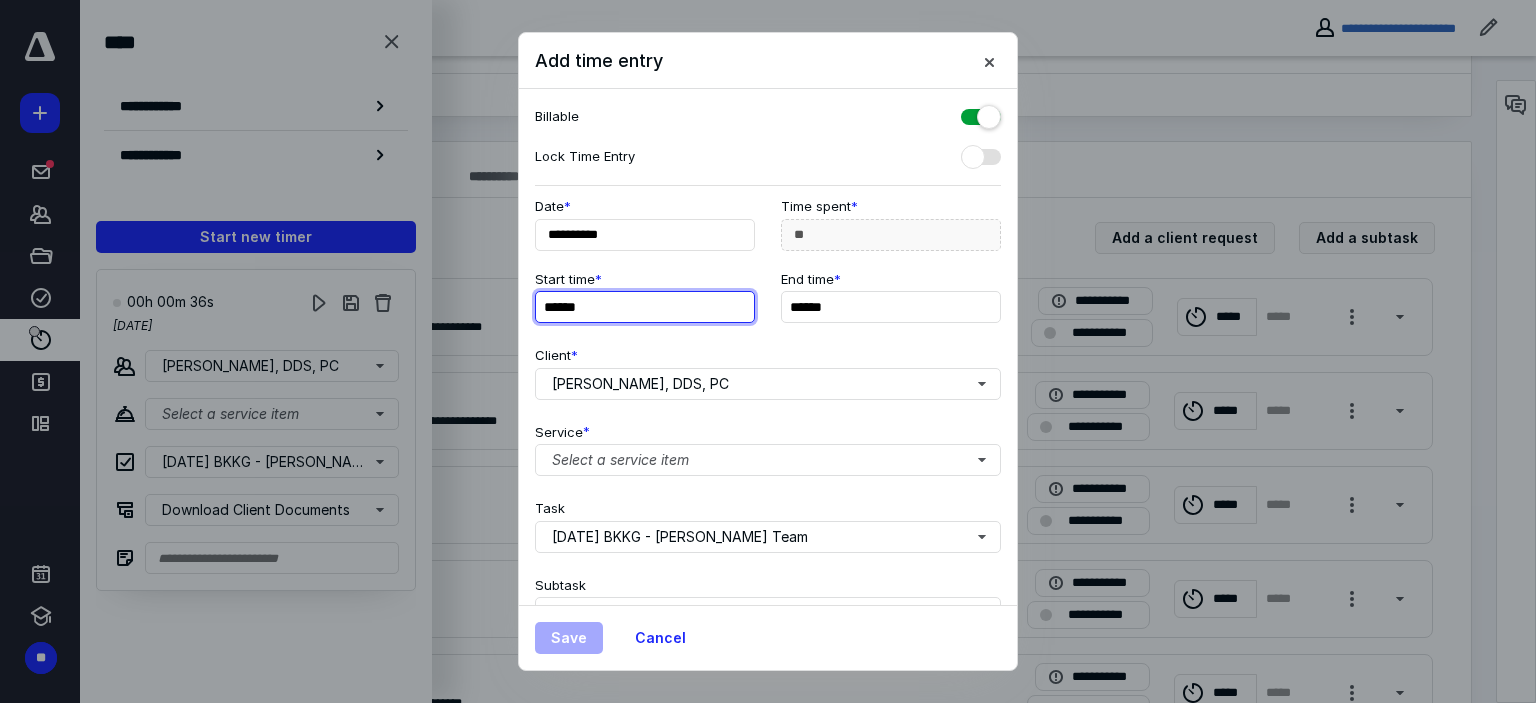 click on "******" at bounding box center [645, 307] 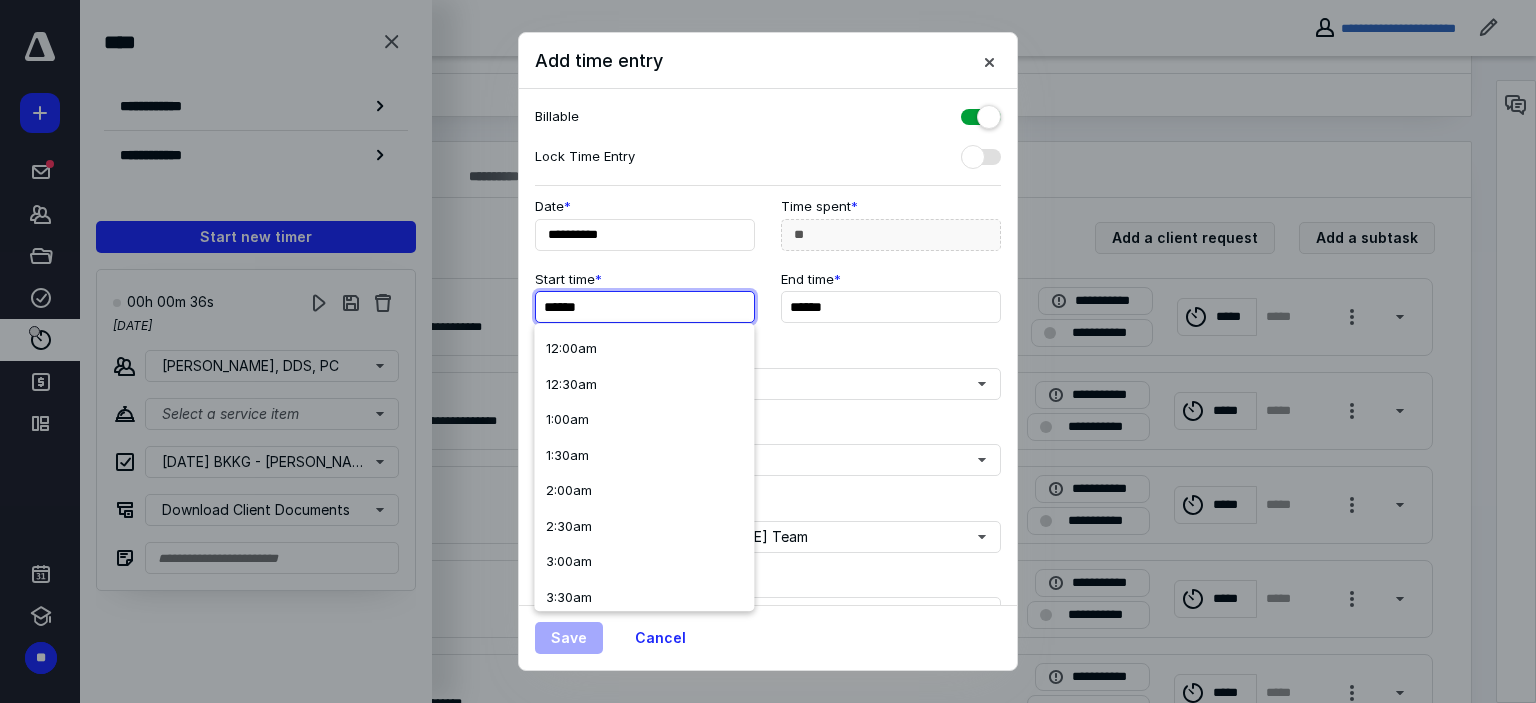 click on "******" at bounding box center (645, 307) 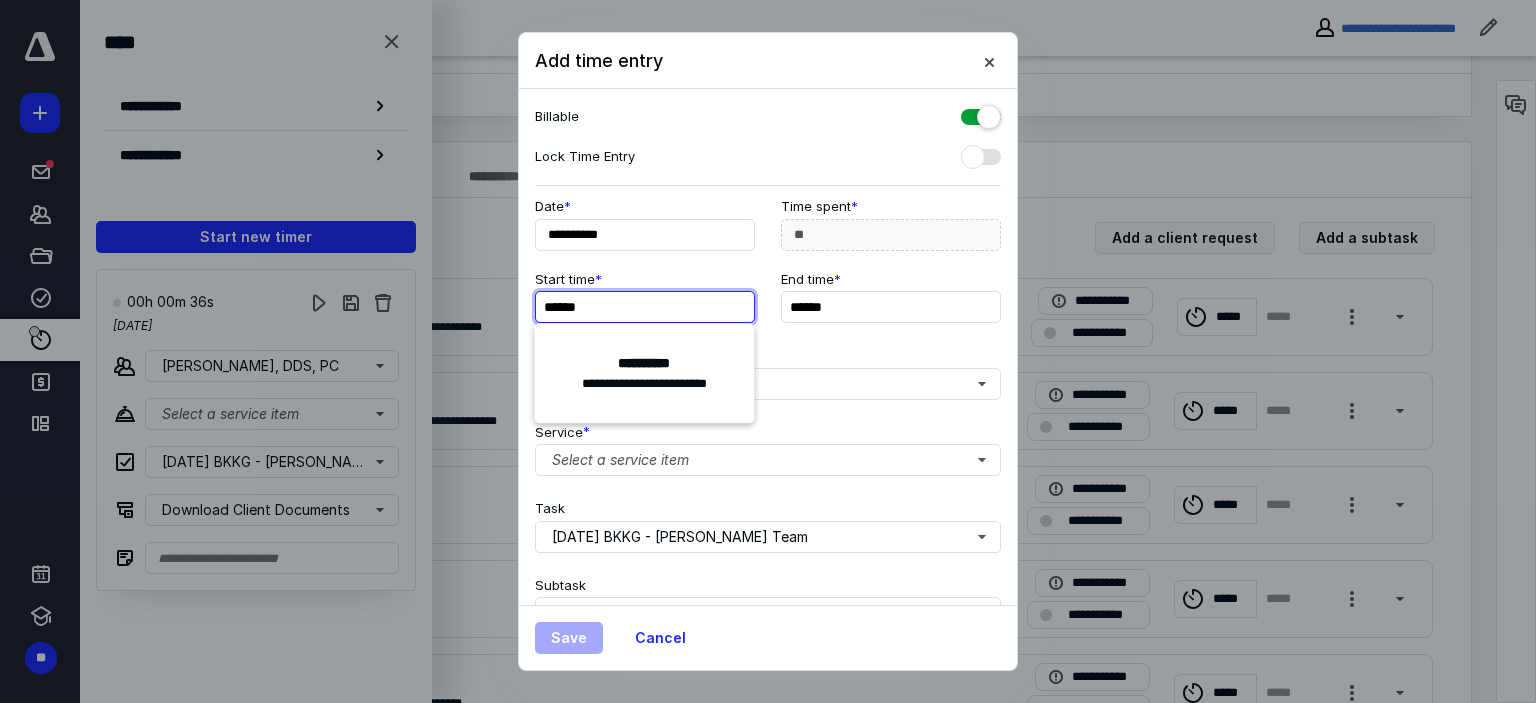 type on "******" 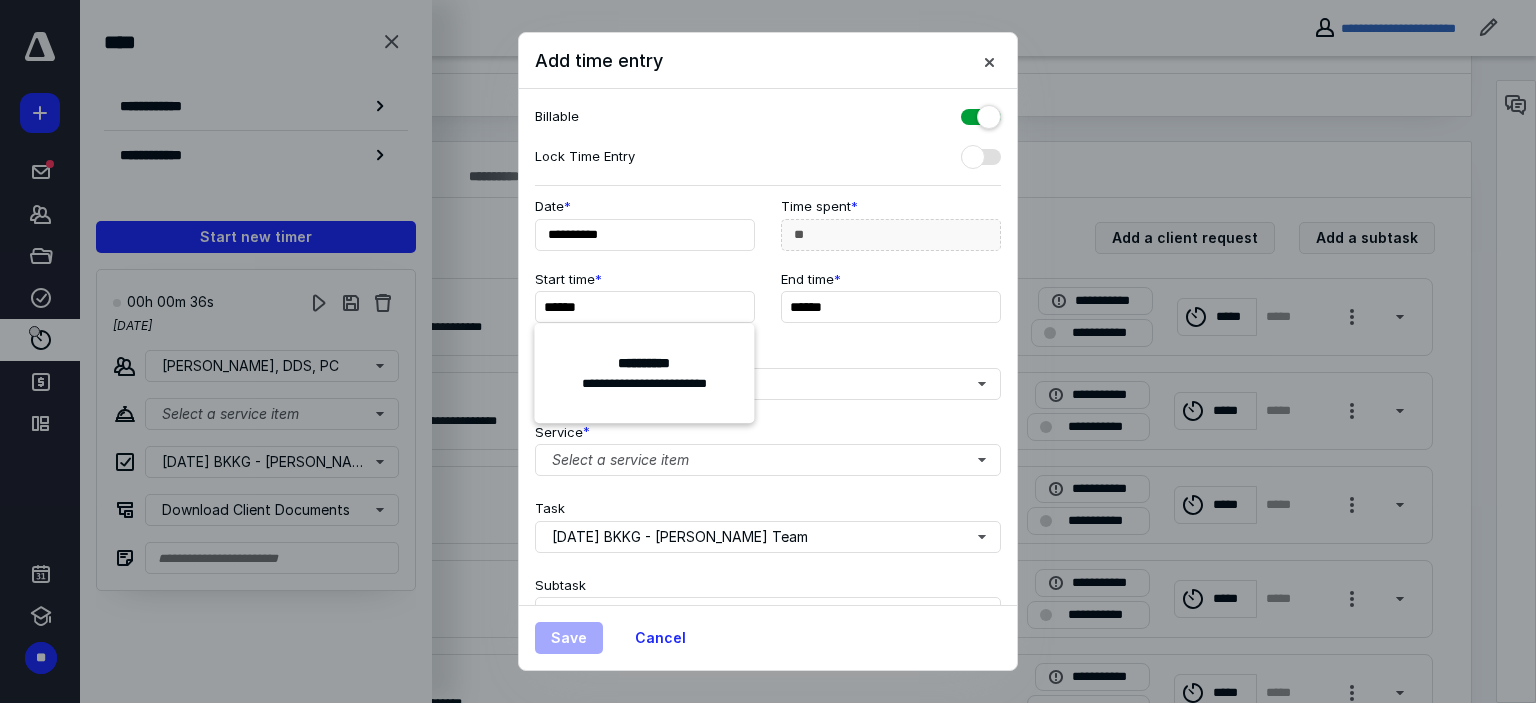 type on "***" 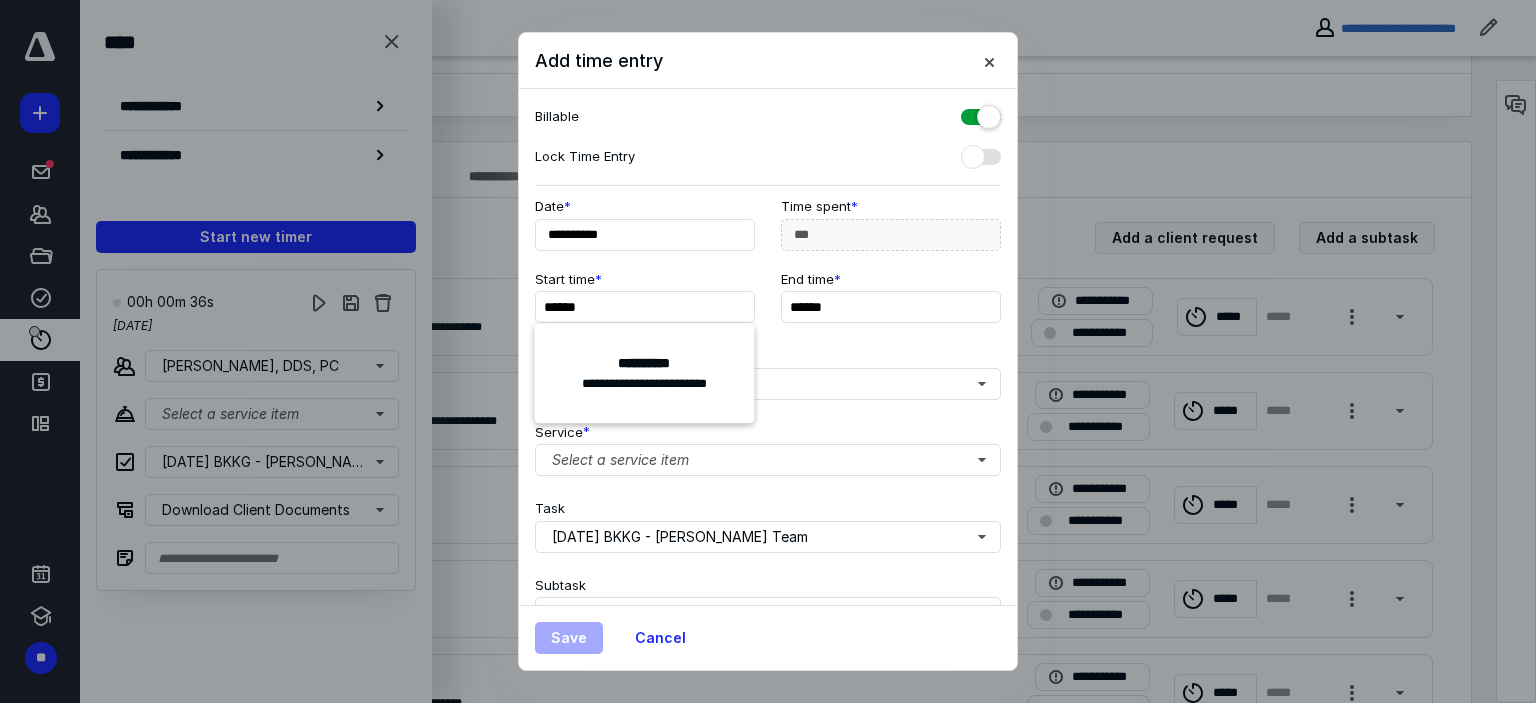 click on "Client * [PERSON_NAME], DDS, PC" at bounding box center (768, 369) 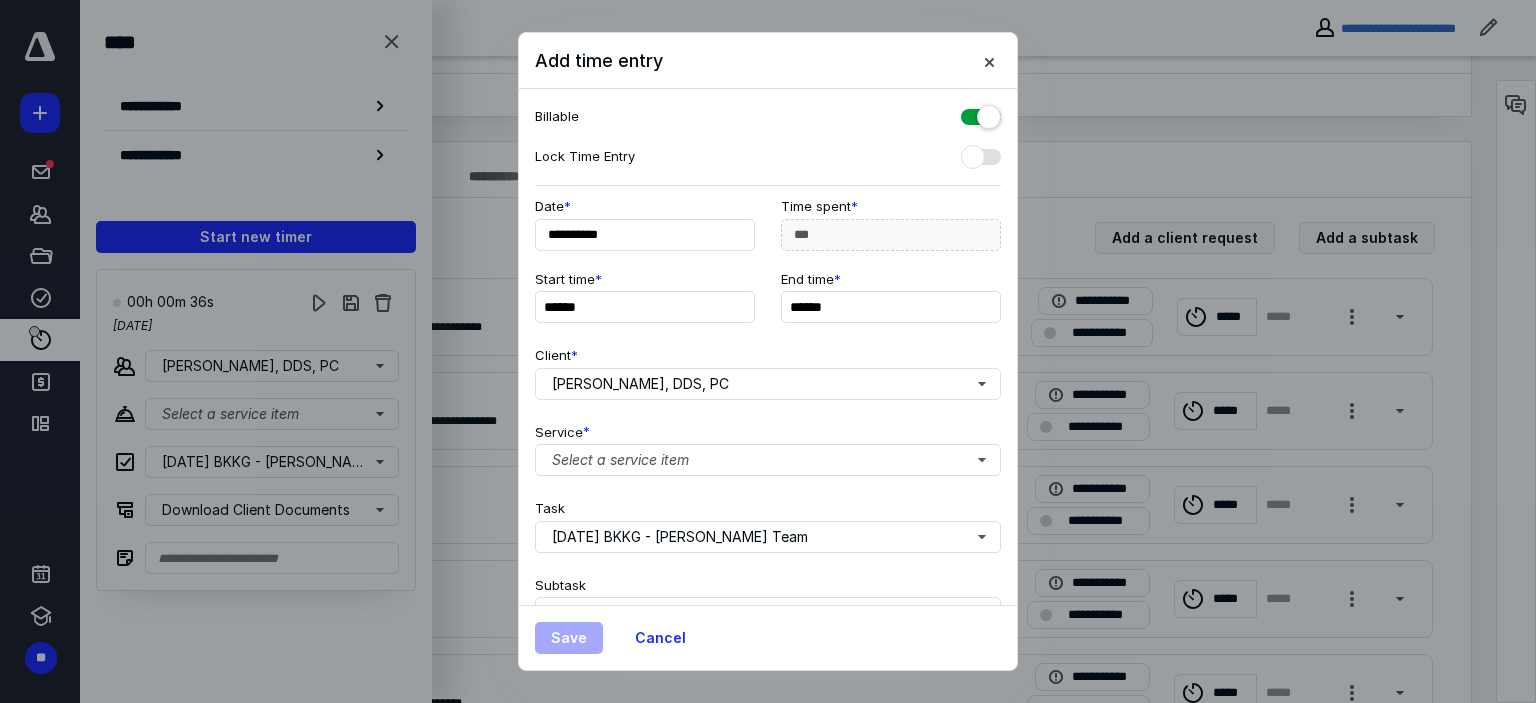 click on "Service * Select a service item" at bounding box center (768, 446) 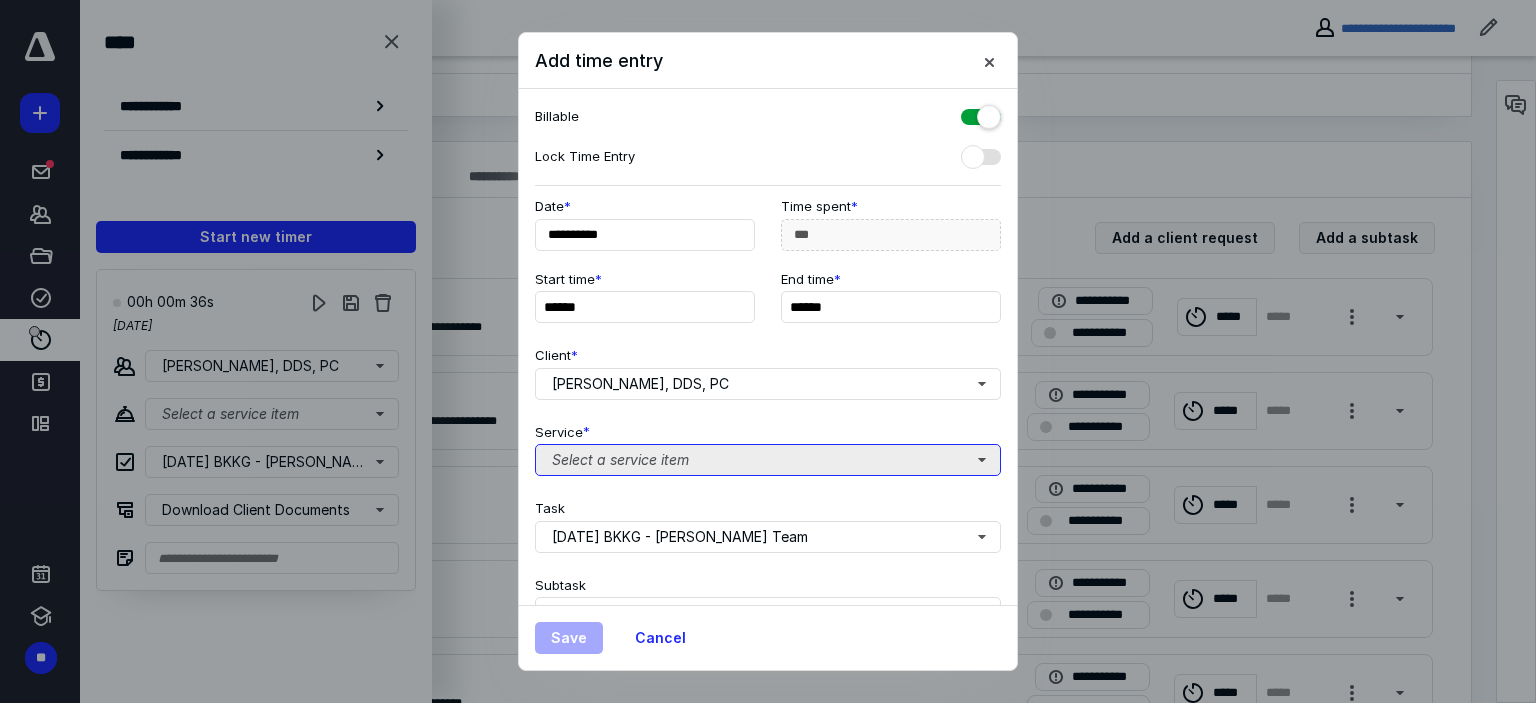 click on "Select a service item" at bounding box center [768, 460] 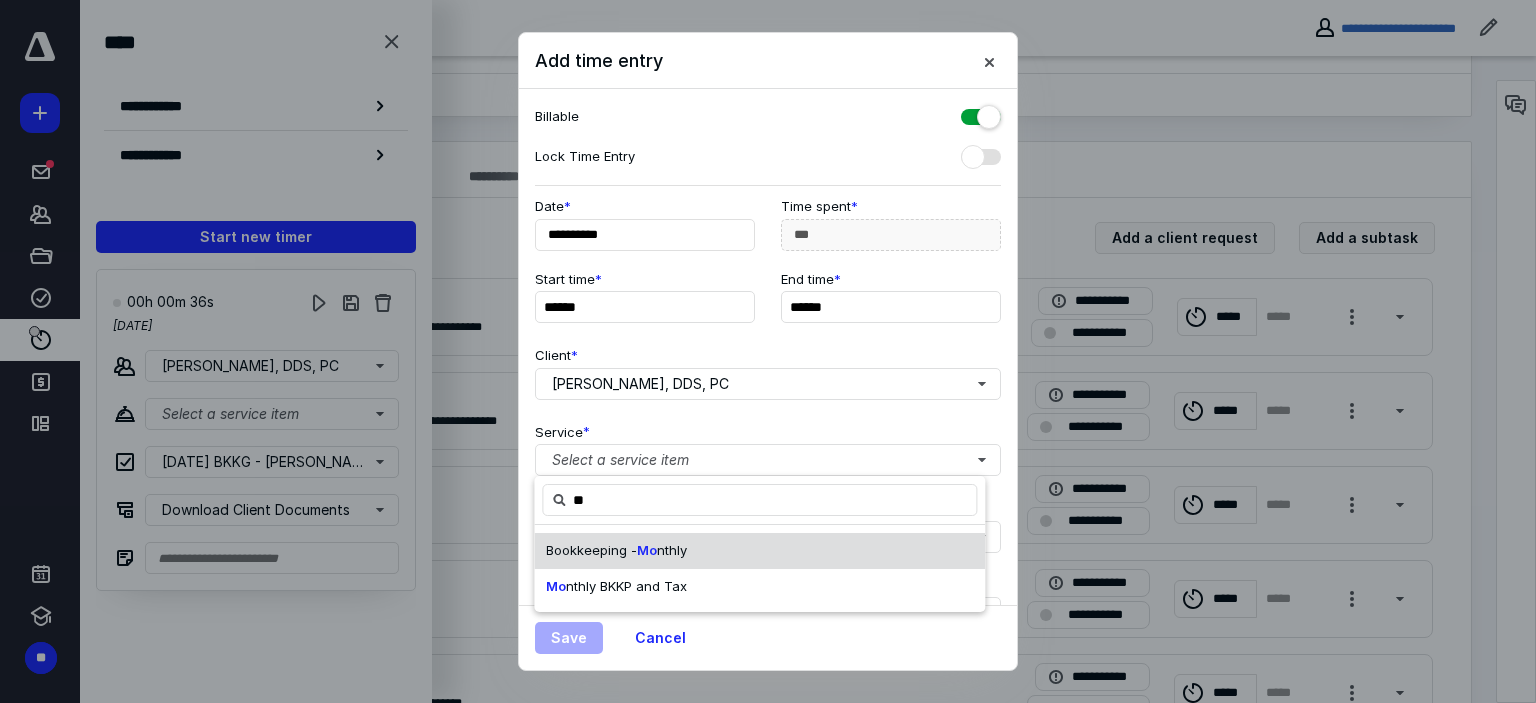 click on "Bookkeeping -  Mo nthly" at bounding box center [759, 551] 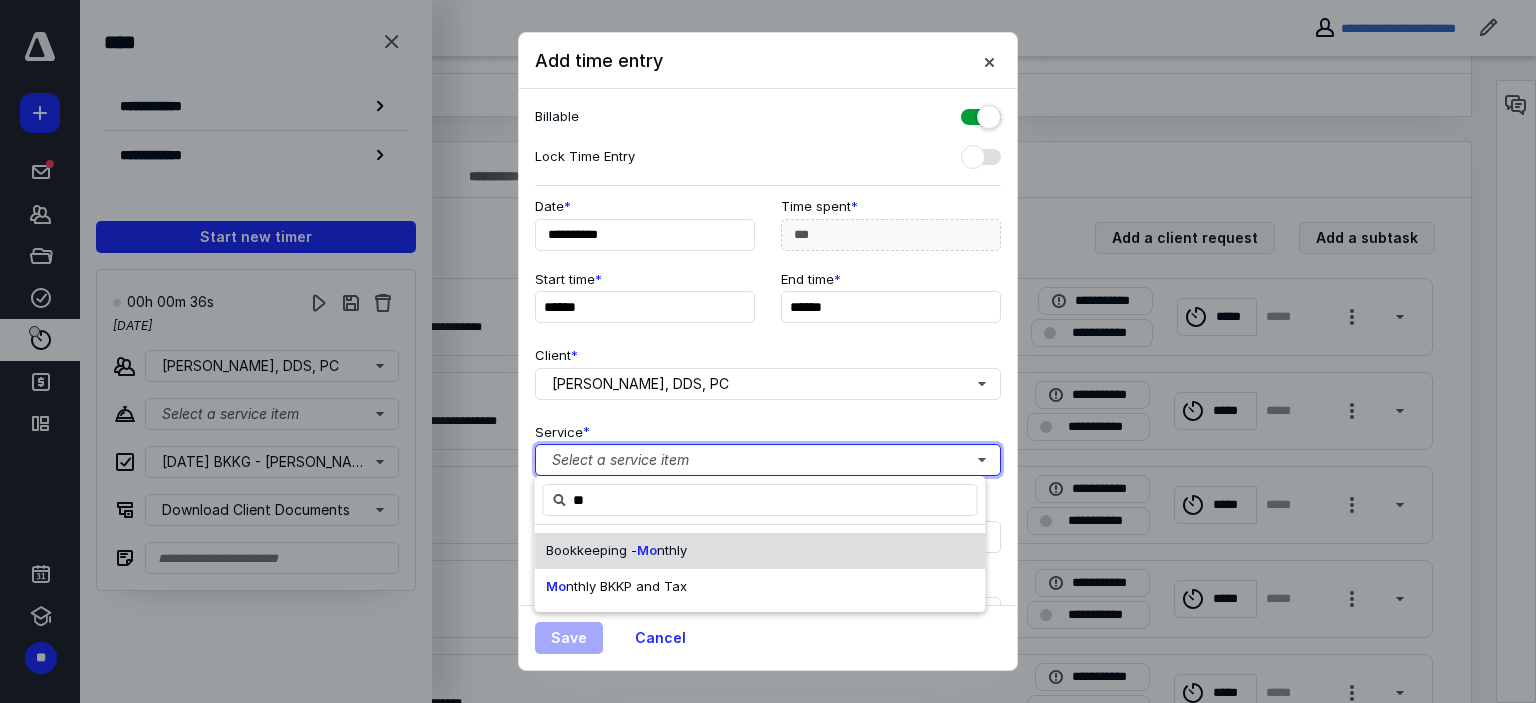 type 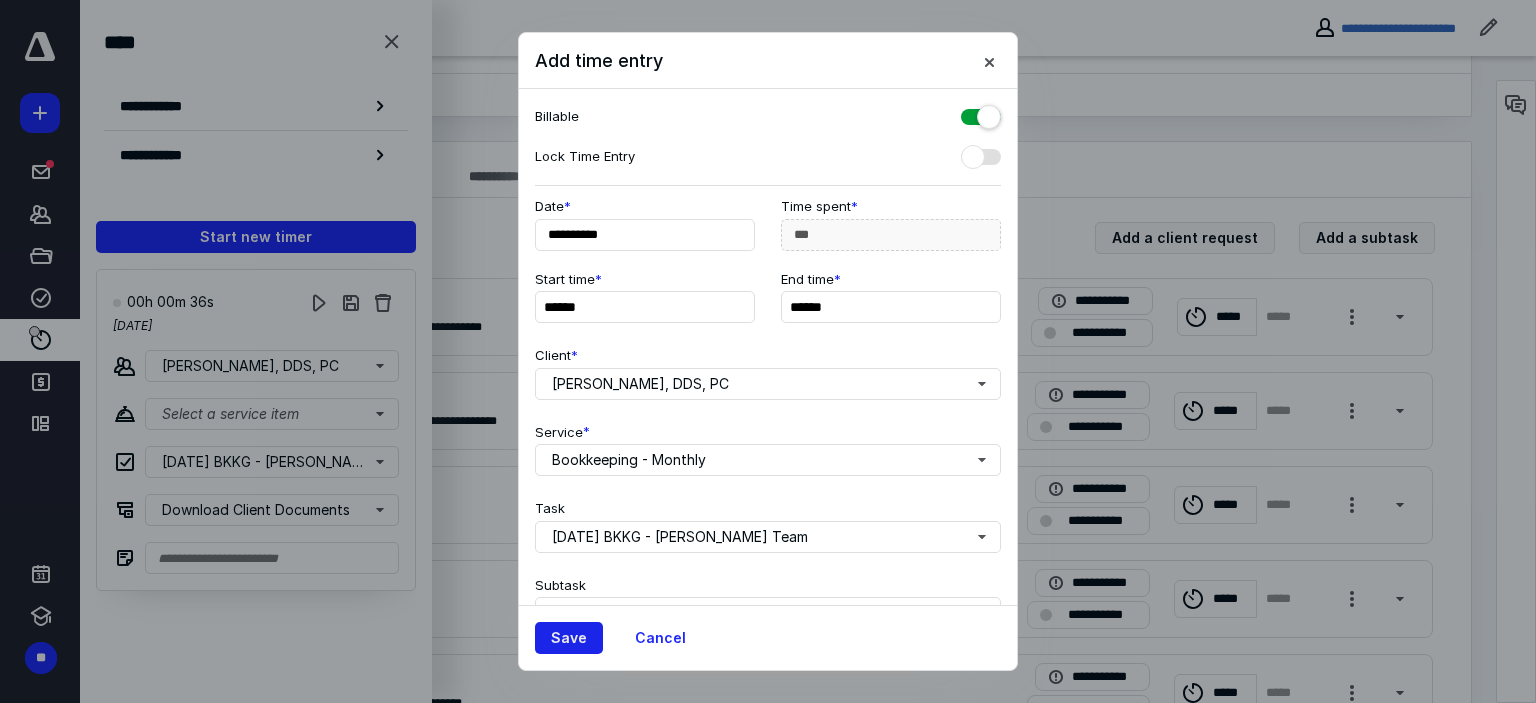 click on "Save" at bounding box center (569, 638) 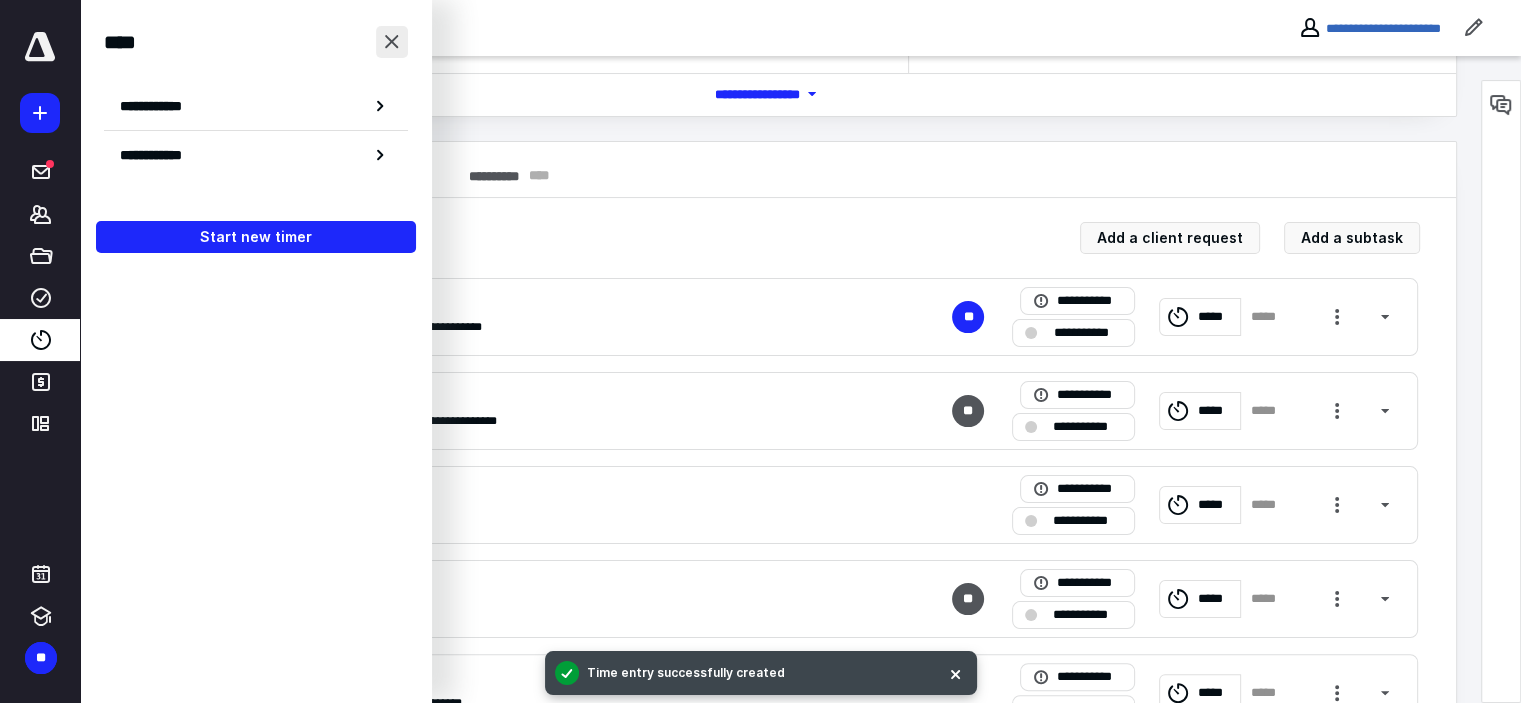 drag, startPoint x: 392, startPoint y: 21, endPoint x: 386, endPoint y: 32, distance: 12.529964 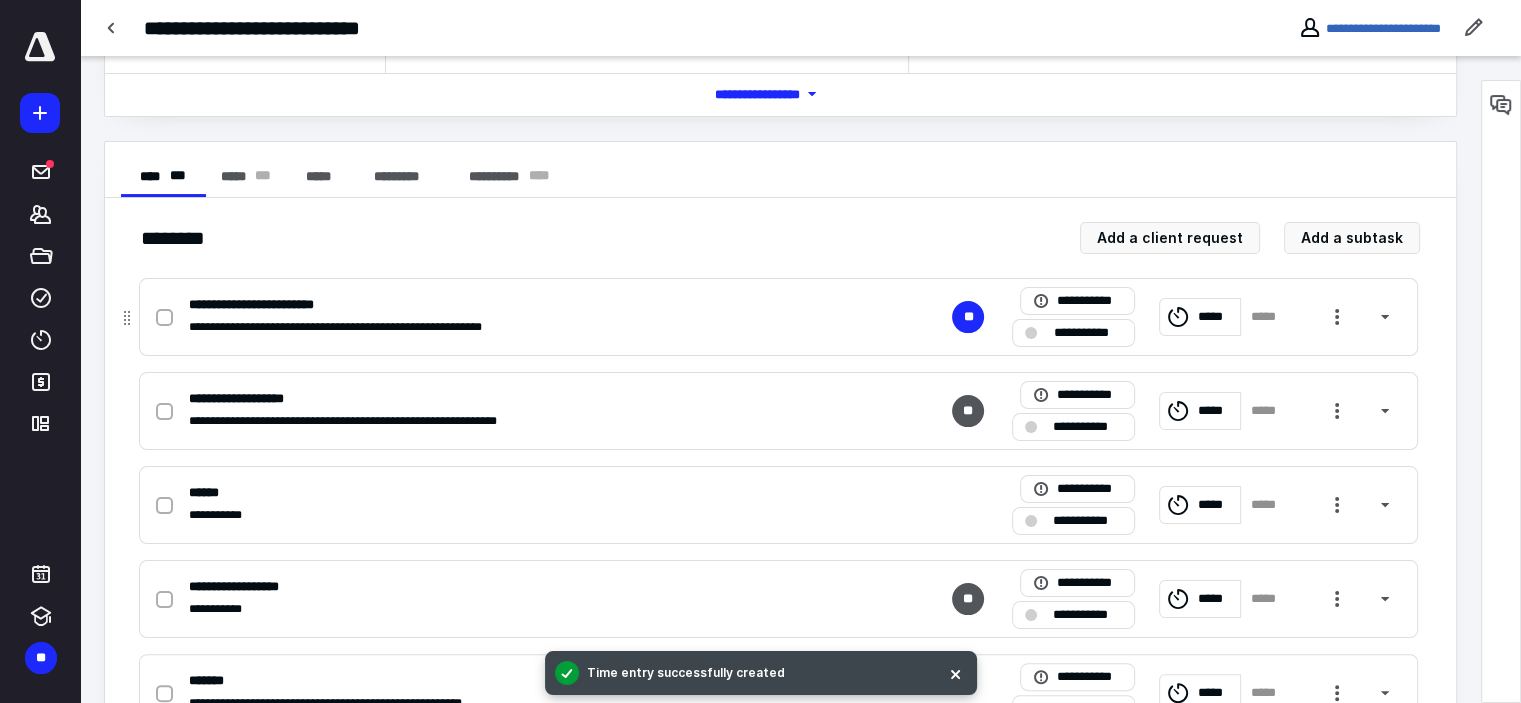 click 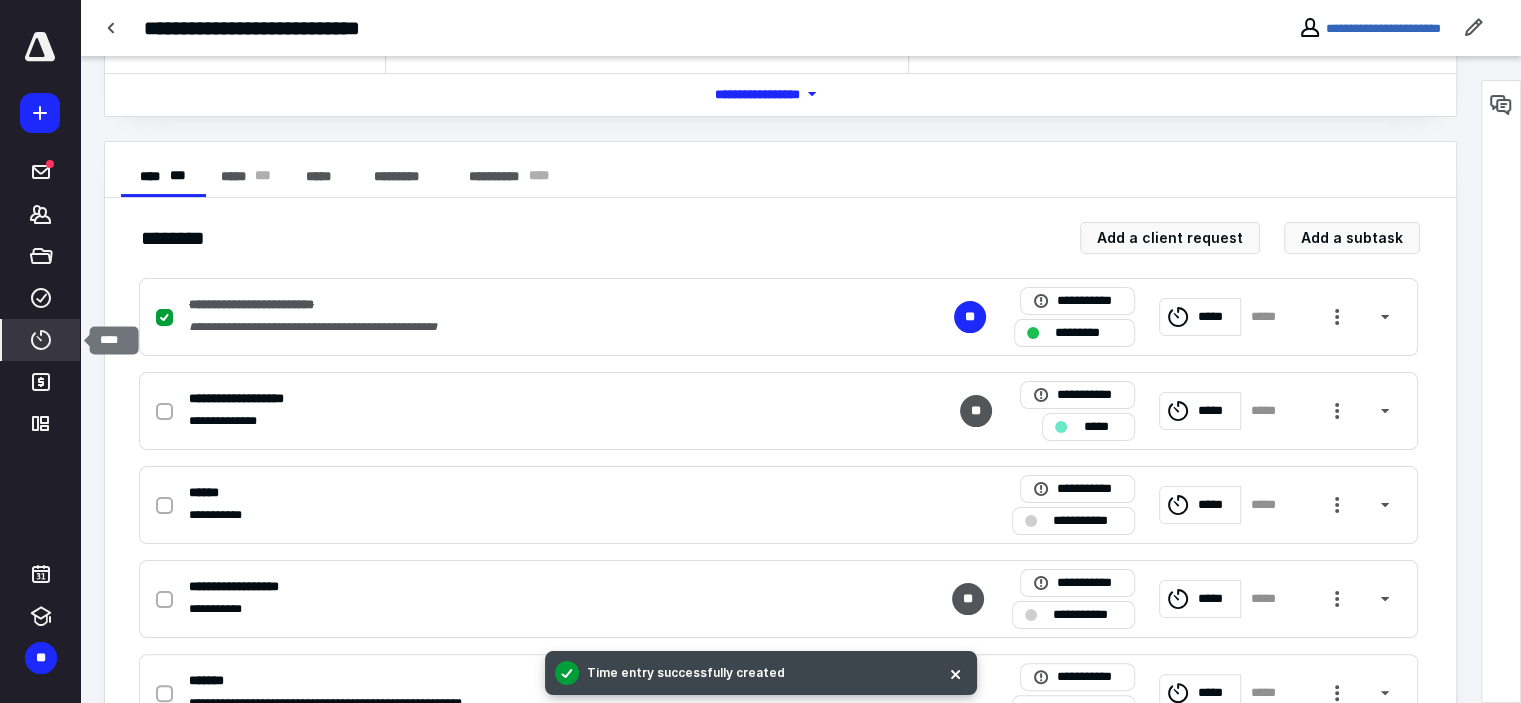 click 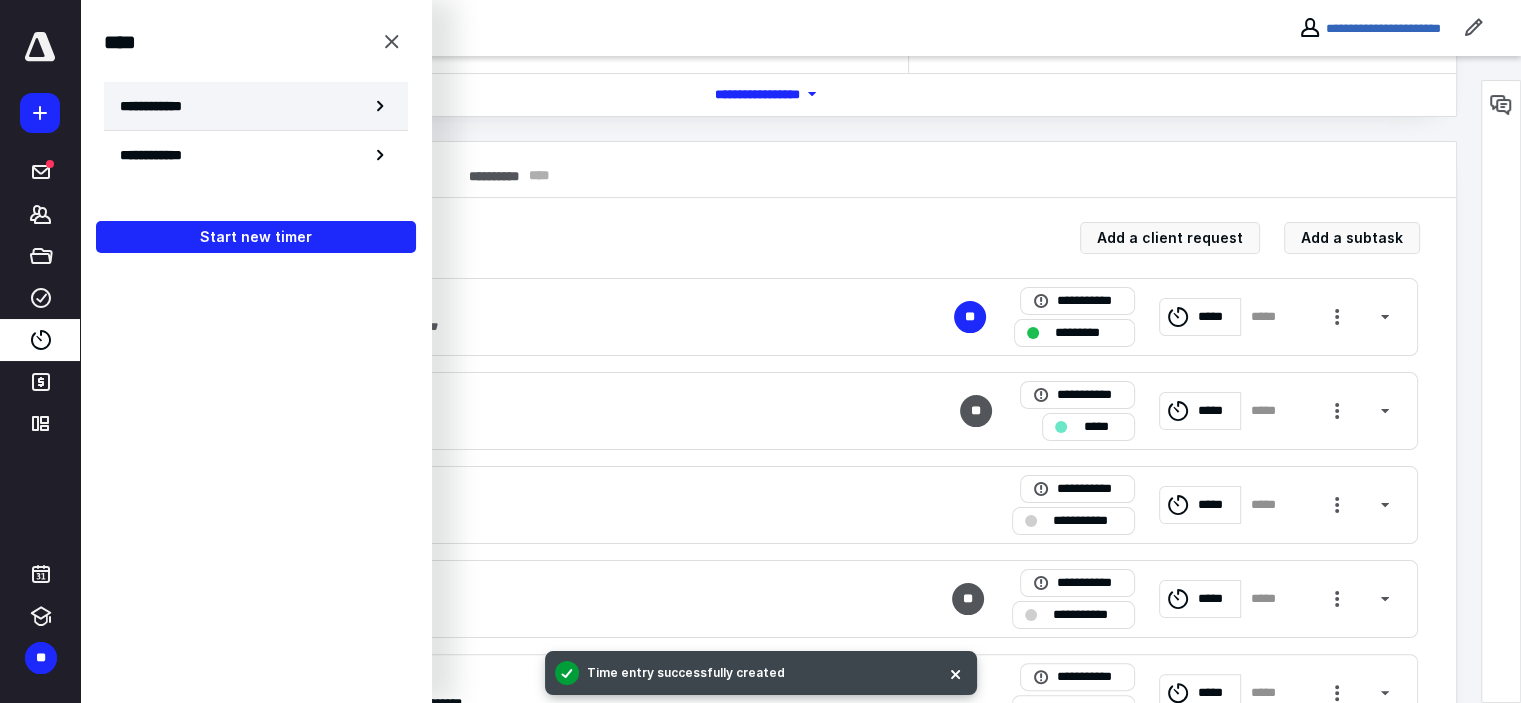 click 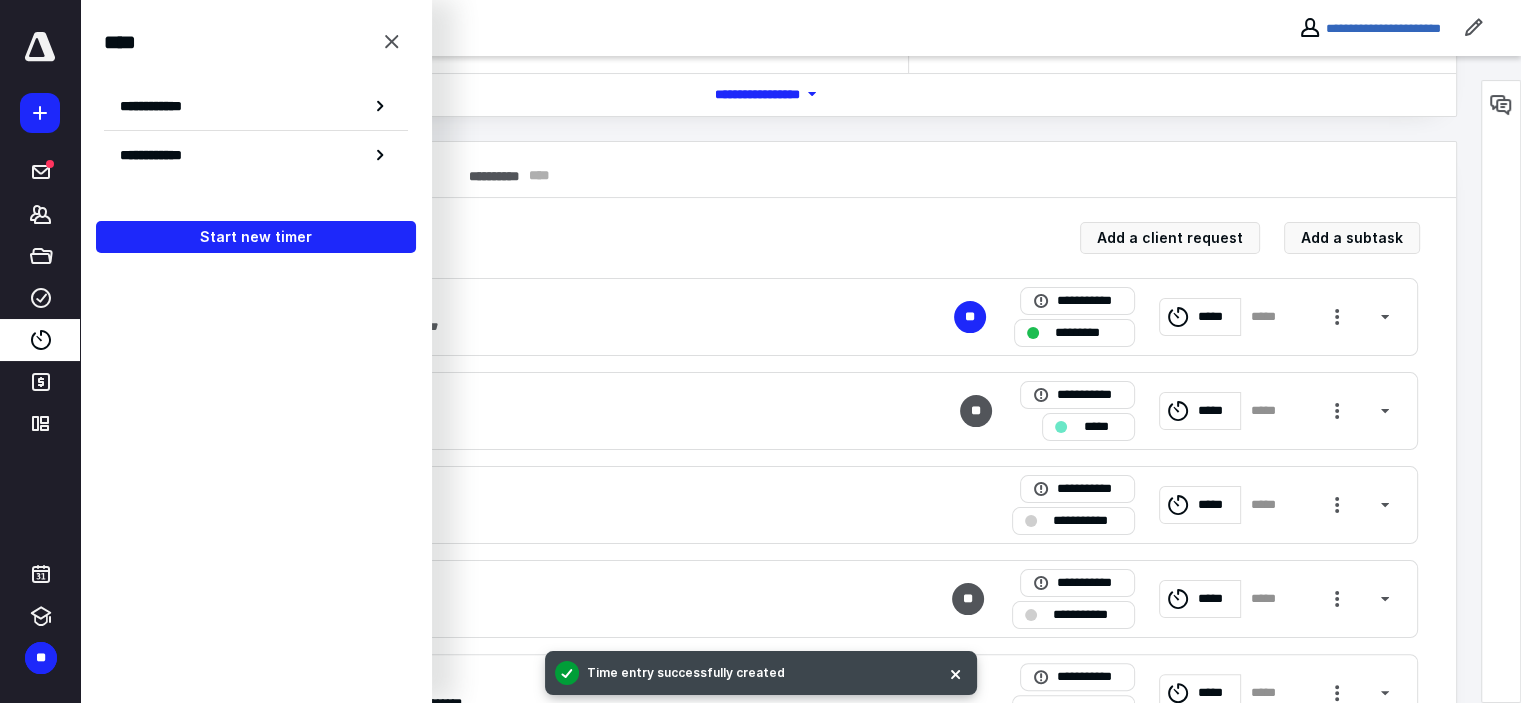 scroll, scrollTop: 0, scrollLeft: 0, axis: both 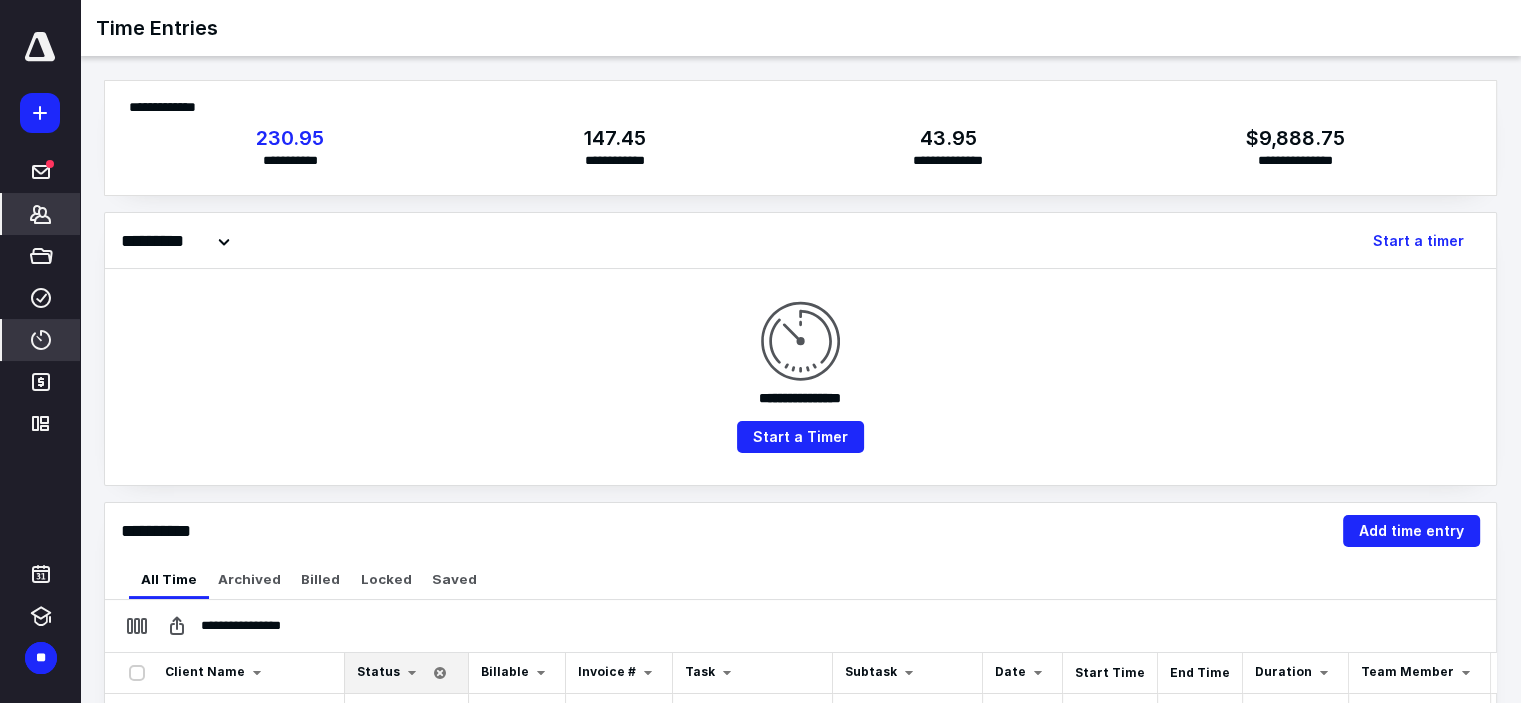 click 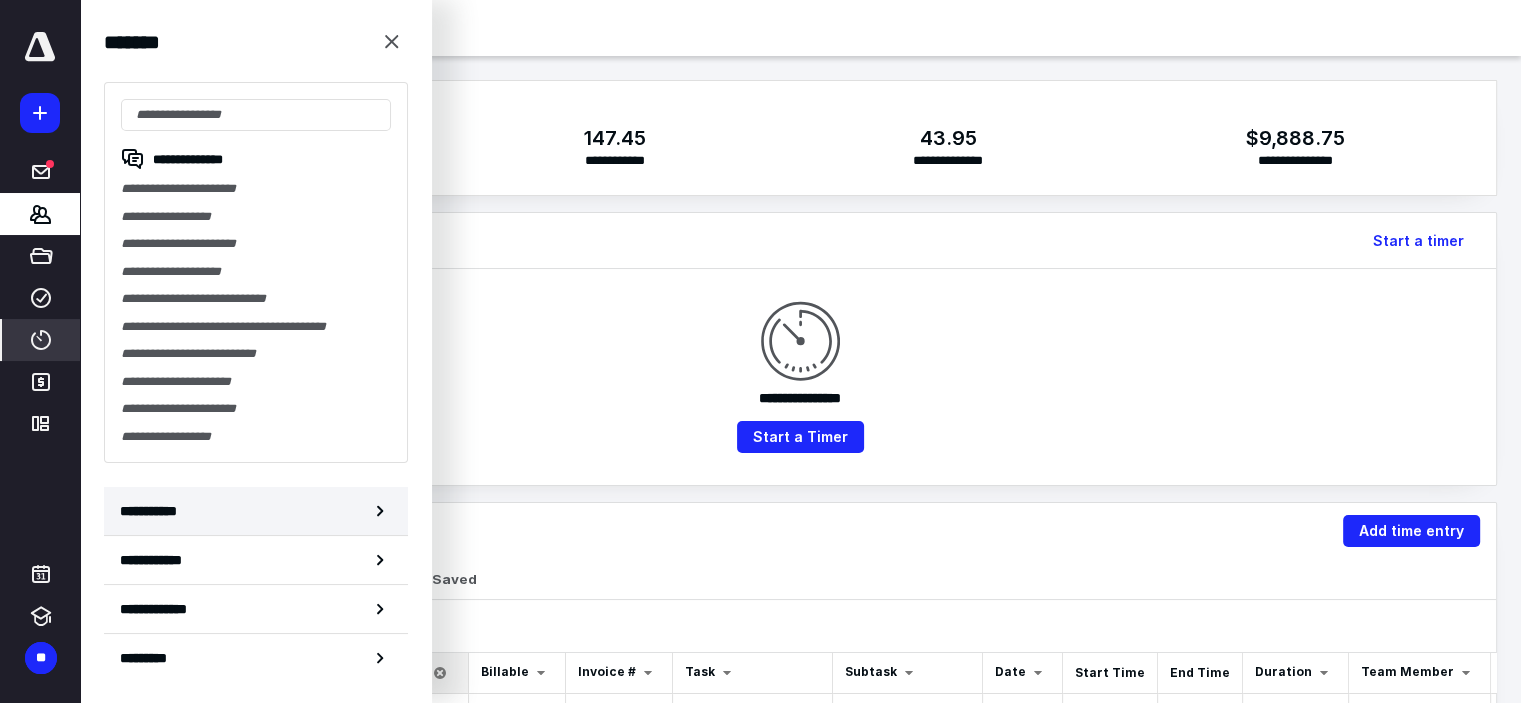 click on "**********" at bounding box center (256, 511) 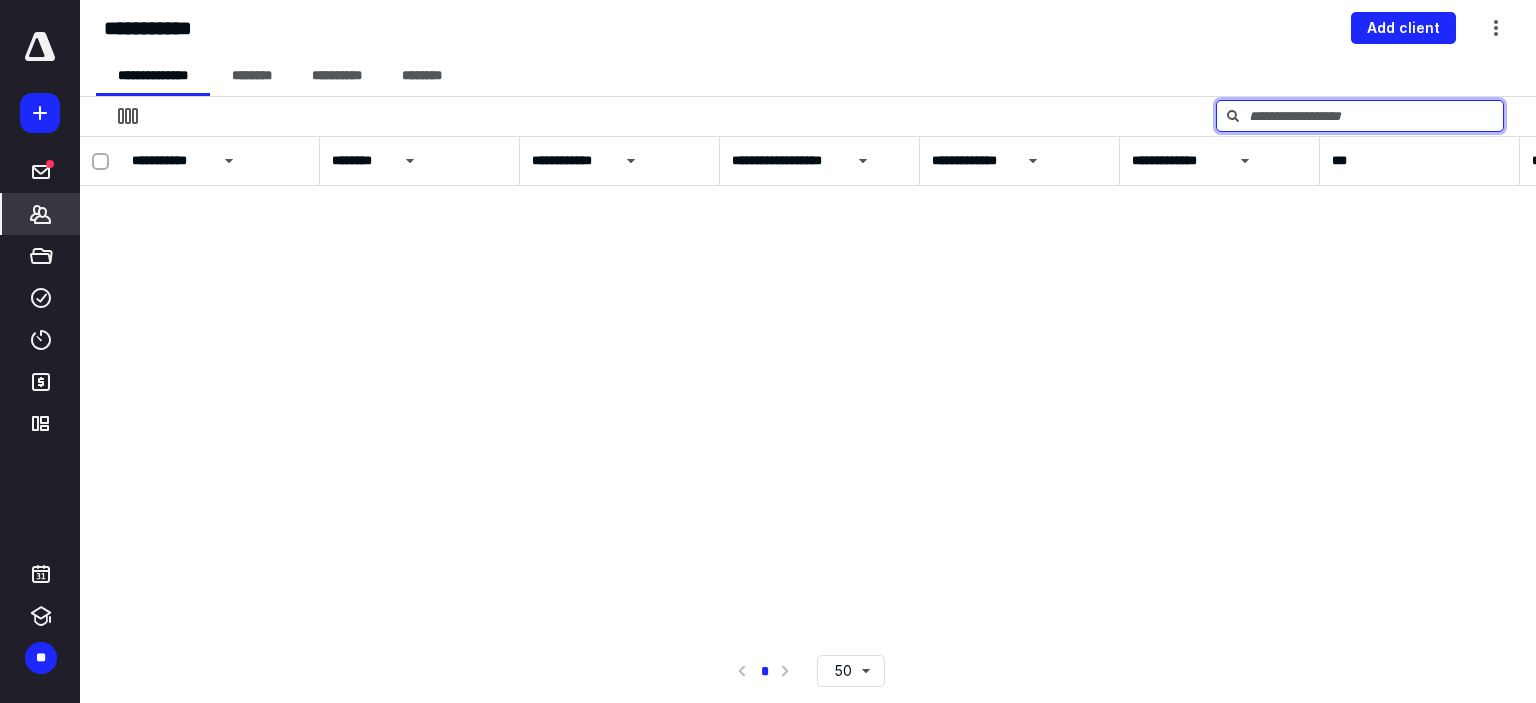 click at bounding box center (1360, 116) 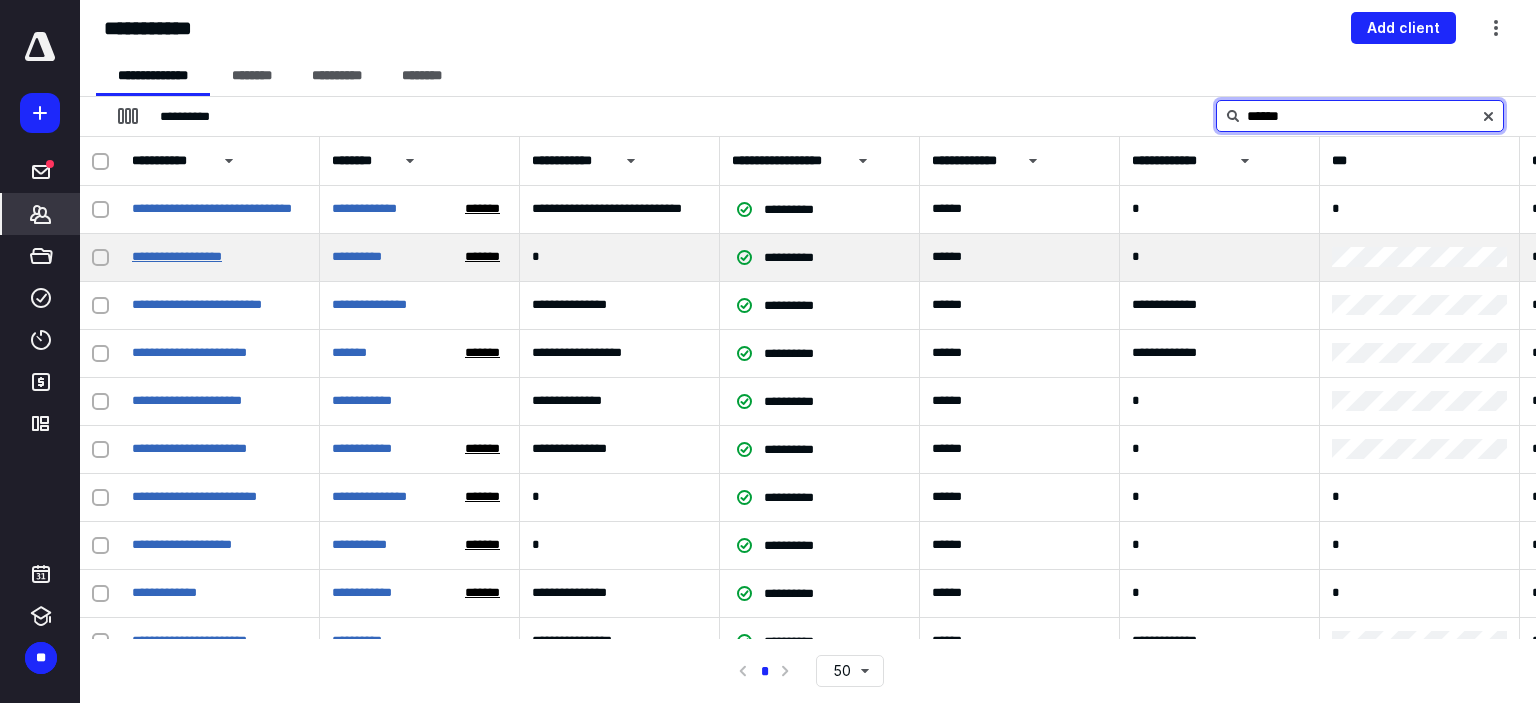 type on "*****" 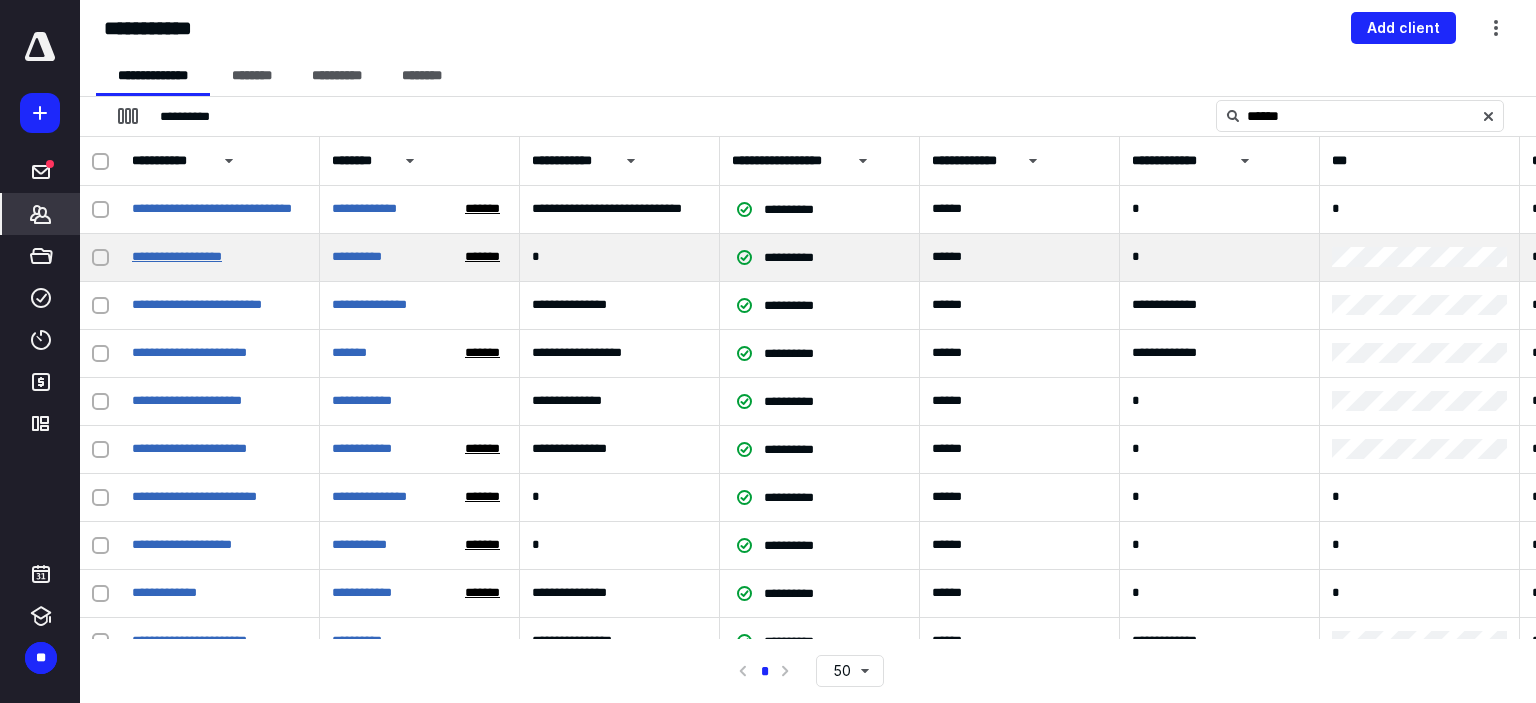 click on "**********" at bounding box center [177, 256] 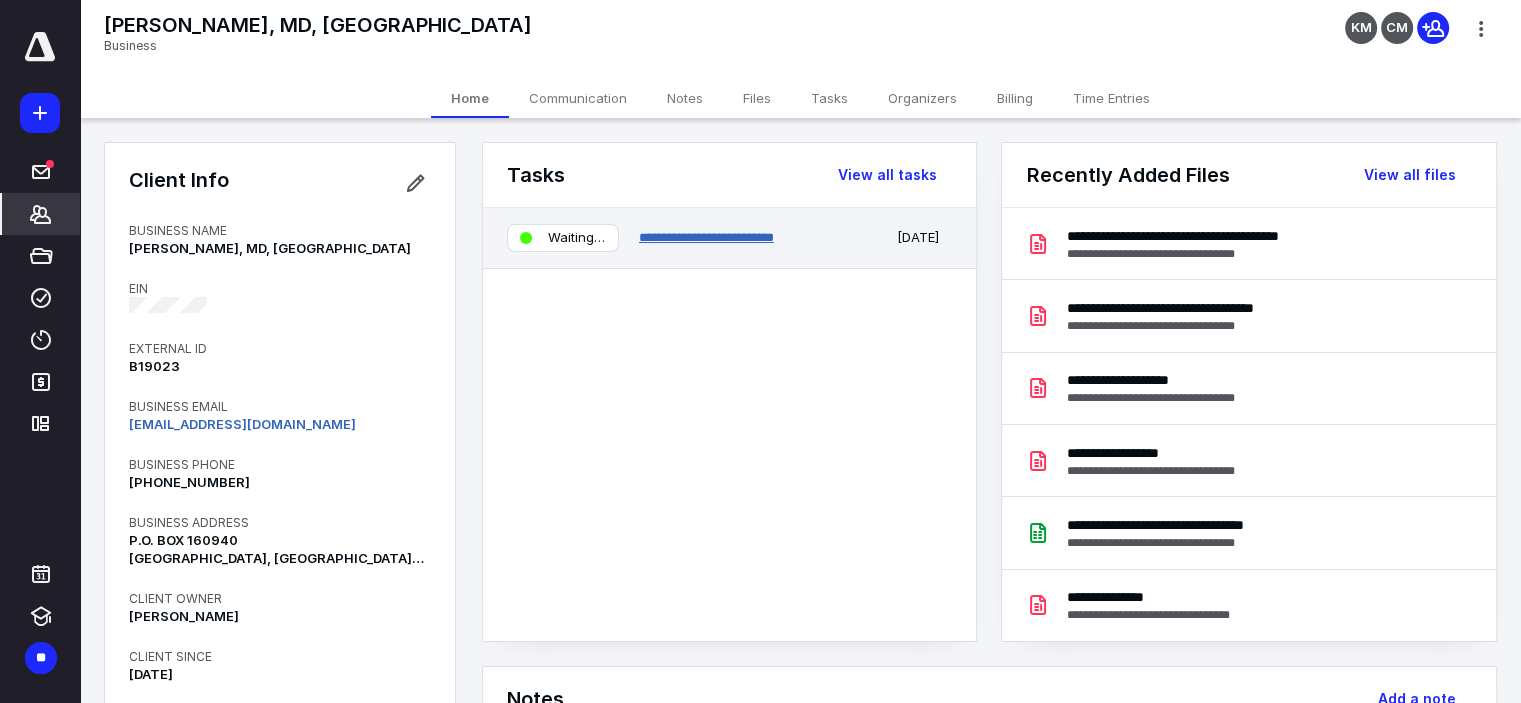 click on "**********" at bounding box center (706, 237) 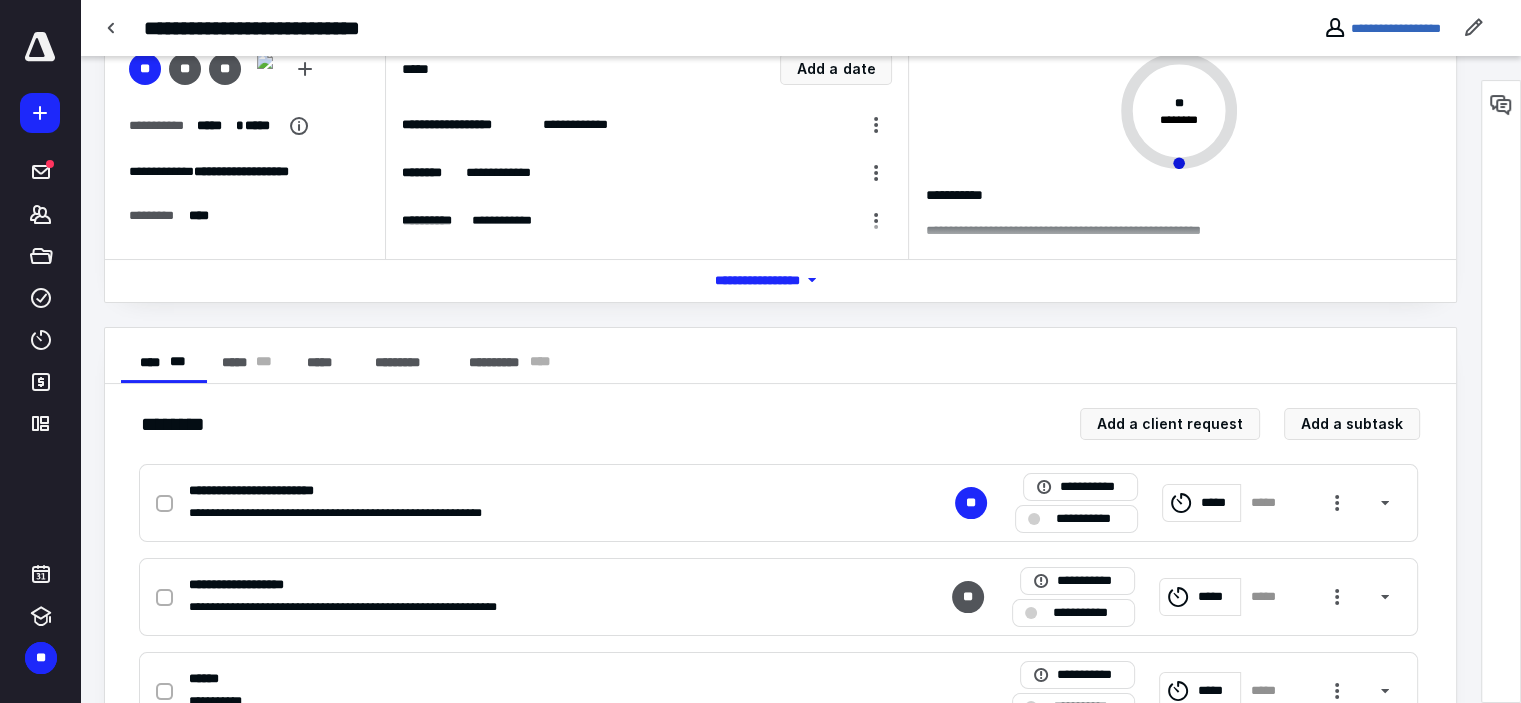 scroll, scrollTop: 200, scrollLeft: 0, axis: vertical 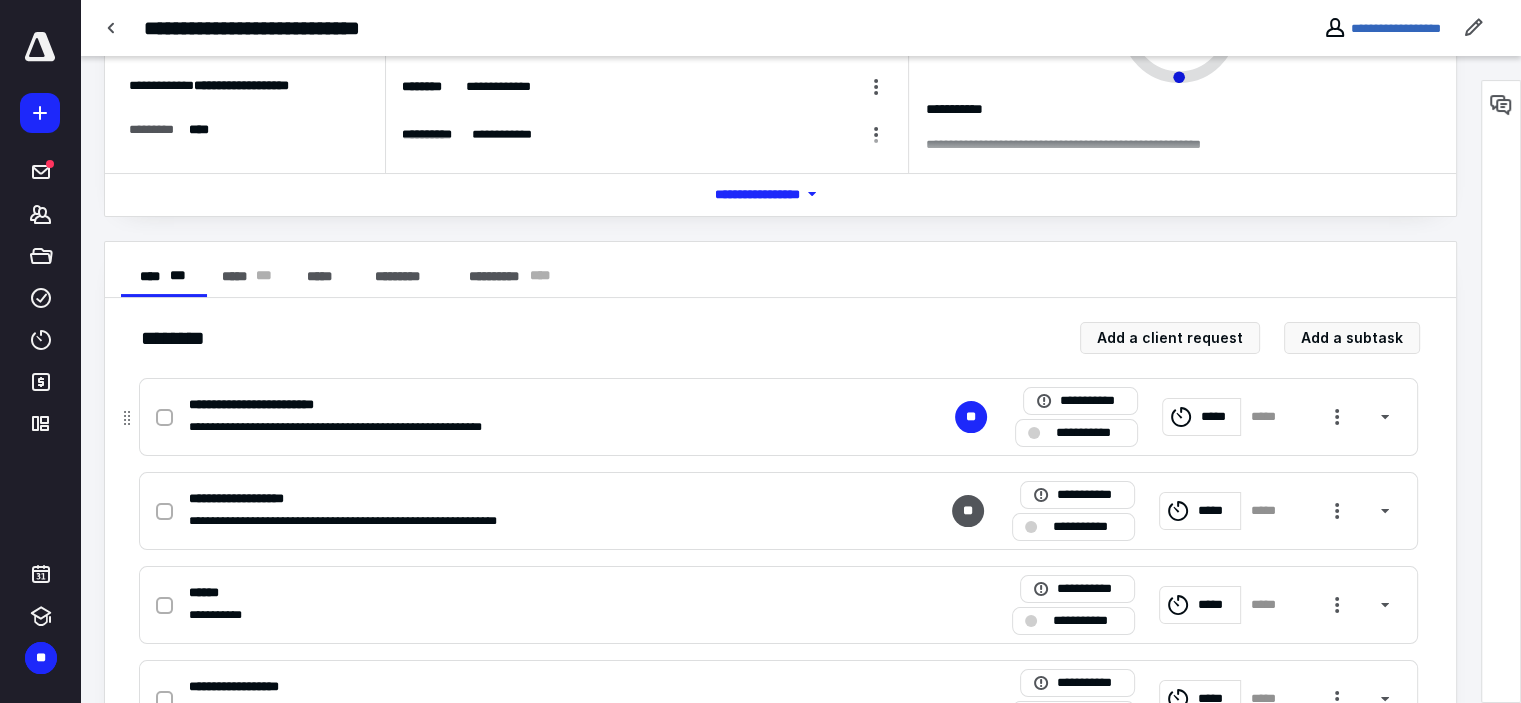 click on "*****" at bounding box center (1217, 417) 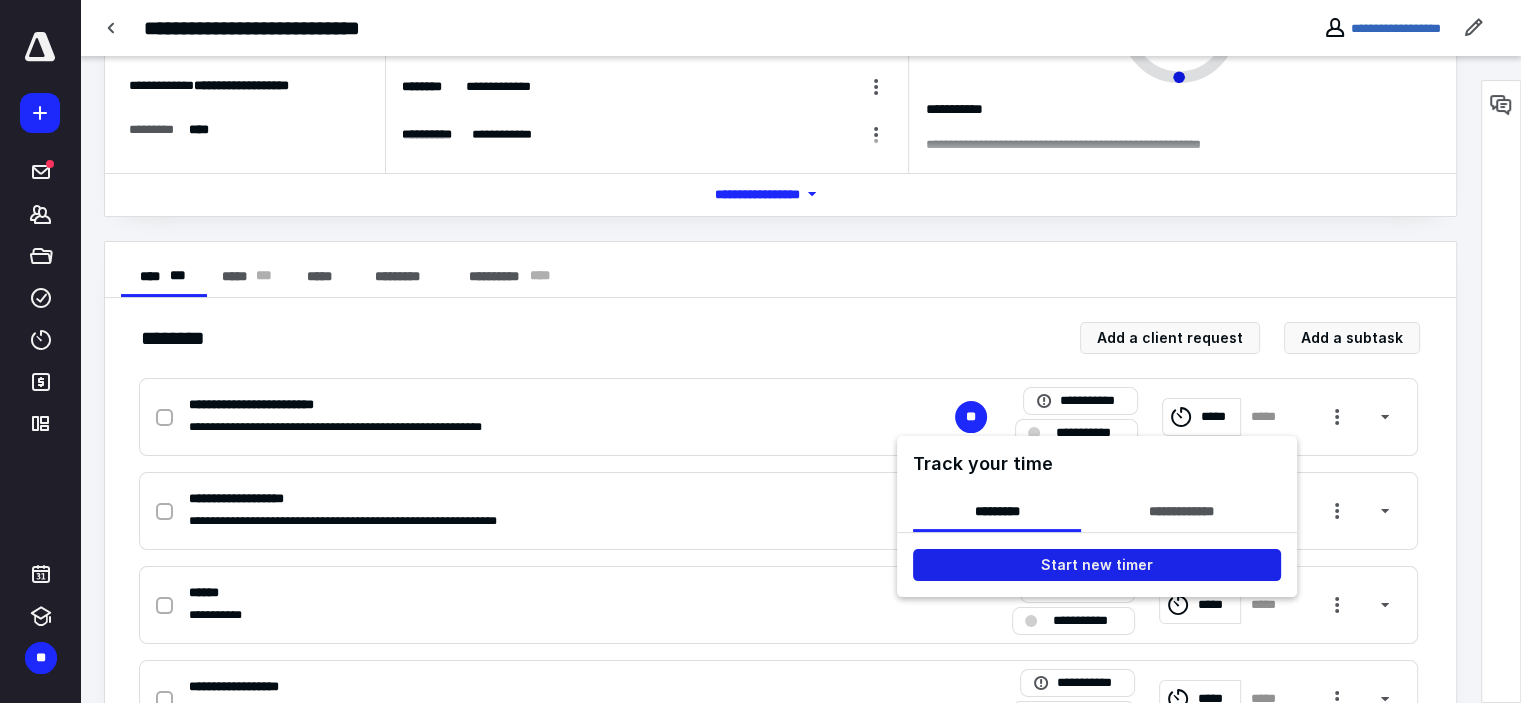 click on "Start new timer" at bounding box center [1097, 565] 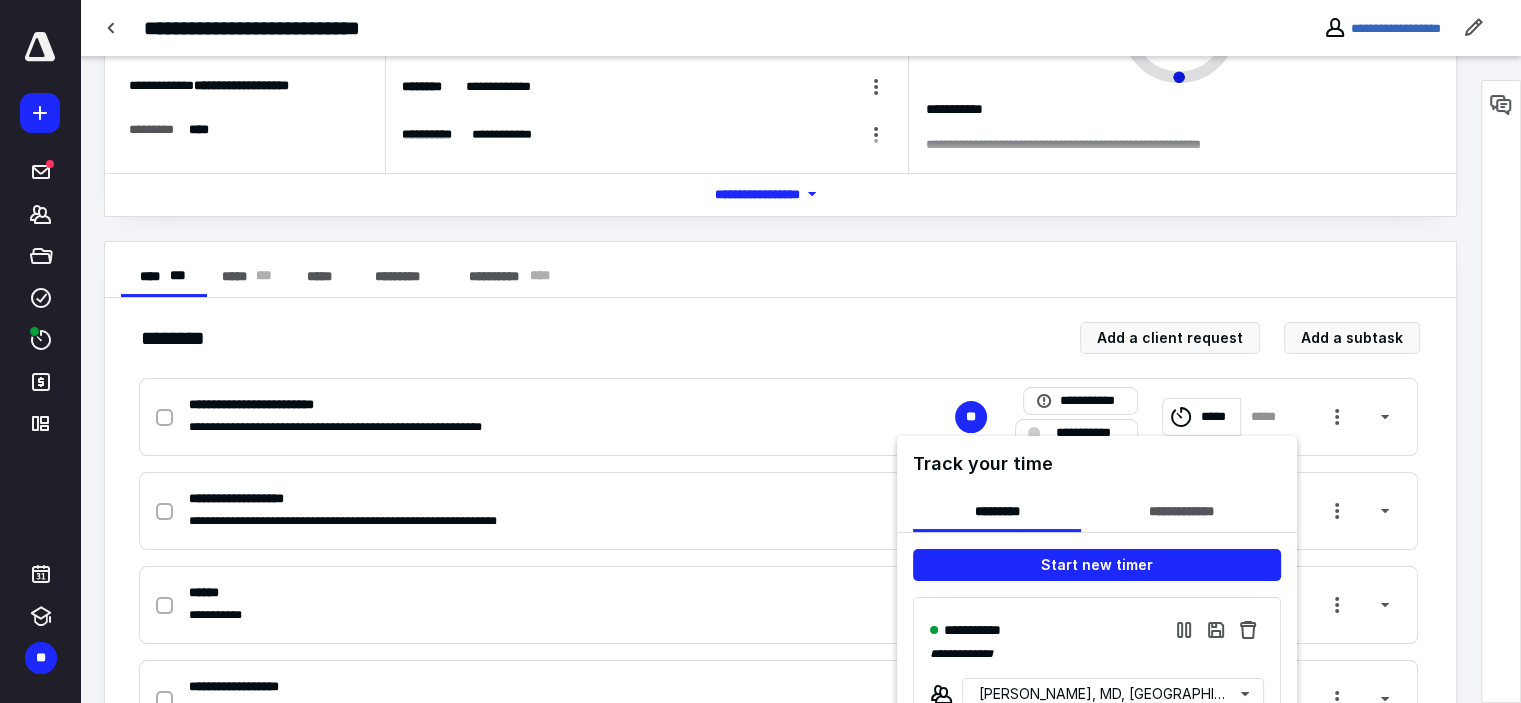 click at bounding box center (760, 351) 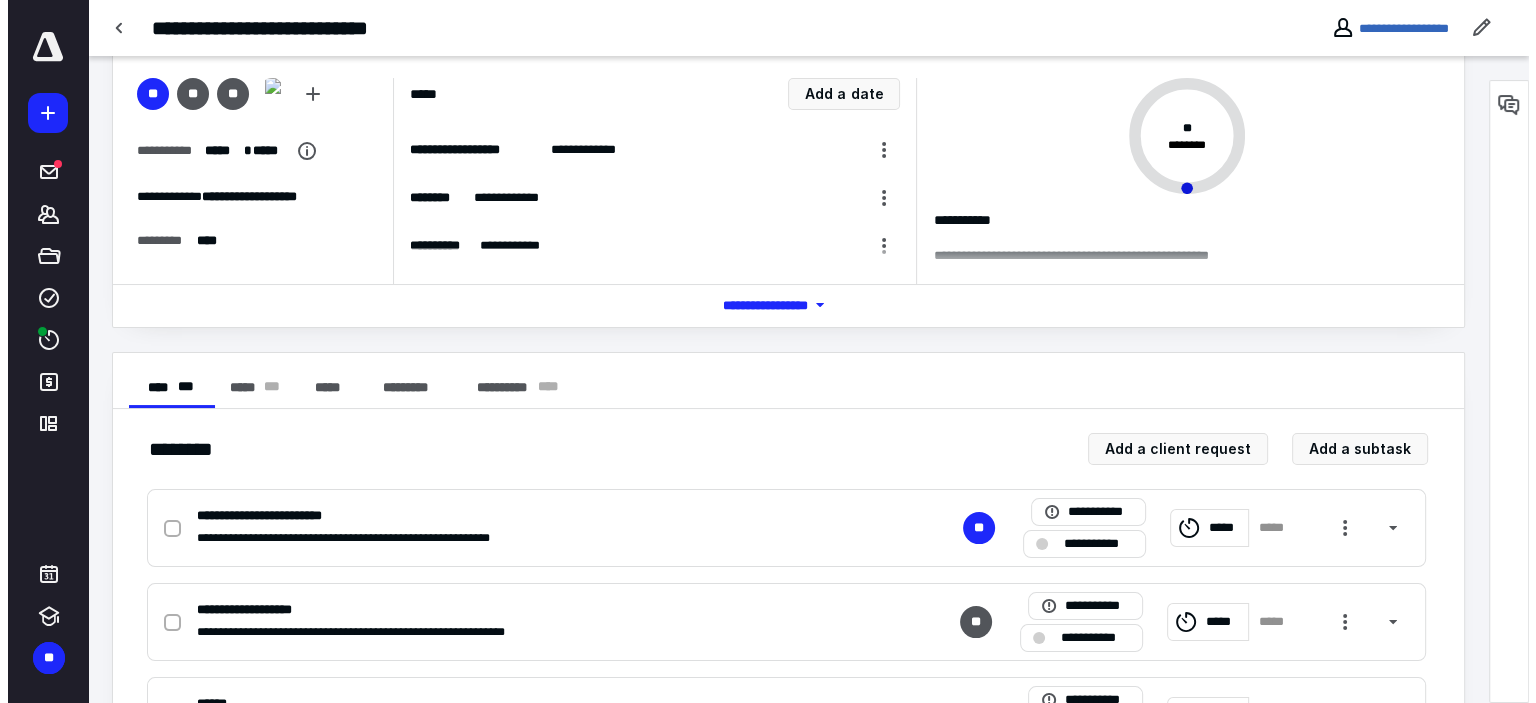 scroll, scrollTop: 0, scrollLeft: 0, axis: both 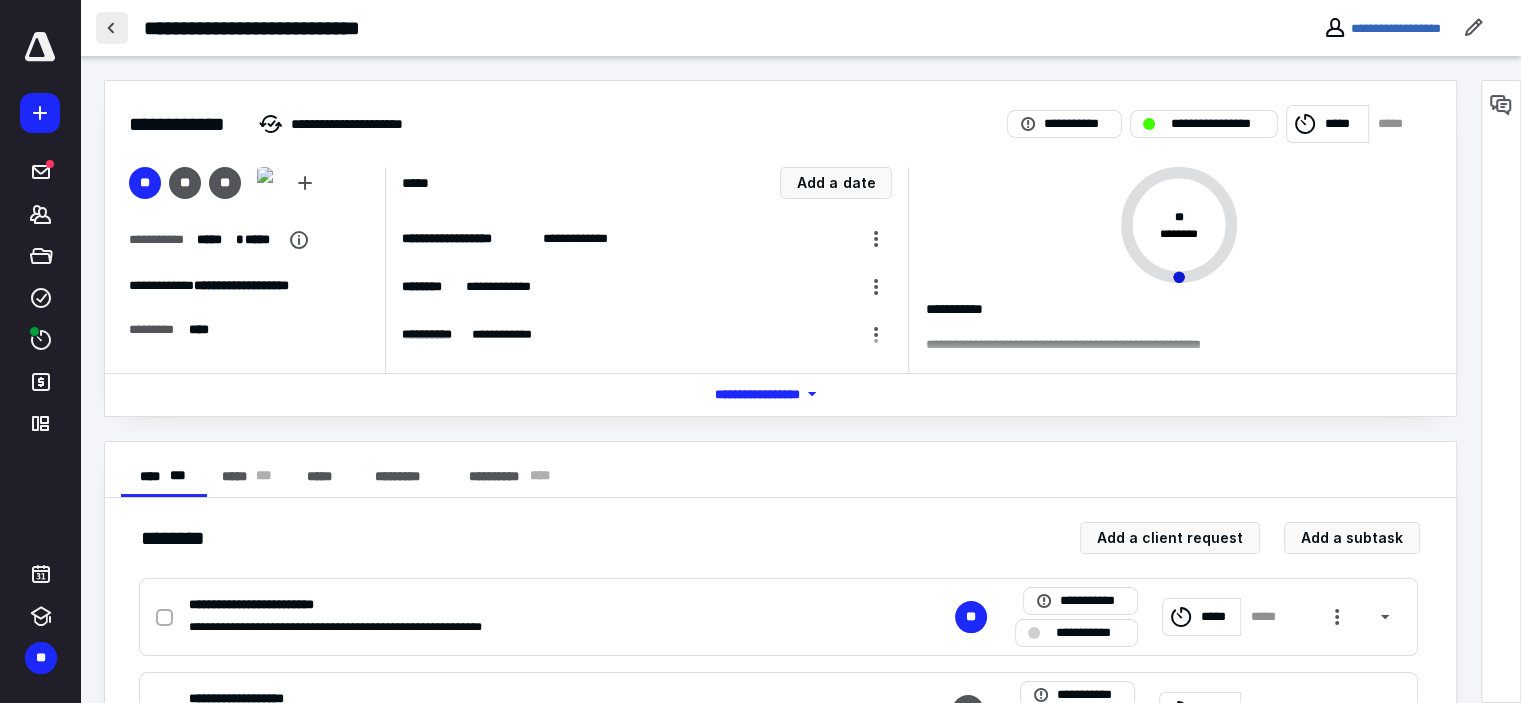 click at bounding box center (112, 28) 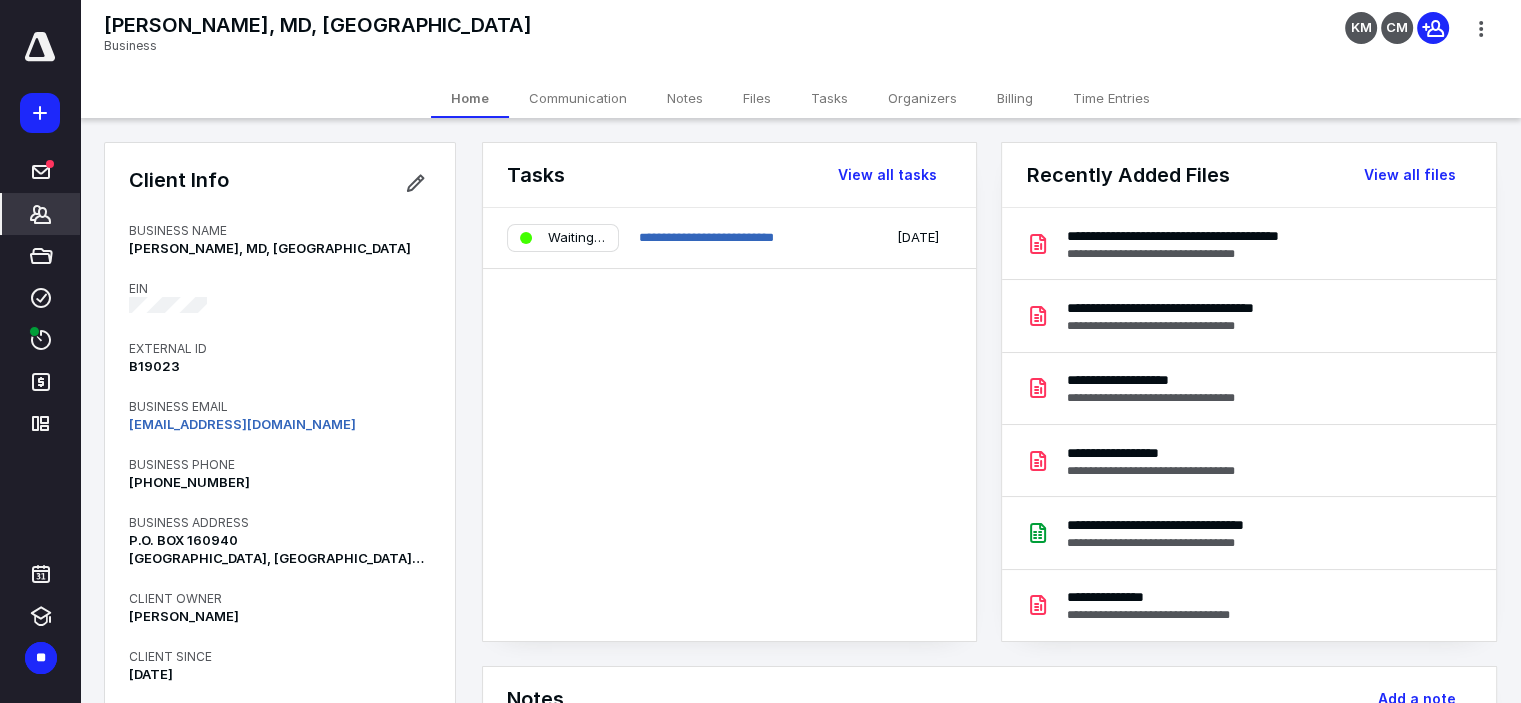 click on "Files" at bounding box center (757, 98) 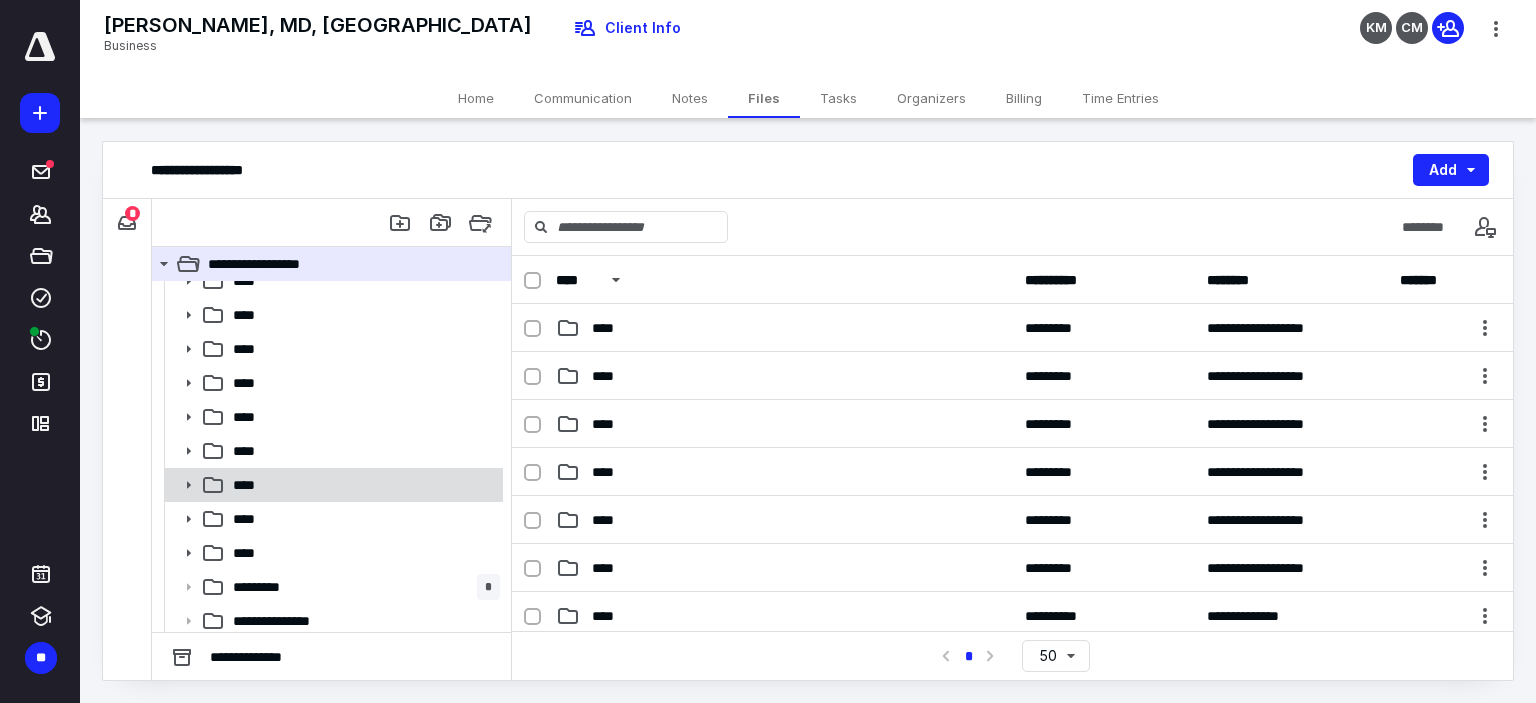 scroll, scrollTop: 22, scrollLeft: 0, axis: vertical 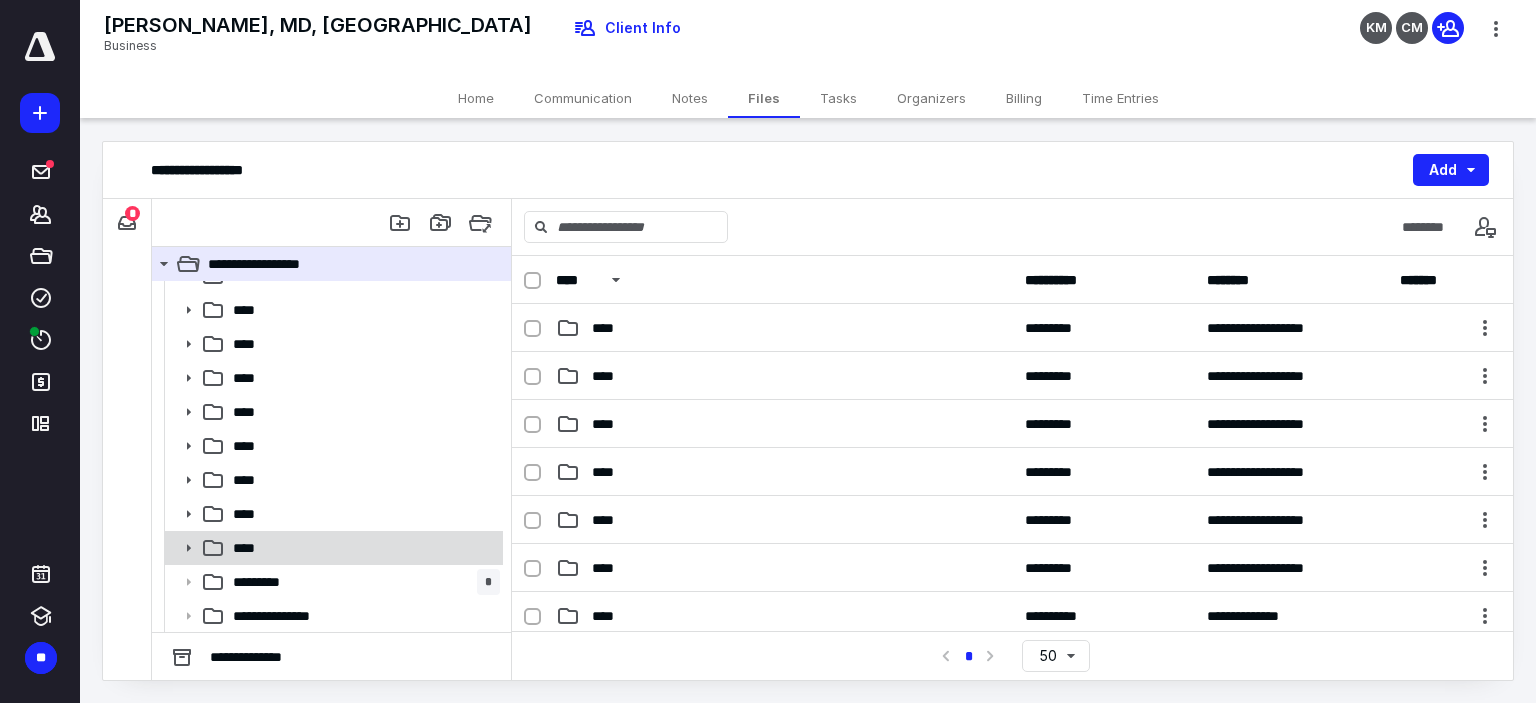 click 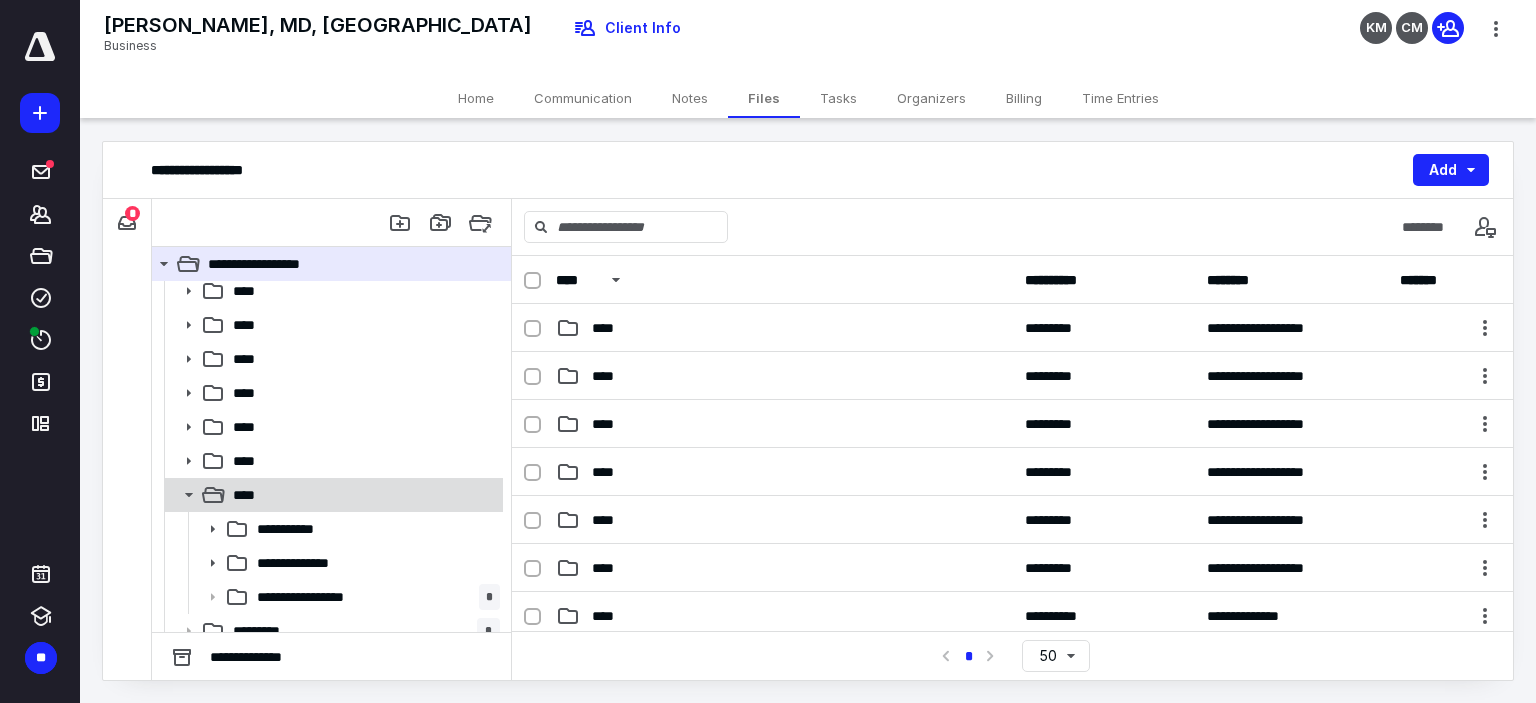 scroll, scrollTop: 122, scrollLeft: 0, axis: vertical 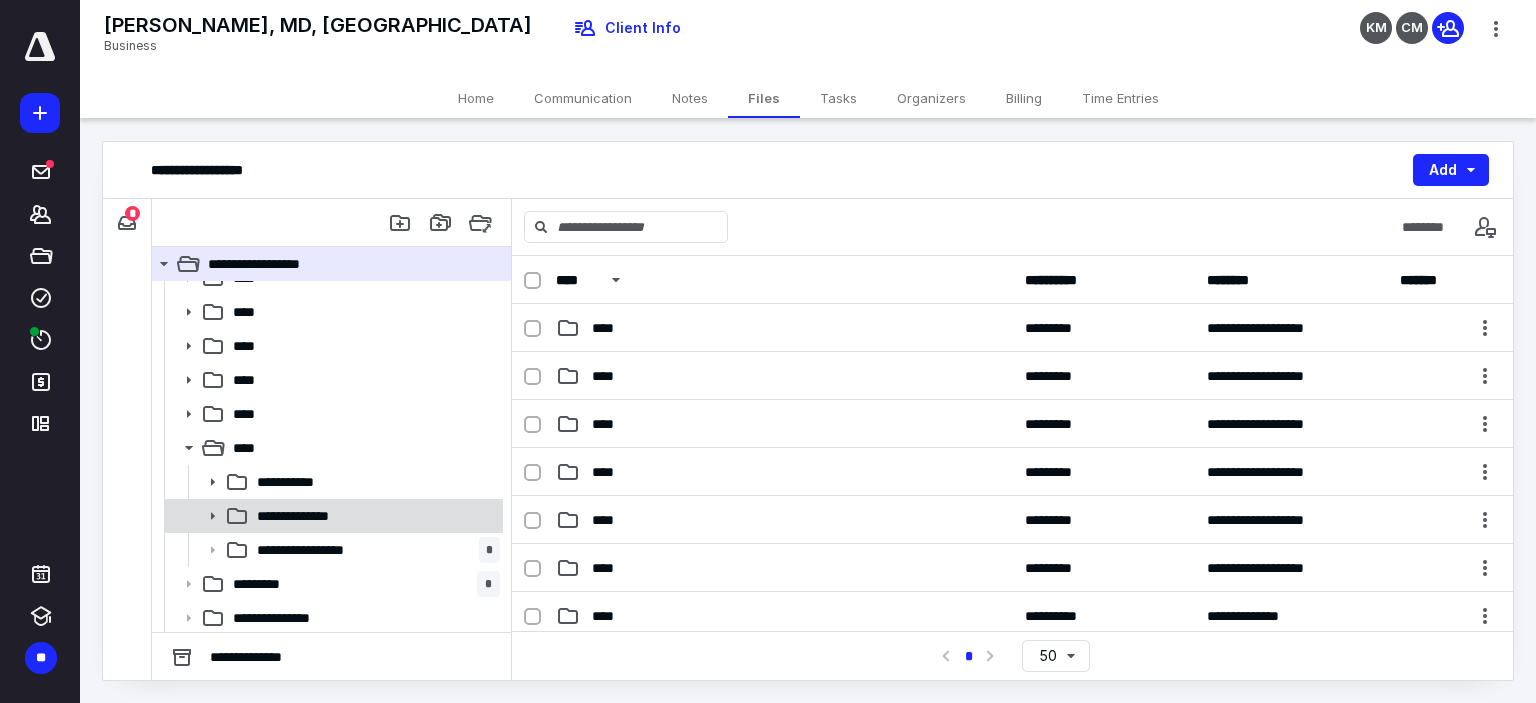 click 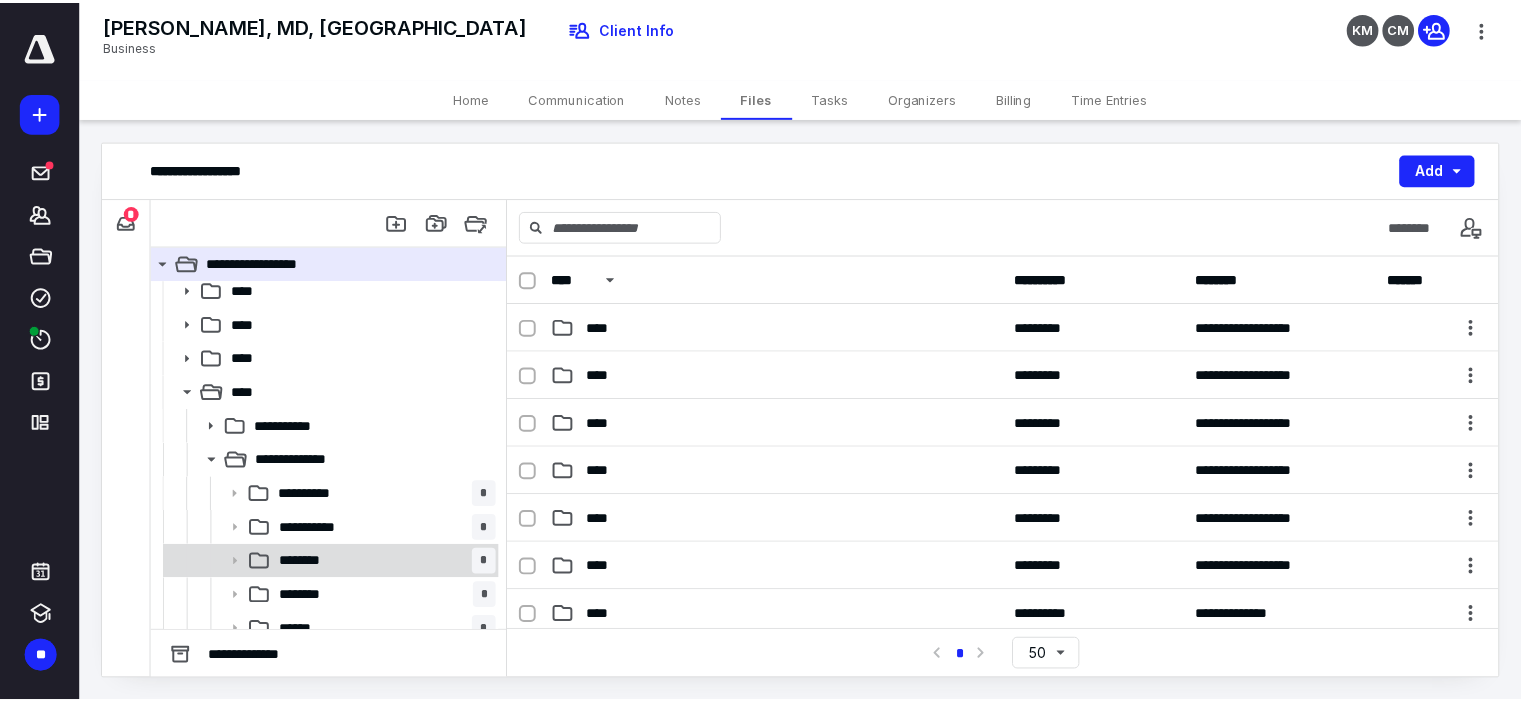 scroll, scrollTop: 222, scrollLeft: 0, axis: vertical 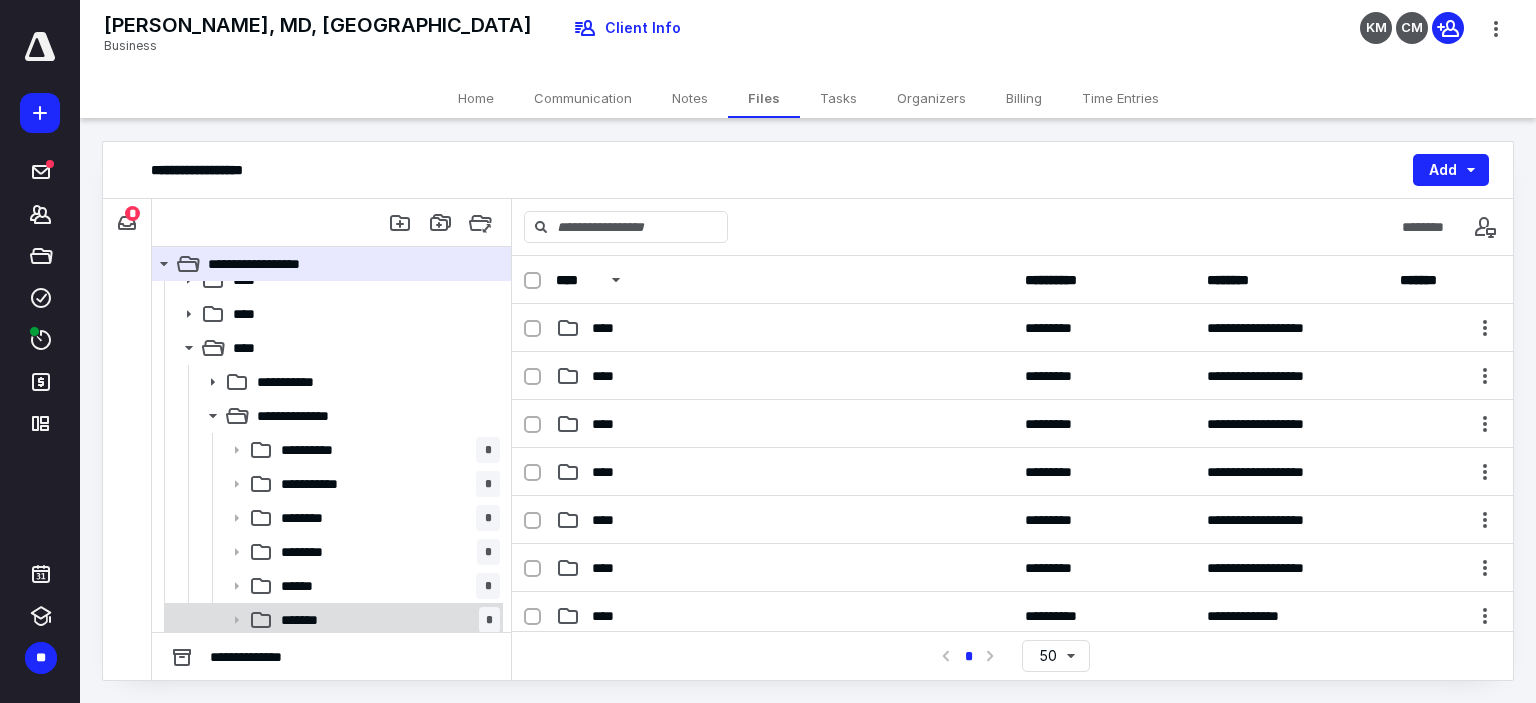 click on "******* *" at bounding box center (386, 620) 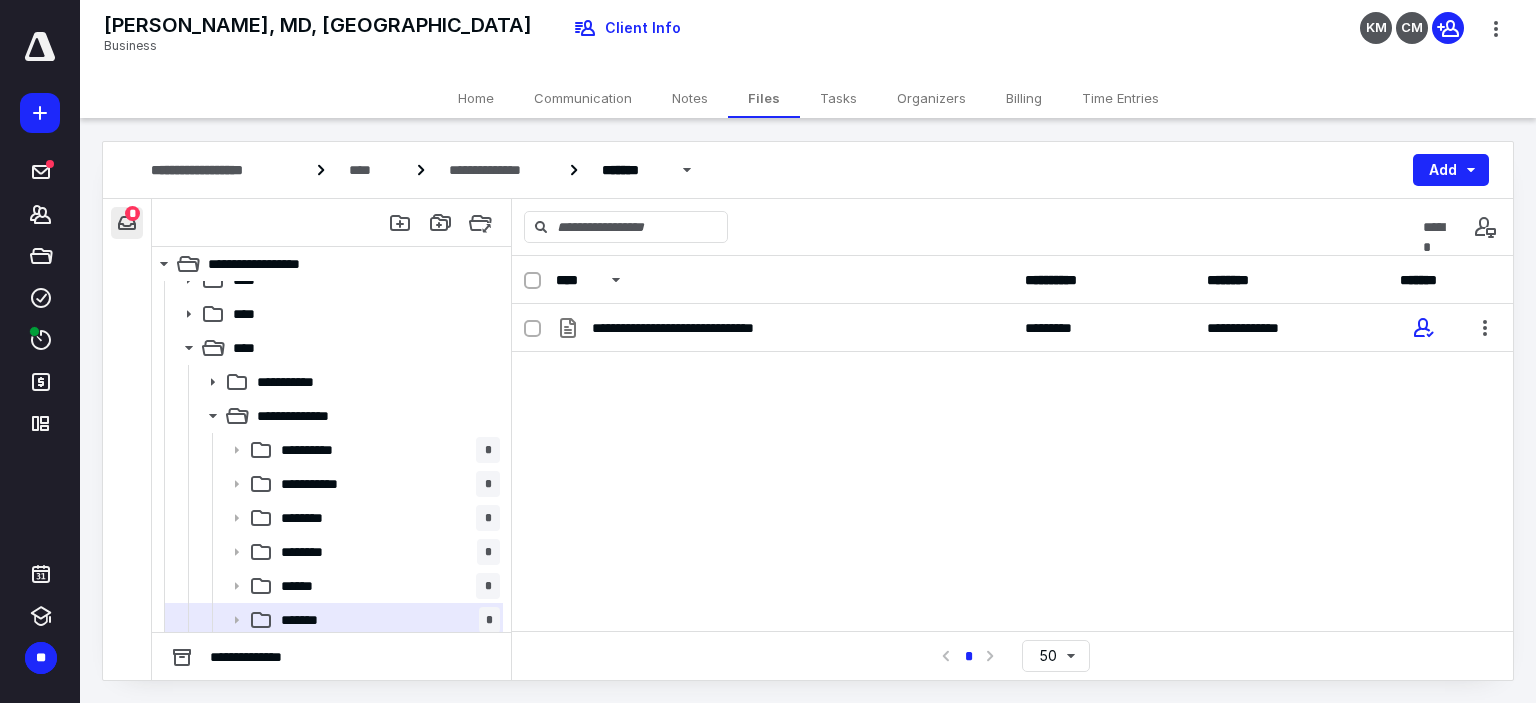click at bounding box center [127, 223] 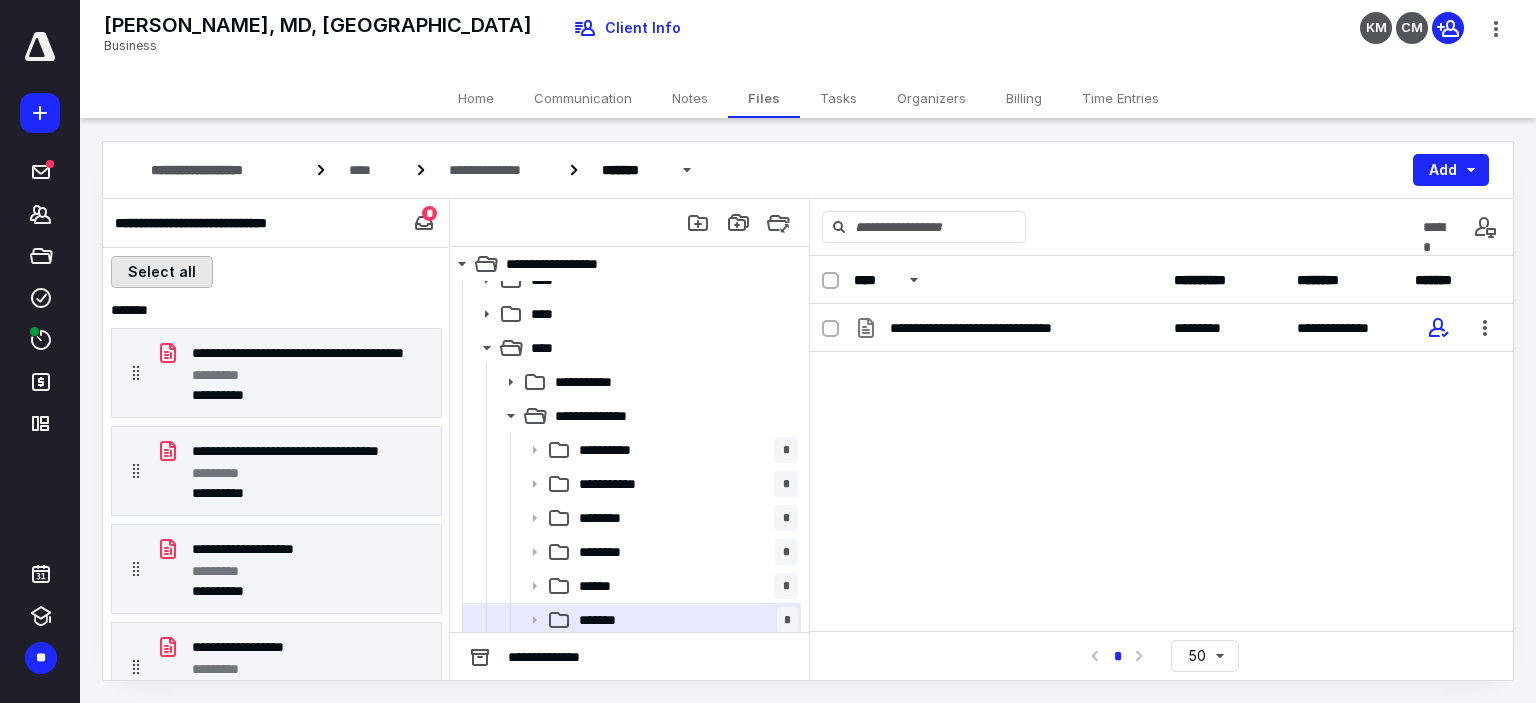 click on "Select all" at bounding box center [162, 272] 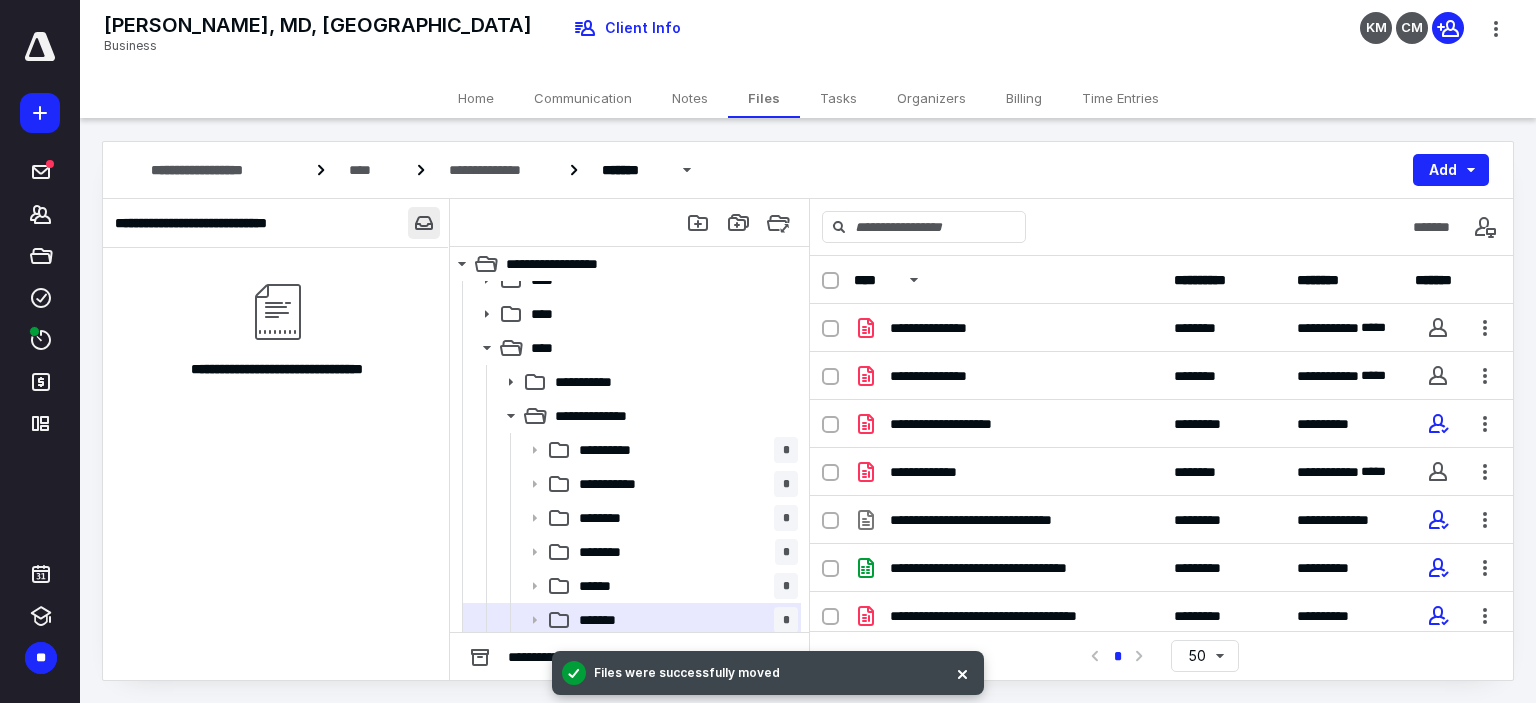 click at bounding box center (424, 223) 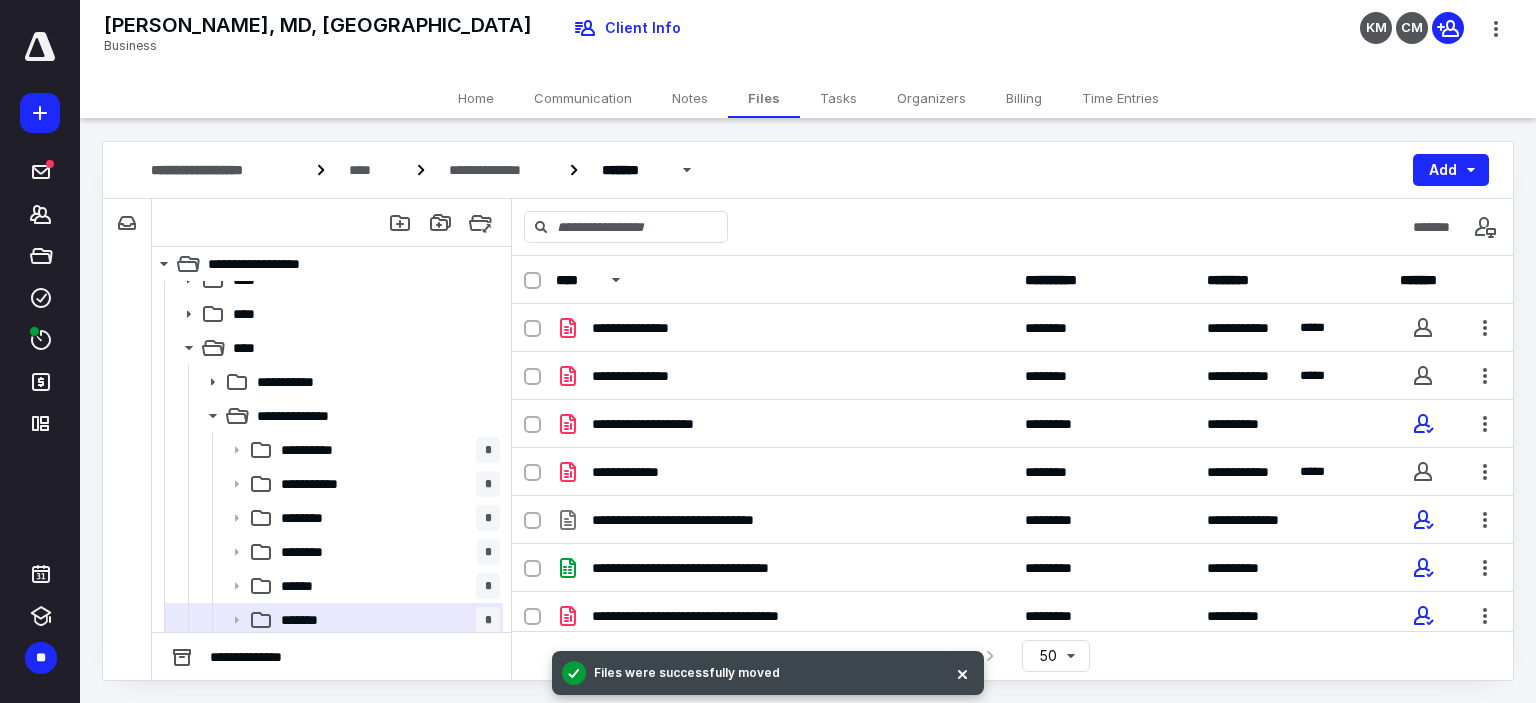 click on "Tasks" at bounding box center [838, 98] 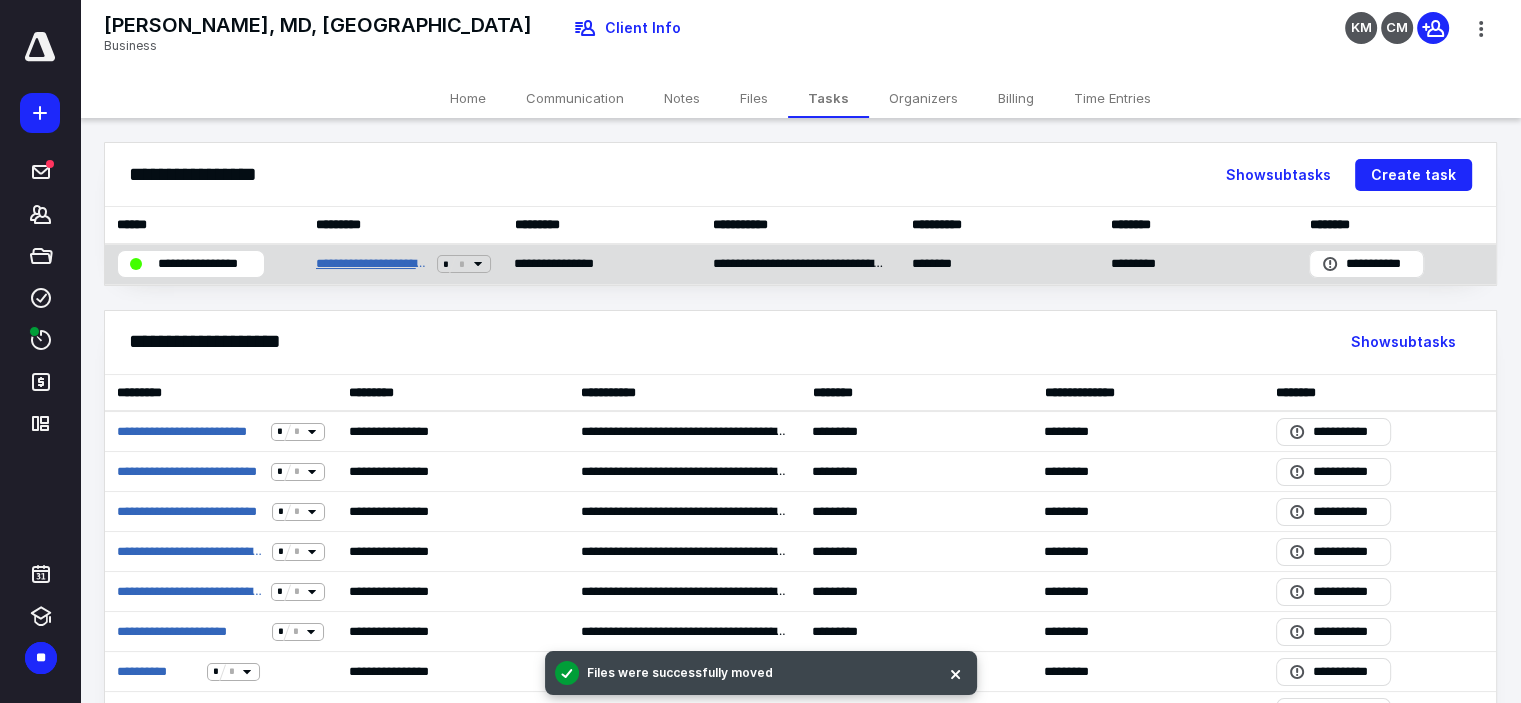 click on "**********" at bounding box center (372, 264) 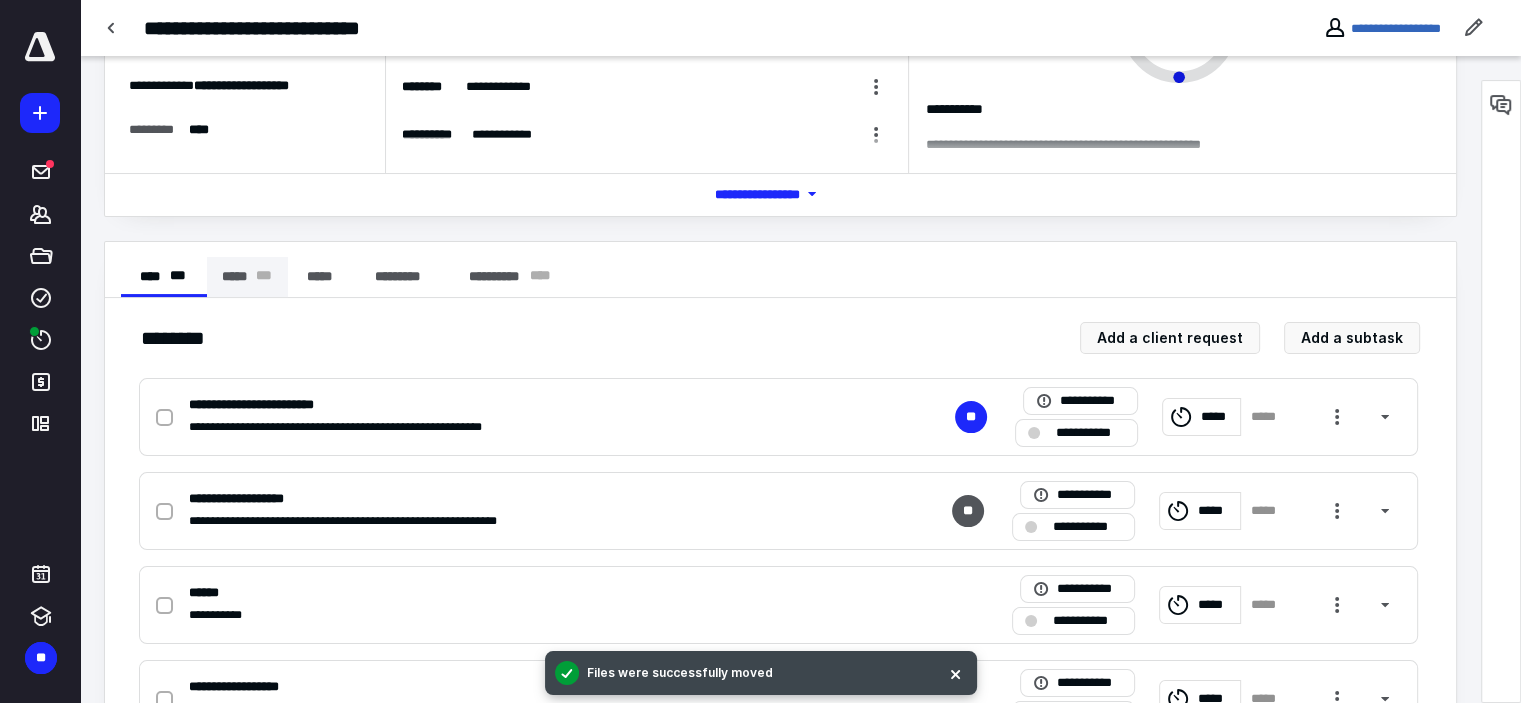 click on "***** * * *" at bounding box center [247, 277] 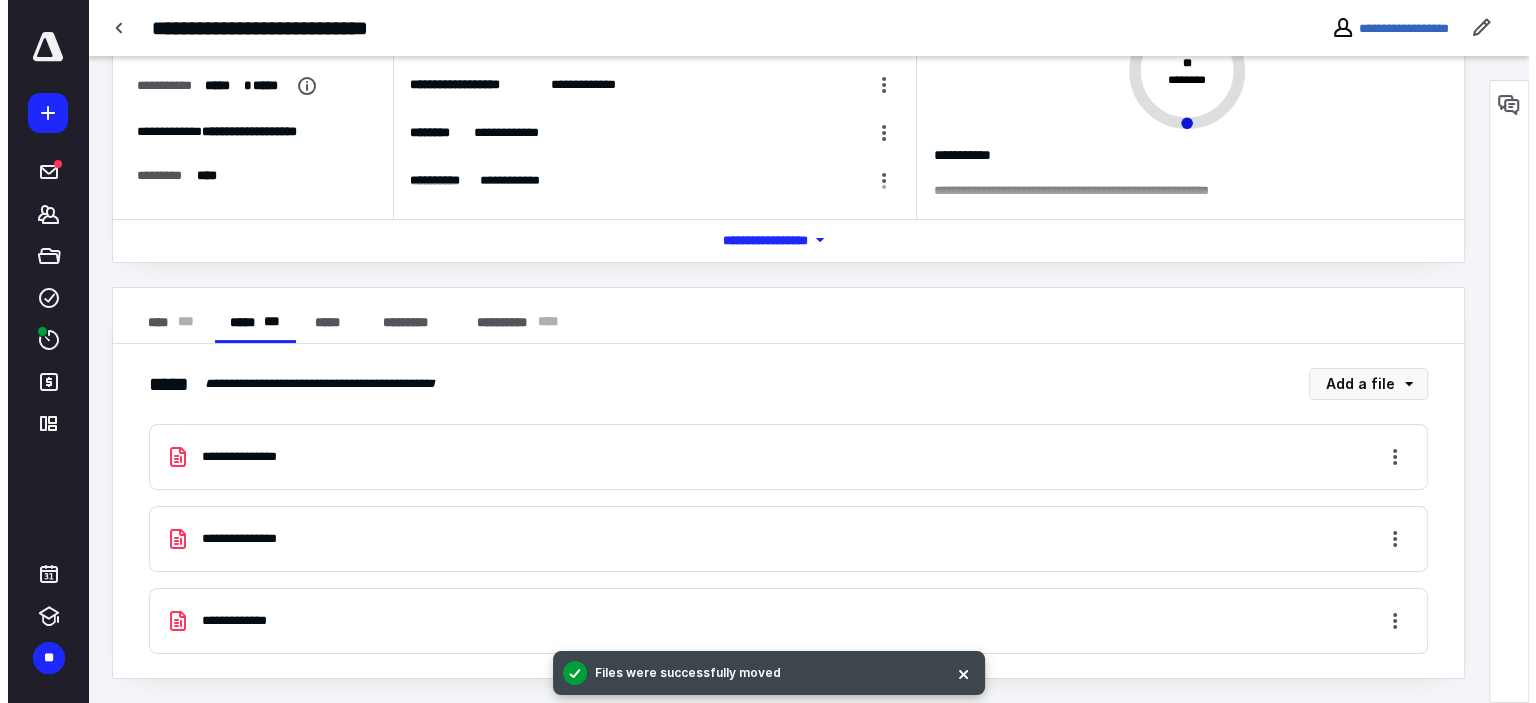 scroll, scrollTop: 152, scrollLeft: 0, axis: vertical 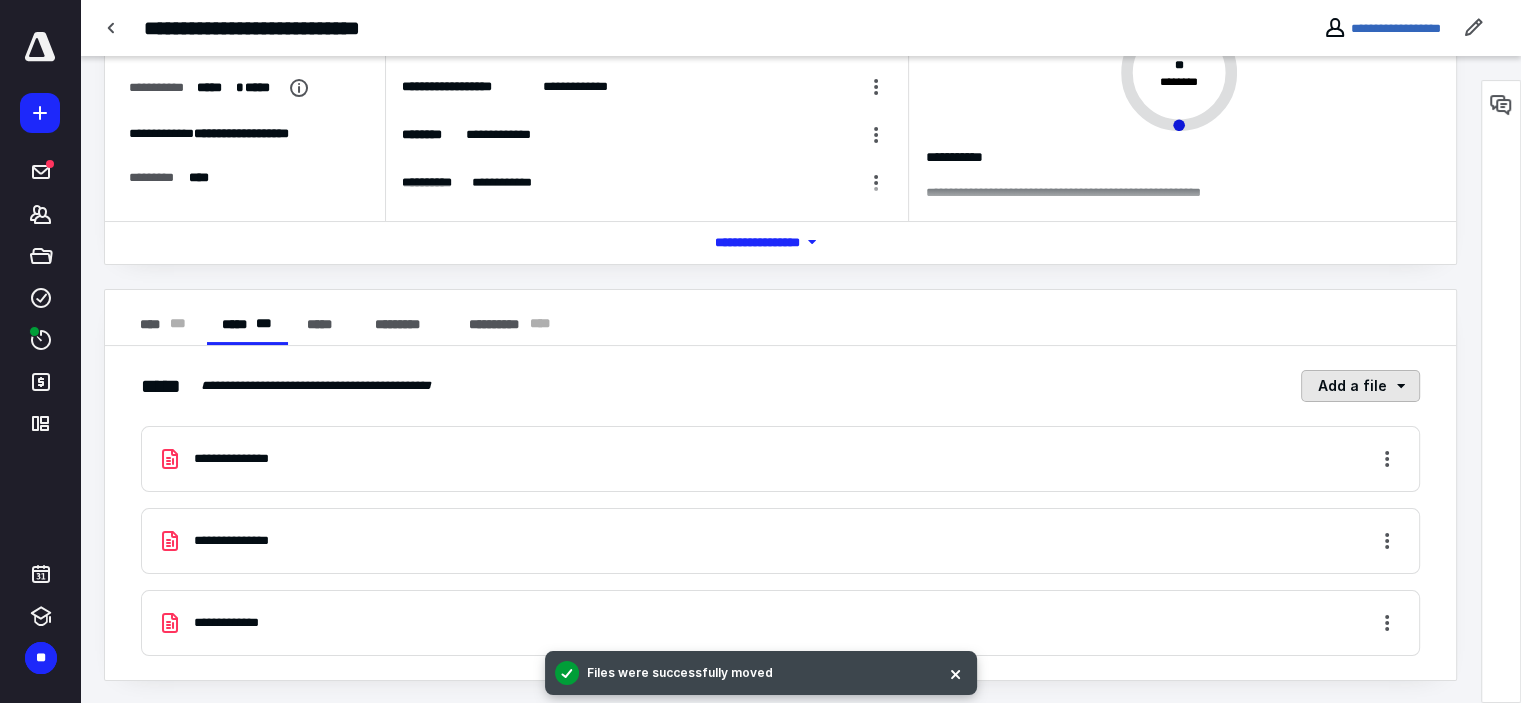 click on "Add a file" at bounding box center [1360, 386] 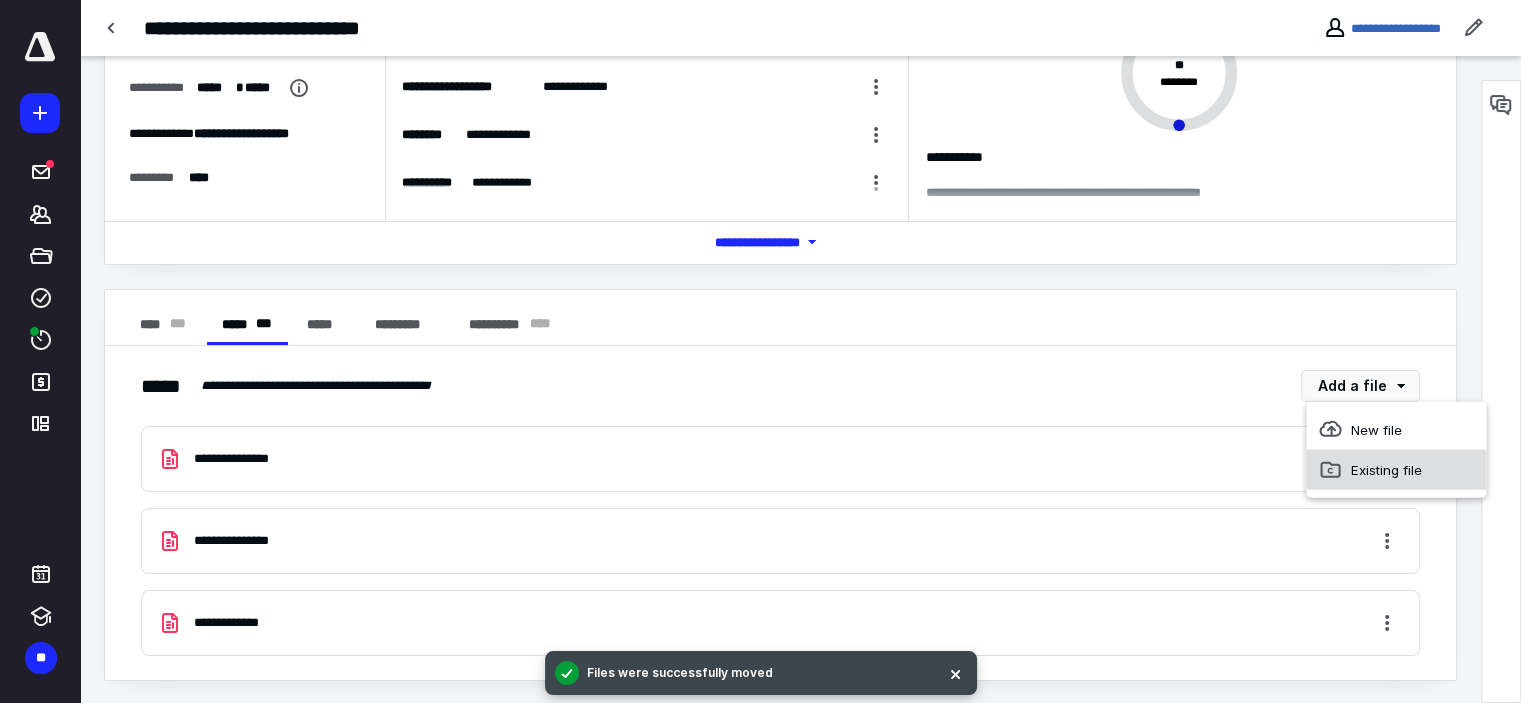click on "Existing file" at bounding box center (1396, 470) 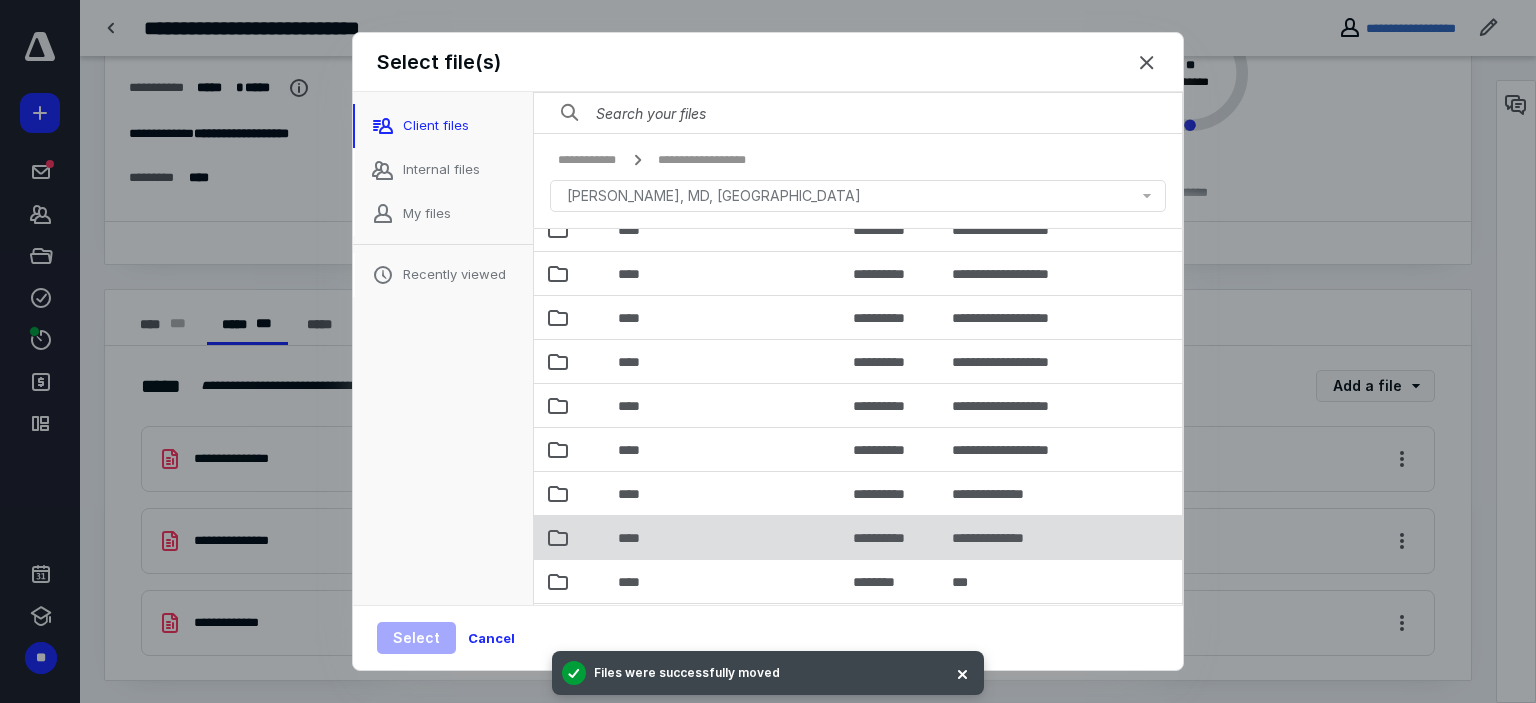 scroll, scrollTop: 143, scrollLeft: 0, axis: vertical 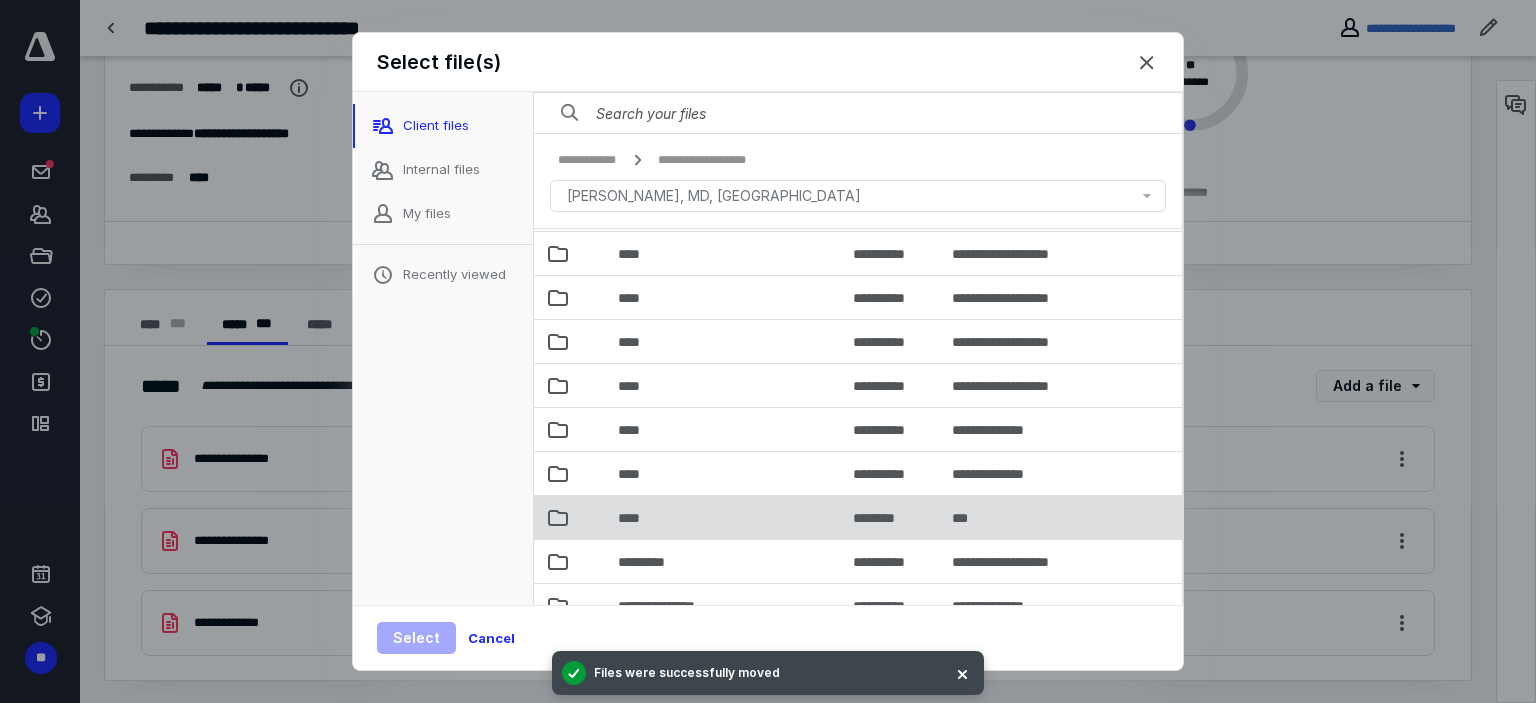 click on "****" at bounding box center [723, 517] 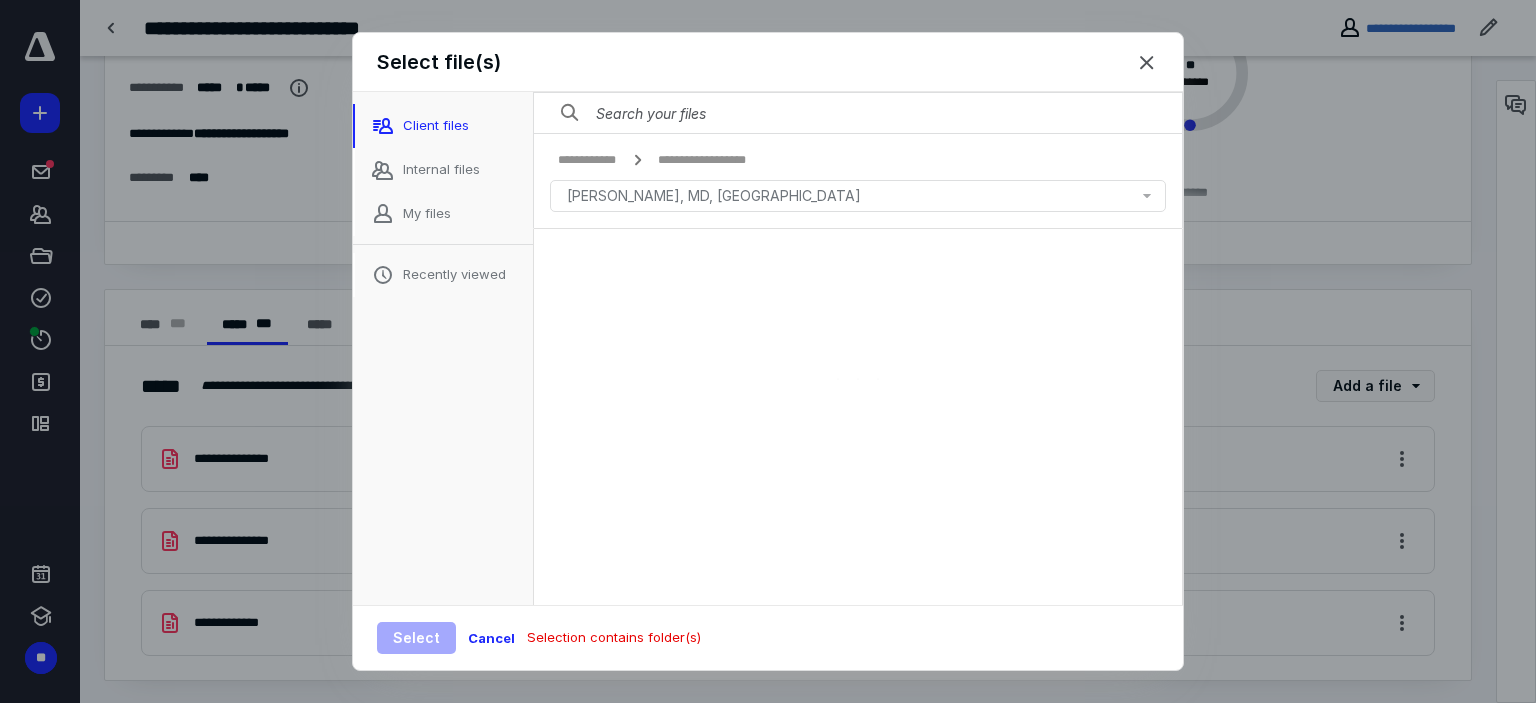 scroll, scrollTop: 0, scrollLeft: 0, axis: both 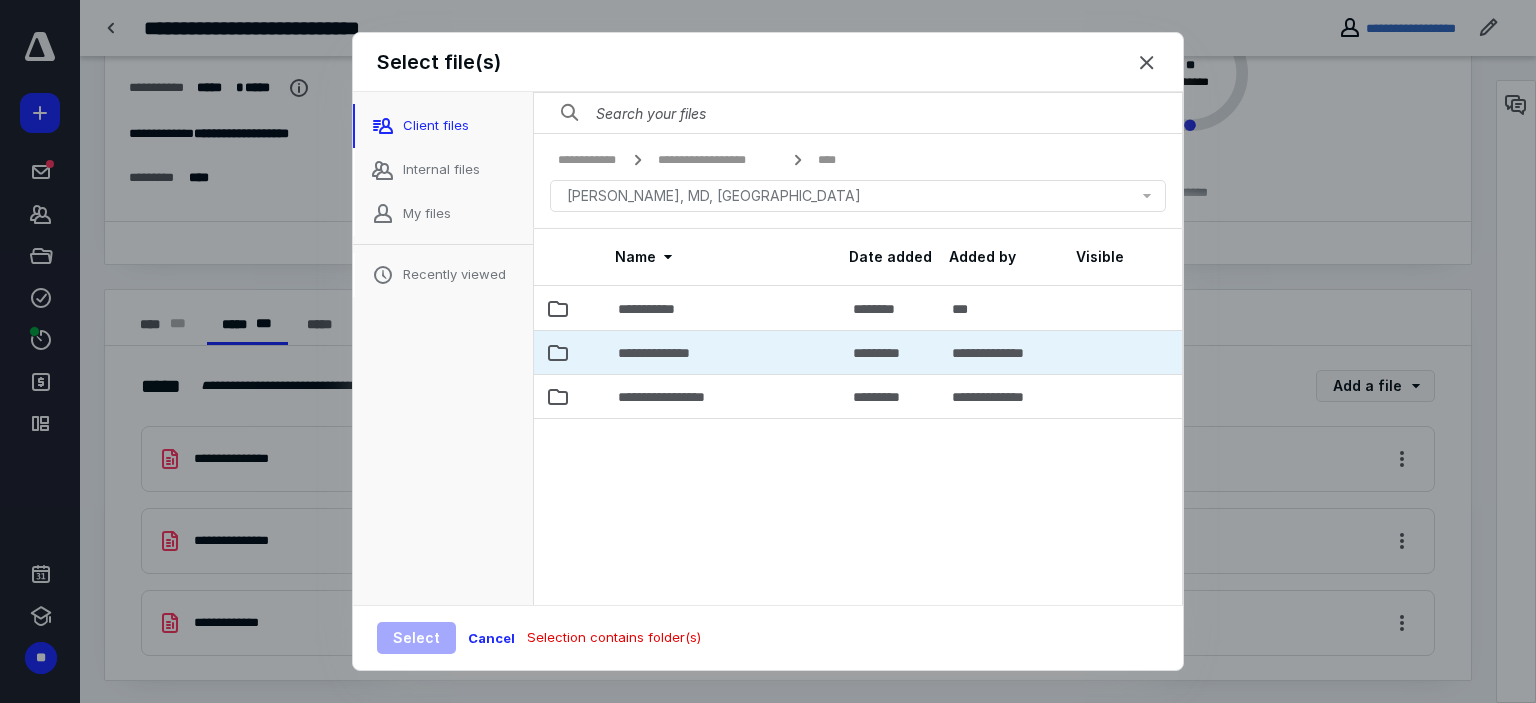 click on "**********" at bounding box center (723, 352) 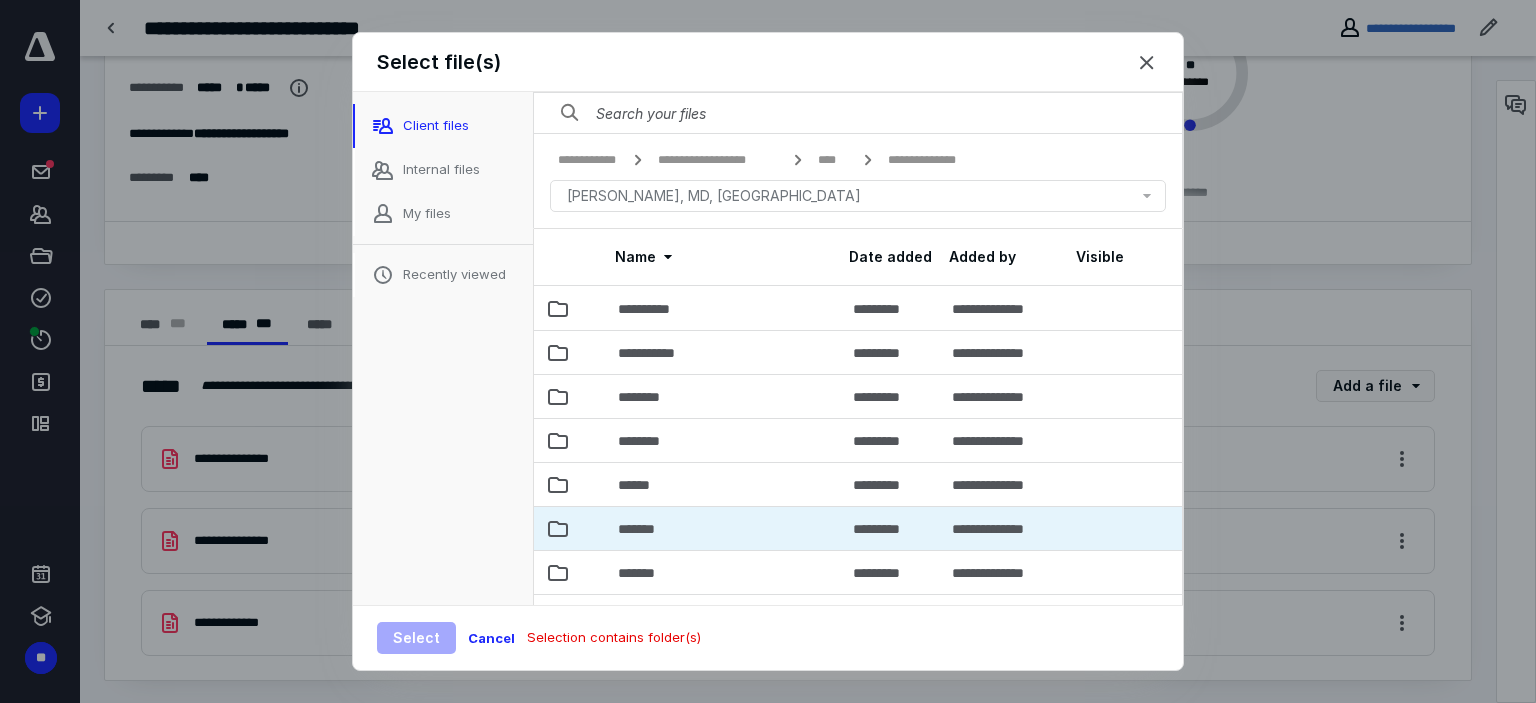 click on "*******" at bounding box center [723, 528] 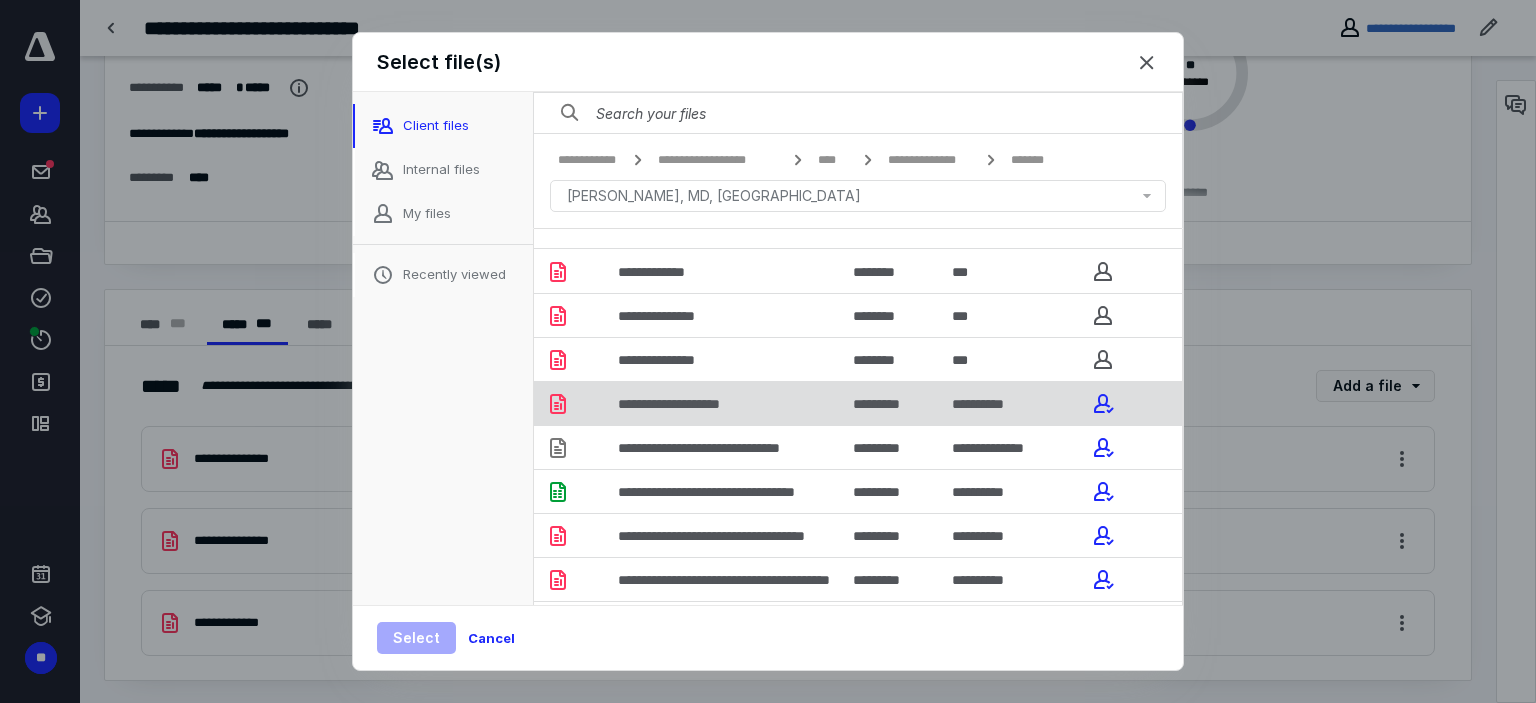 scroll, scrollTop: 56, scrollLeft: 0, axis: vertical 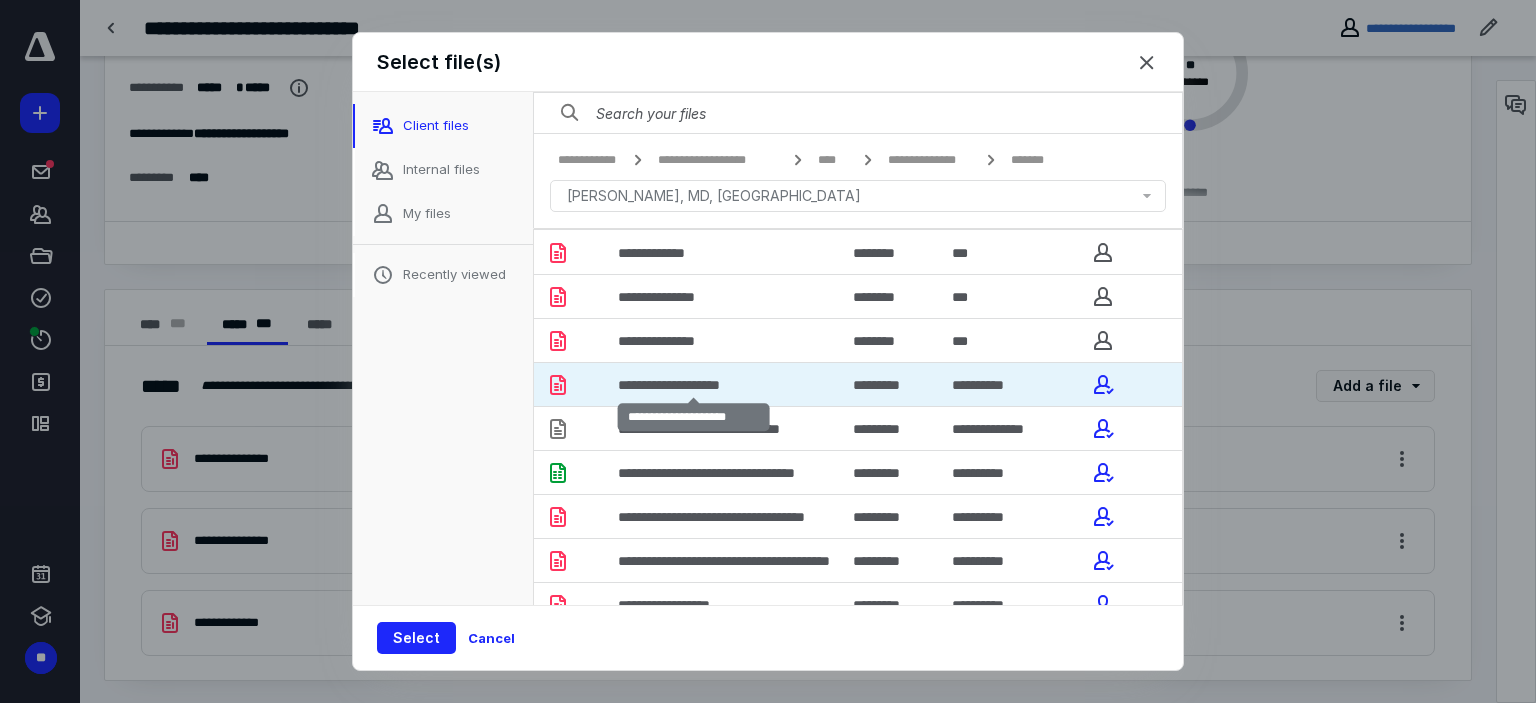 click on "**********" at bounding box center [694, 385] 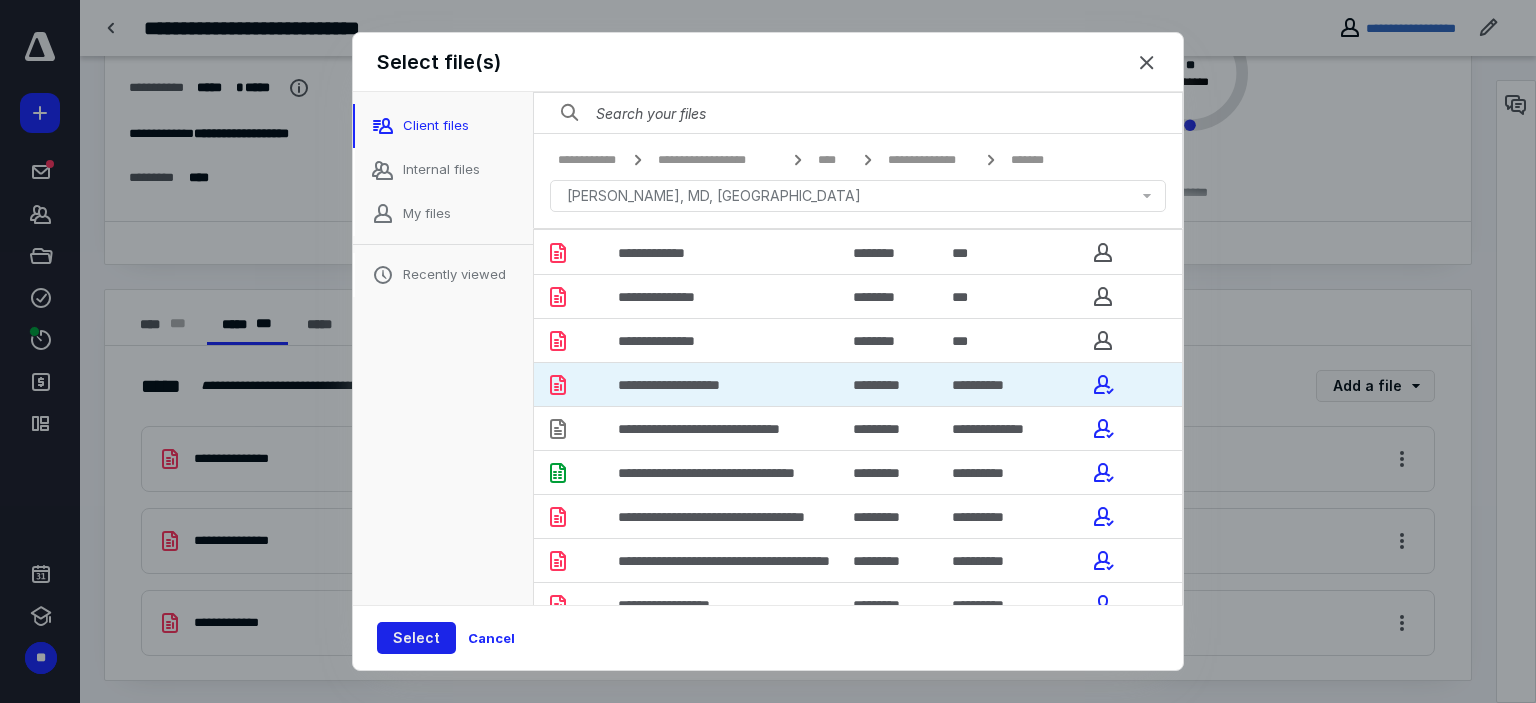click on "Select" at bounding box center (416, 638) 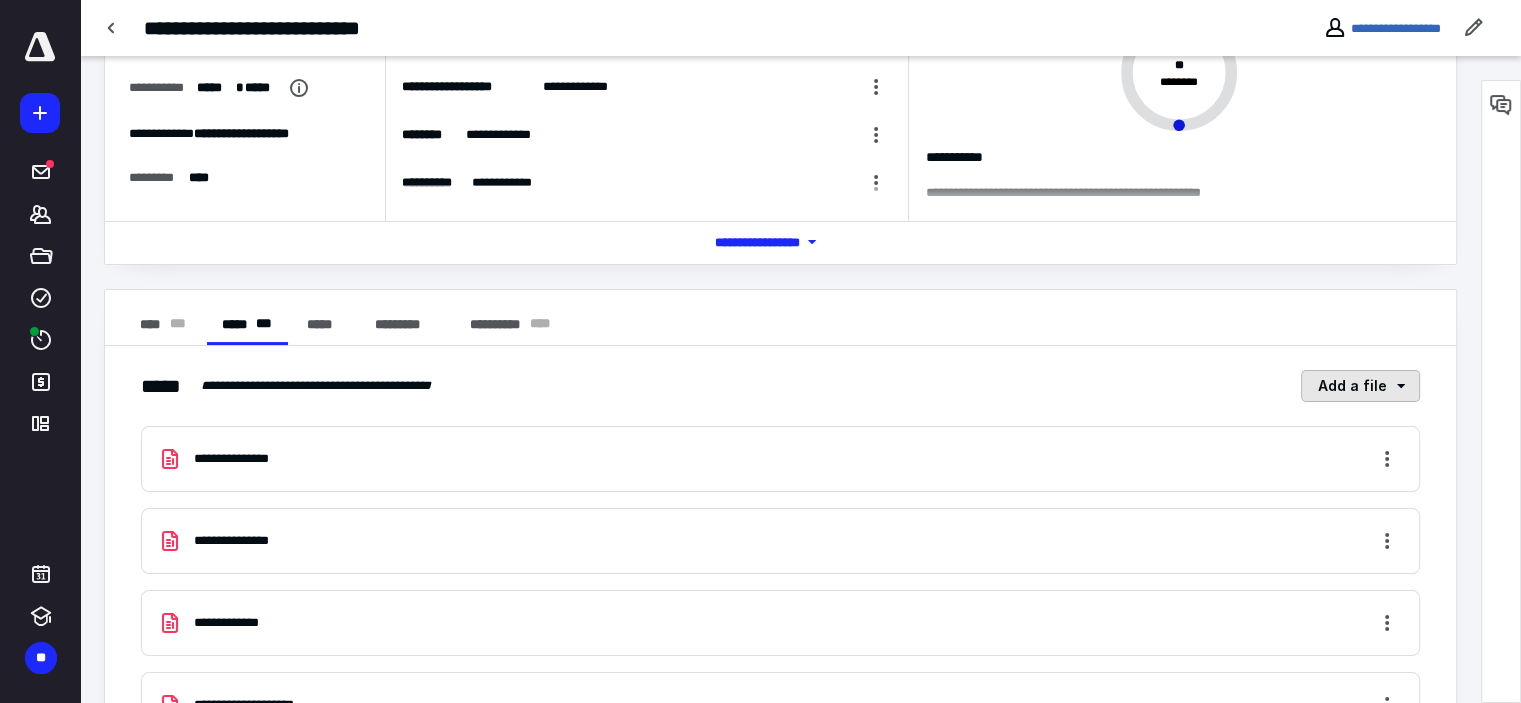 click on "Add a file" at bounding box center [1360, 386] 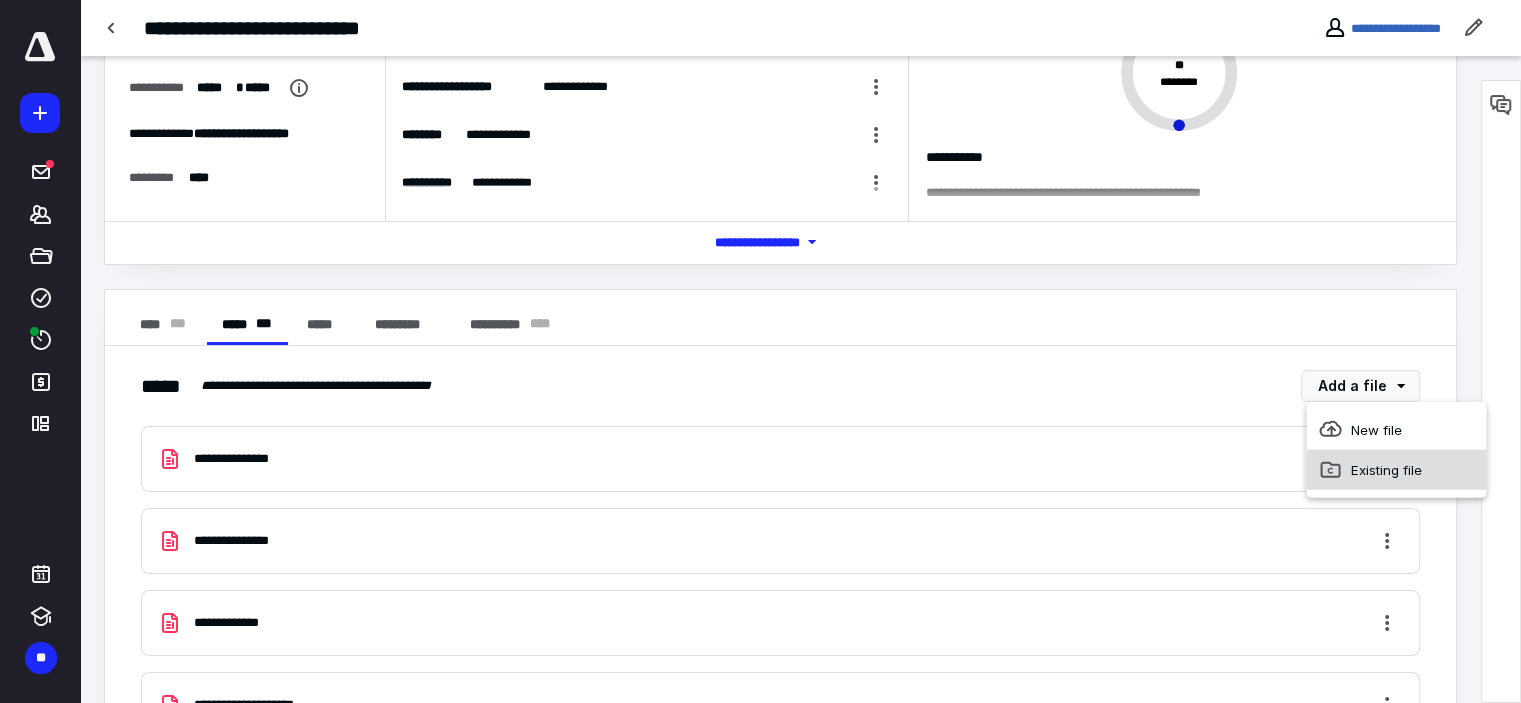 click on "Existing file" at bounding box center (1396, 470) 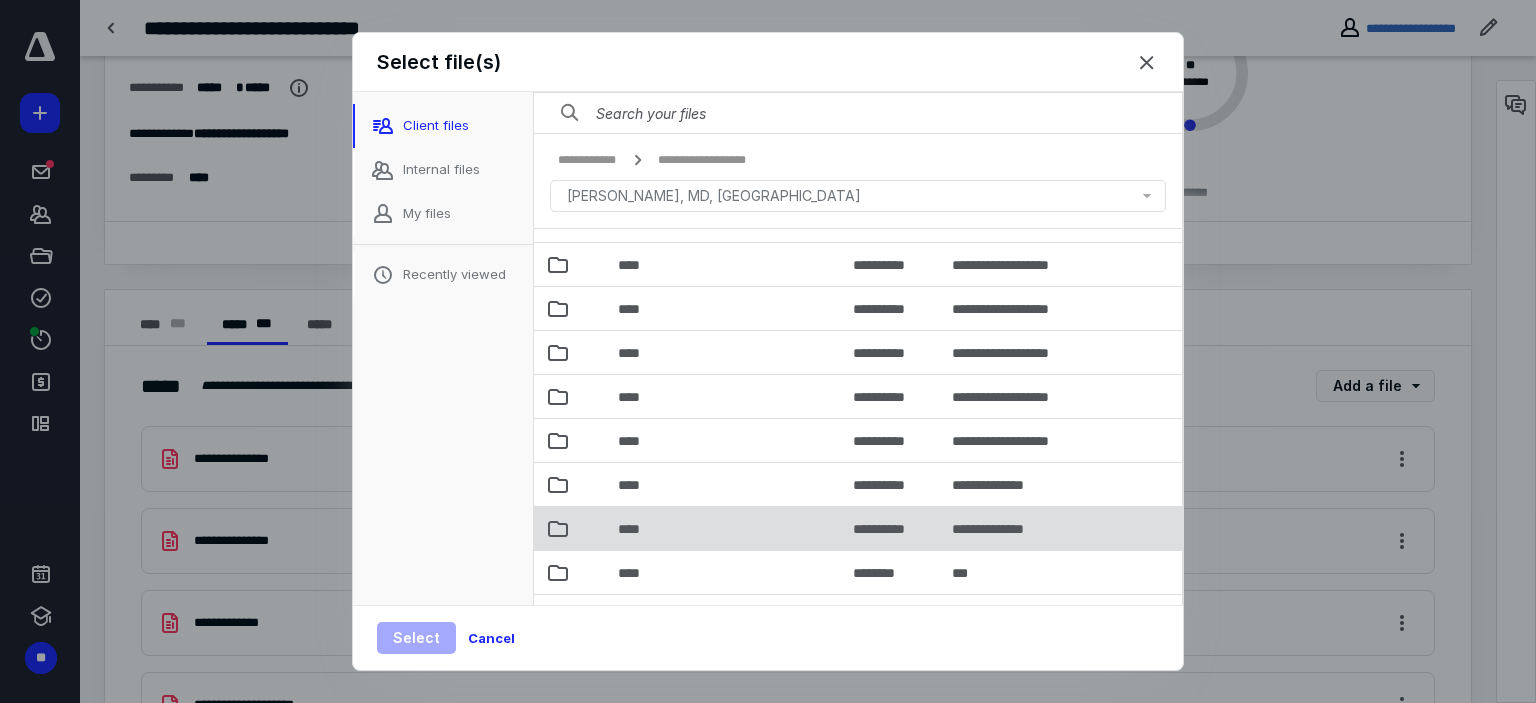 scroll, scrollTop: 143, scrollLeft: 0, axis: vertical 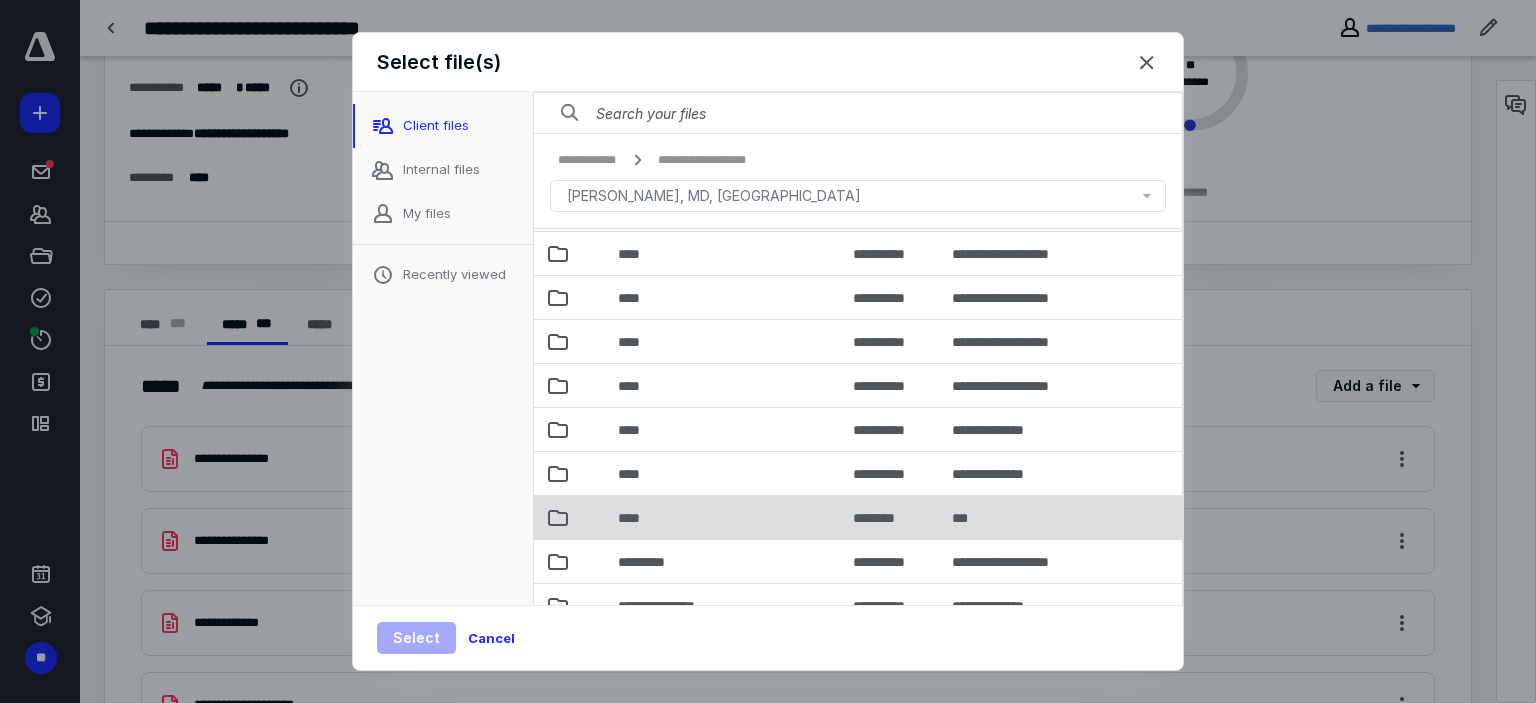 click on "****" at bounding box center [635, 518] 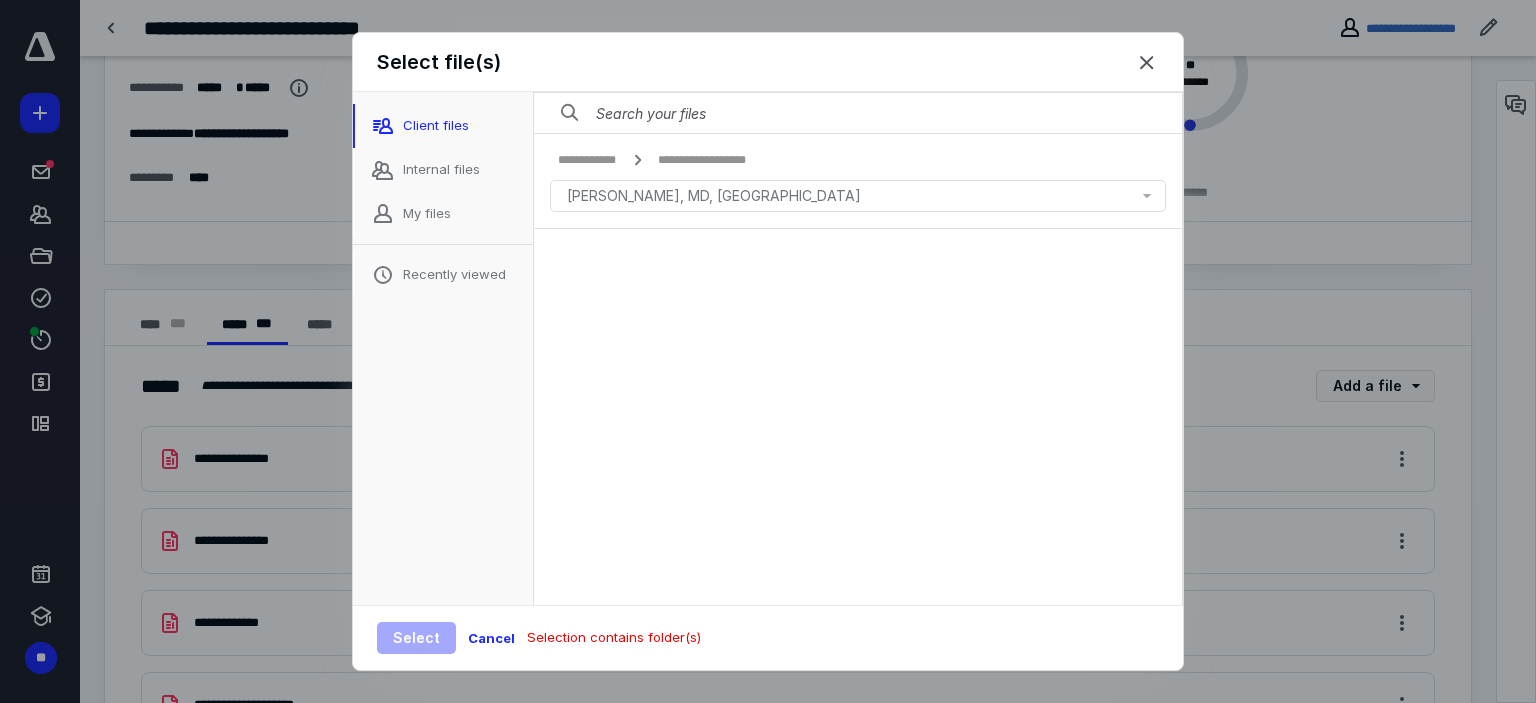 scroll, scrollTop: 0, scrollLeft: 0, axis: both 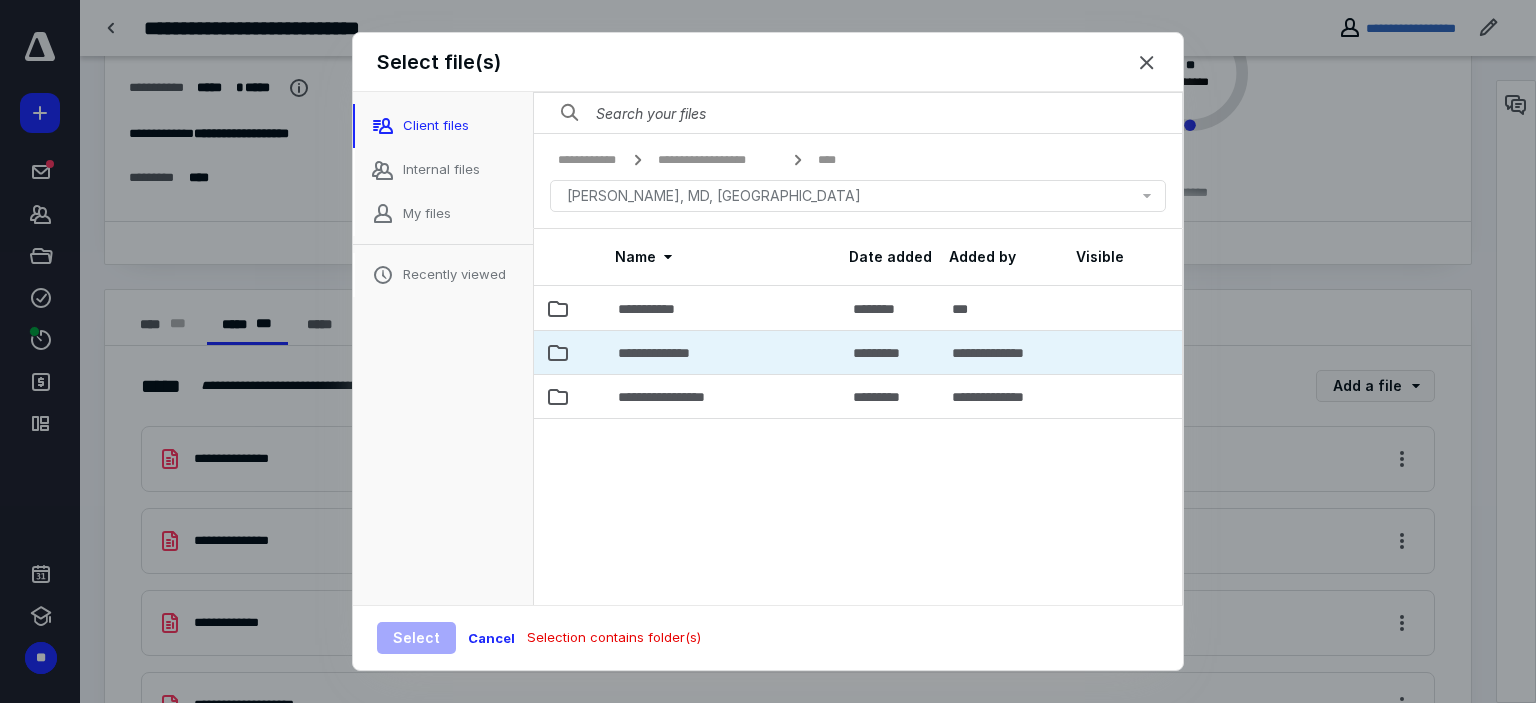 click on "**********" at bounding box center (723, 352) 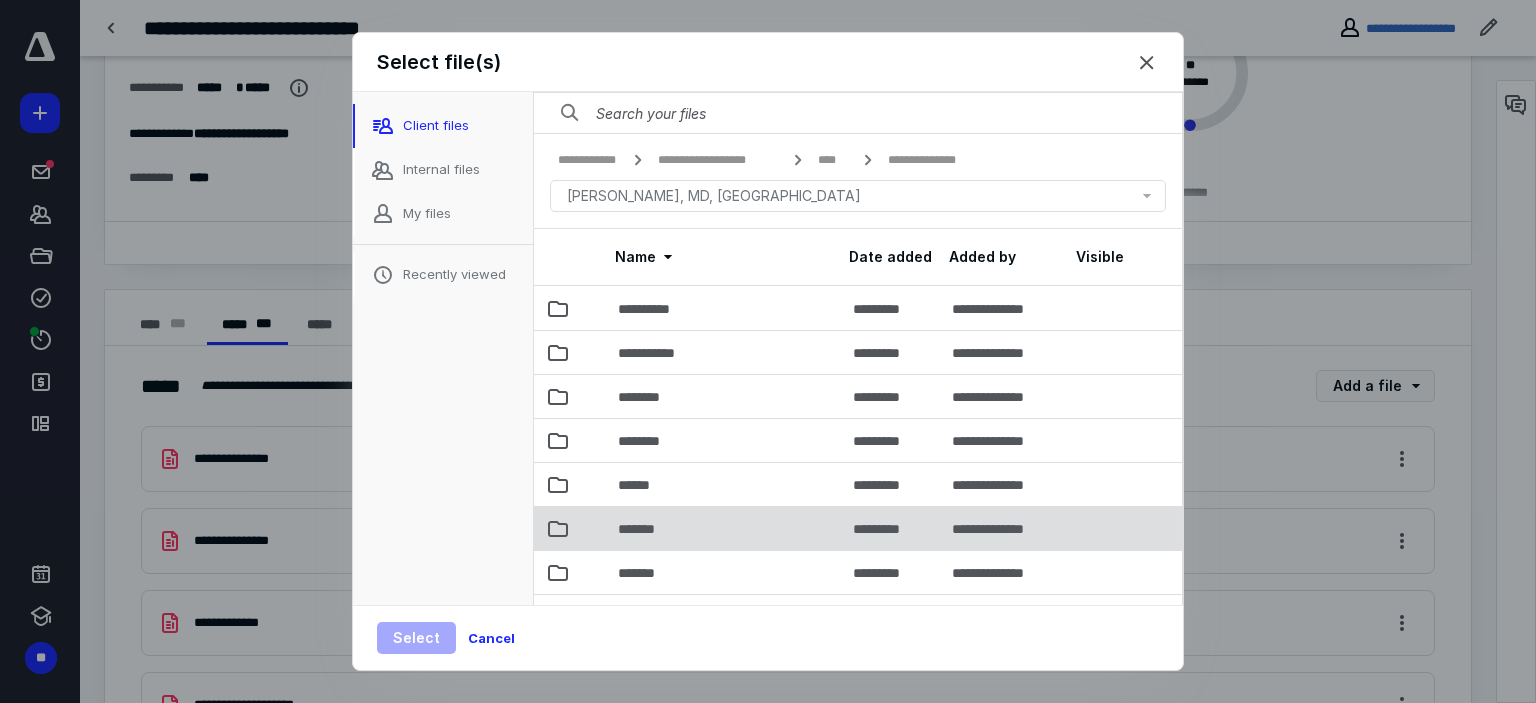 click on "*******" at bounding box center [723, 528] 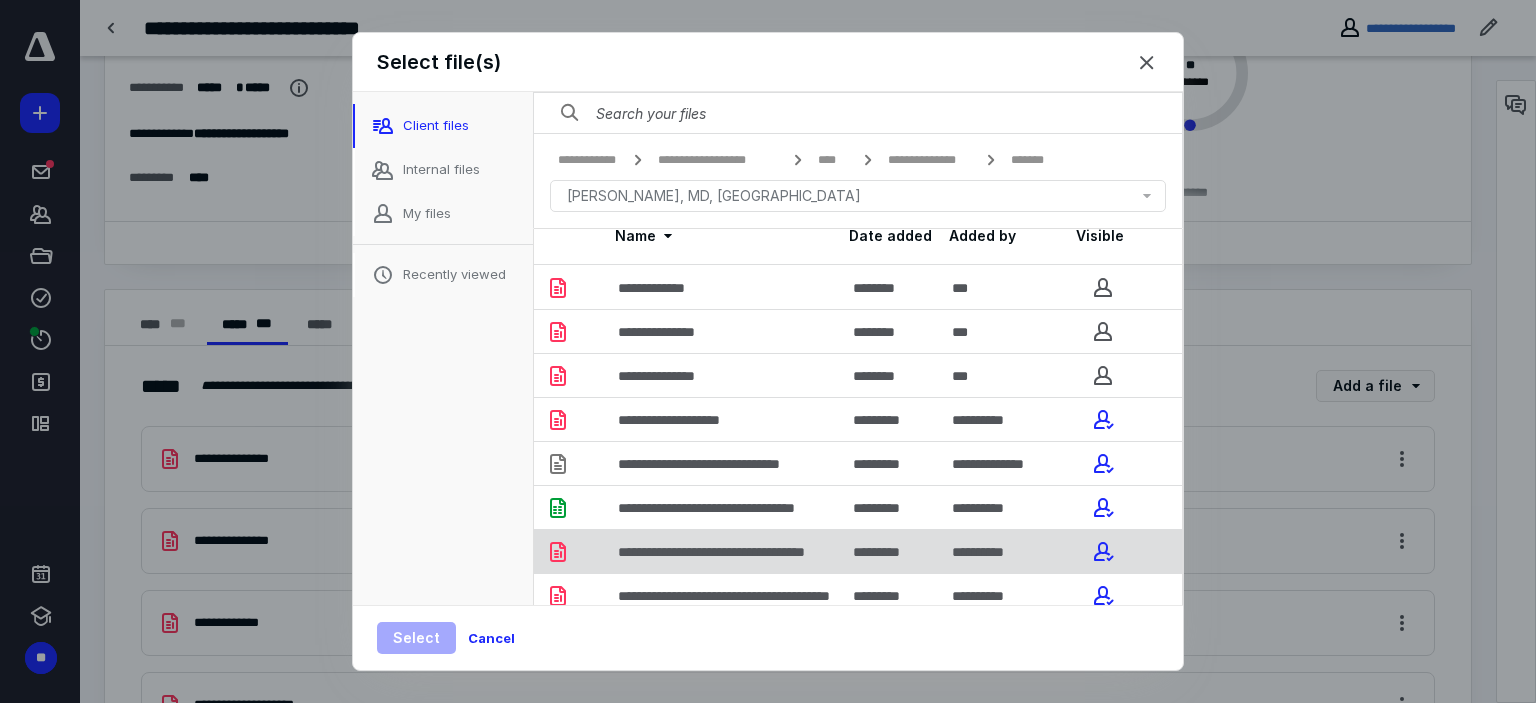scroll, scrollTop: 56, scrollLeft: 0, axis: vertical 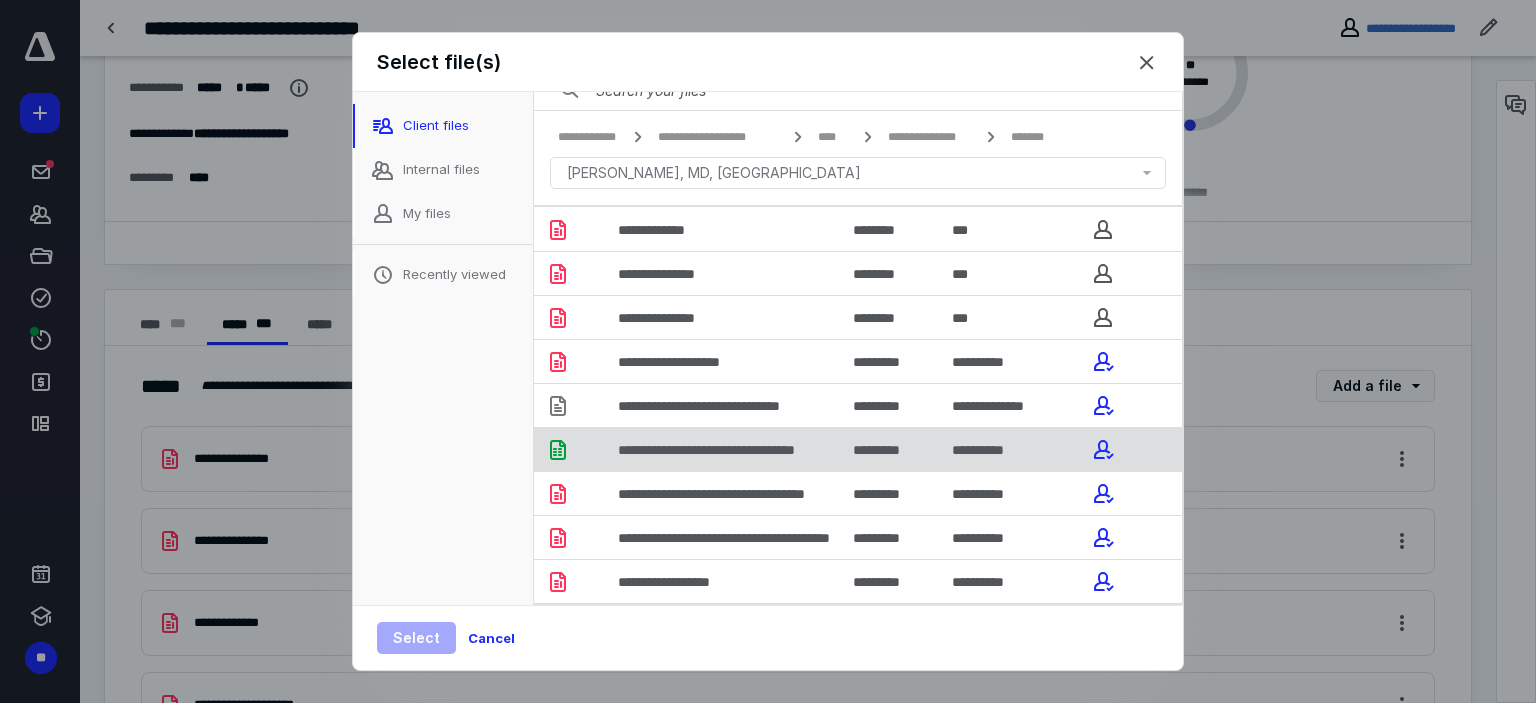 click on "**********" at bounding box center [753, 450] 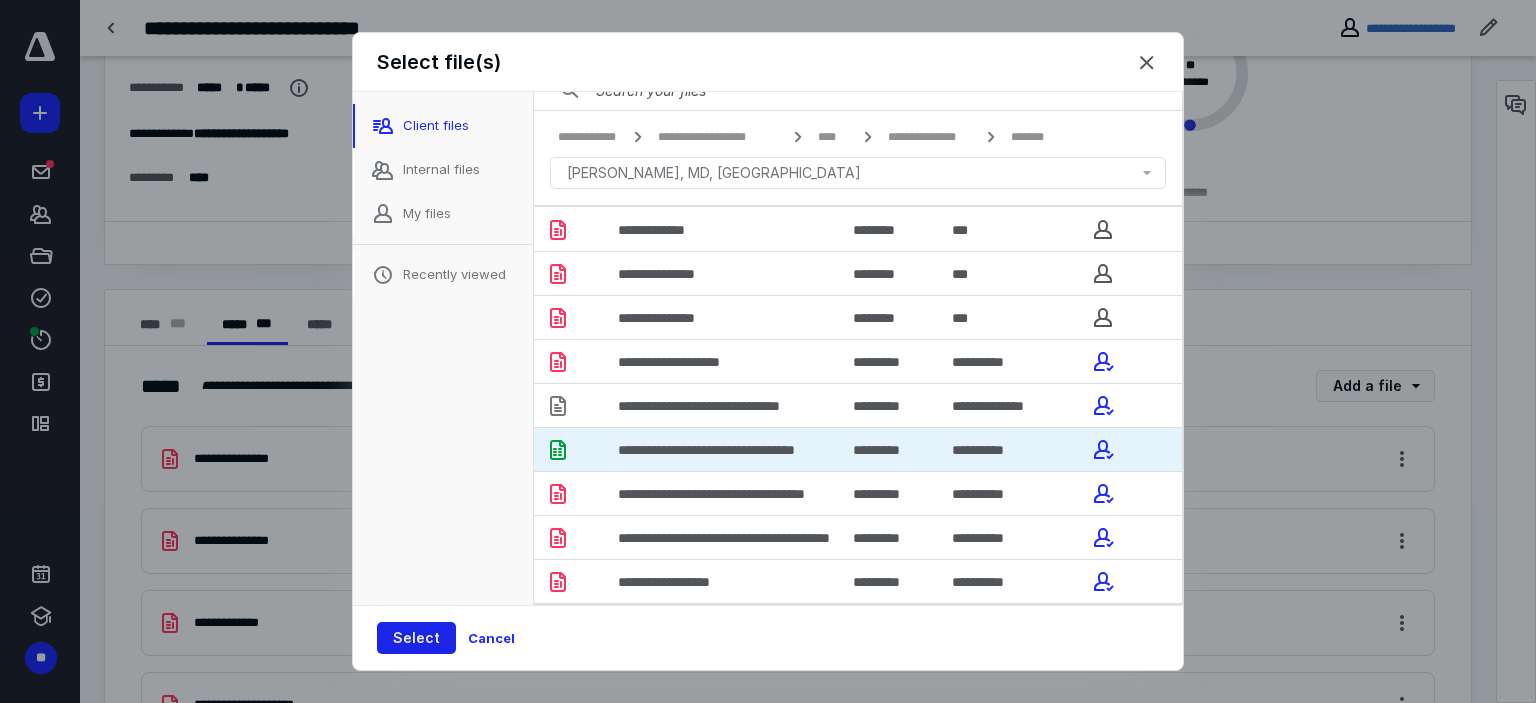 click on "Select" at bounding box center [416, 638] 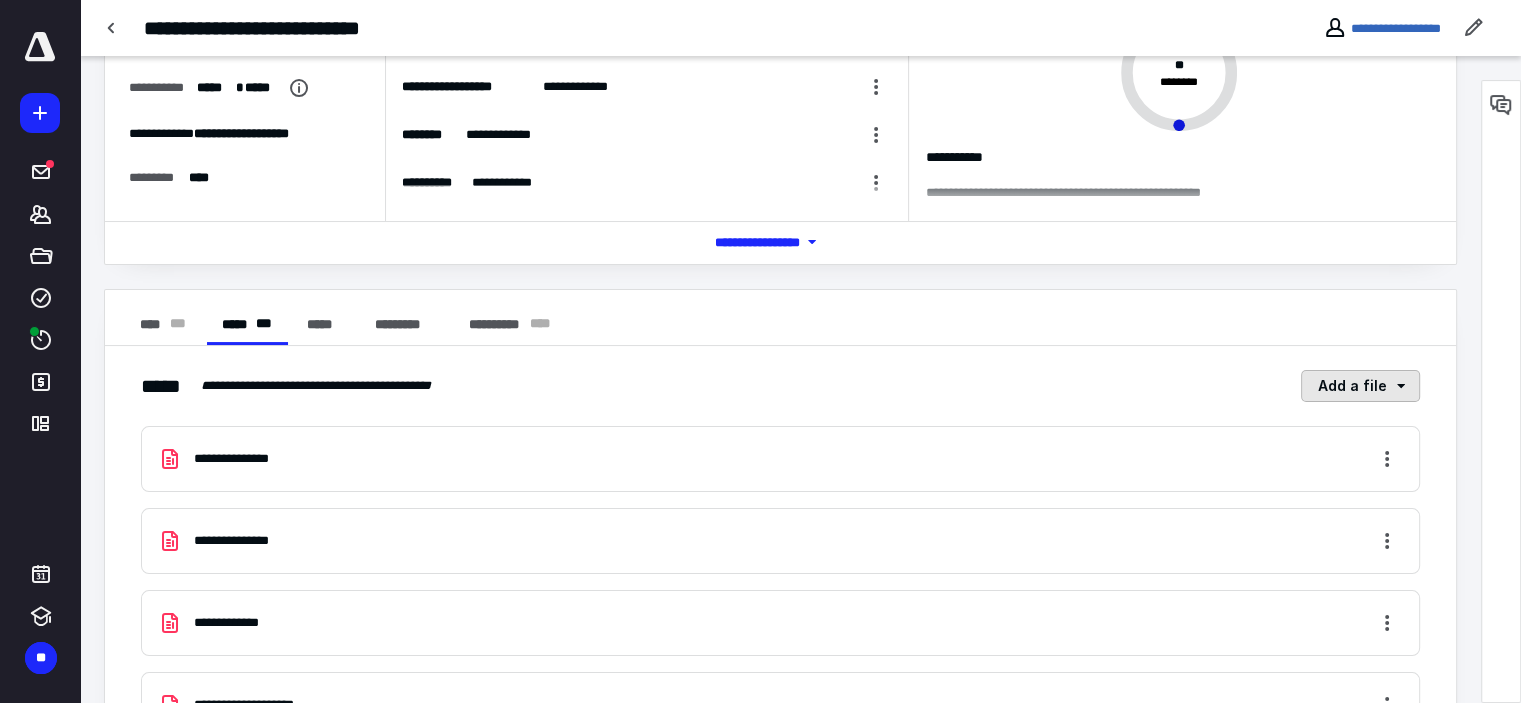 click on "Add a file" at bounding box center (1360, 386) 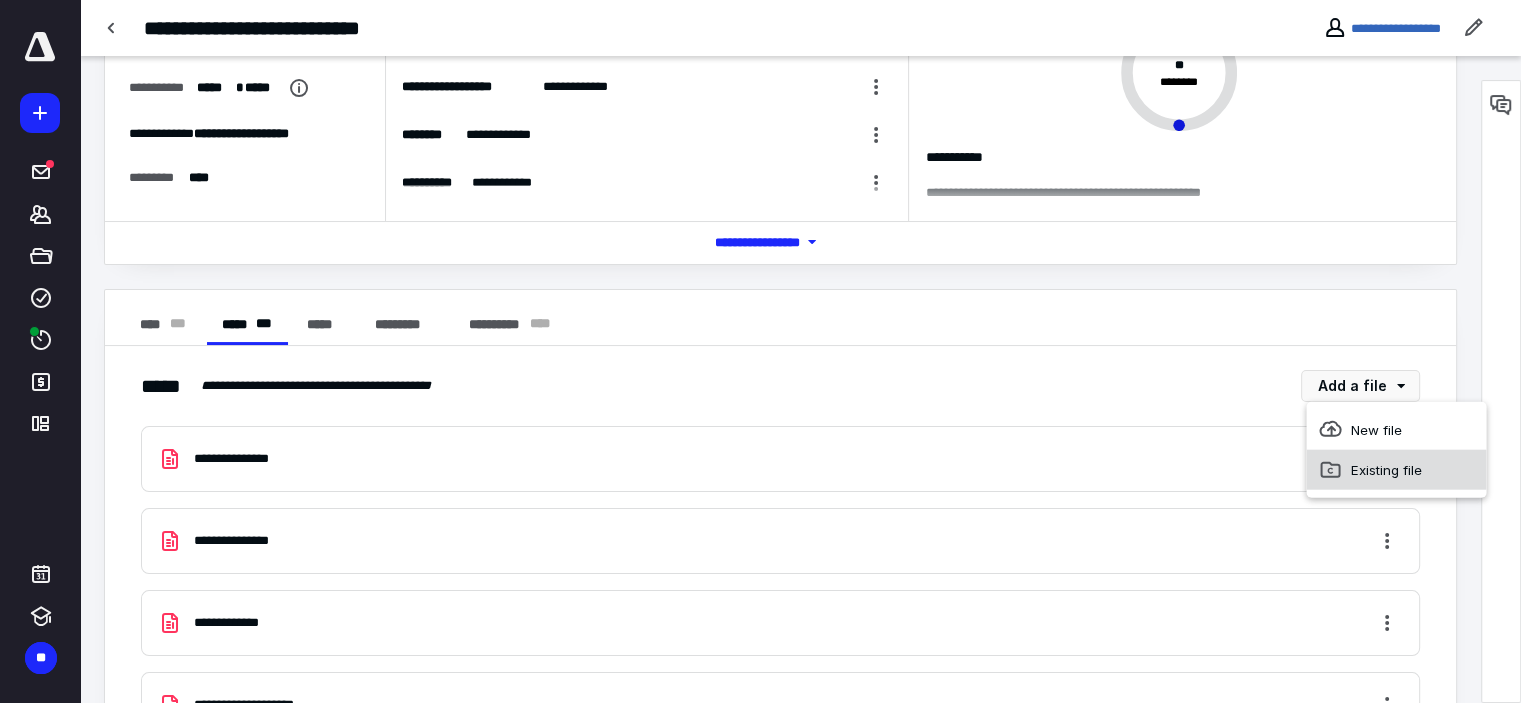 click on "Existing file" at bounding box center [1396, 470] 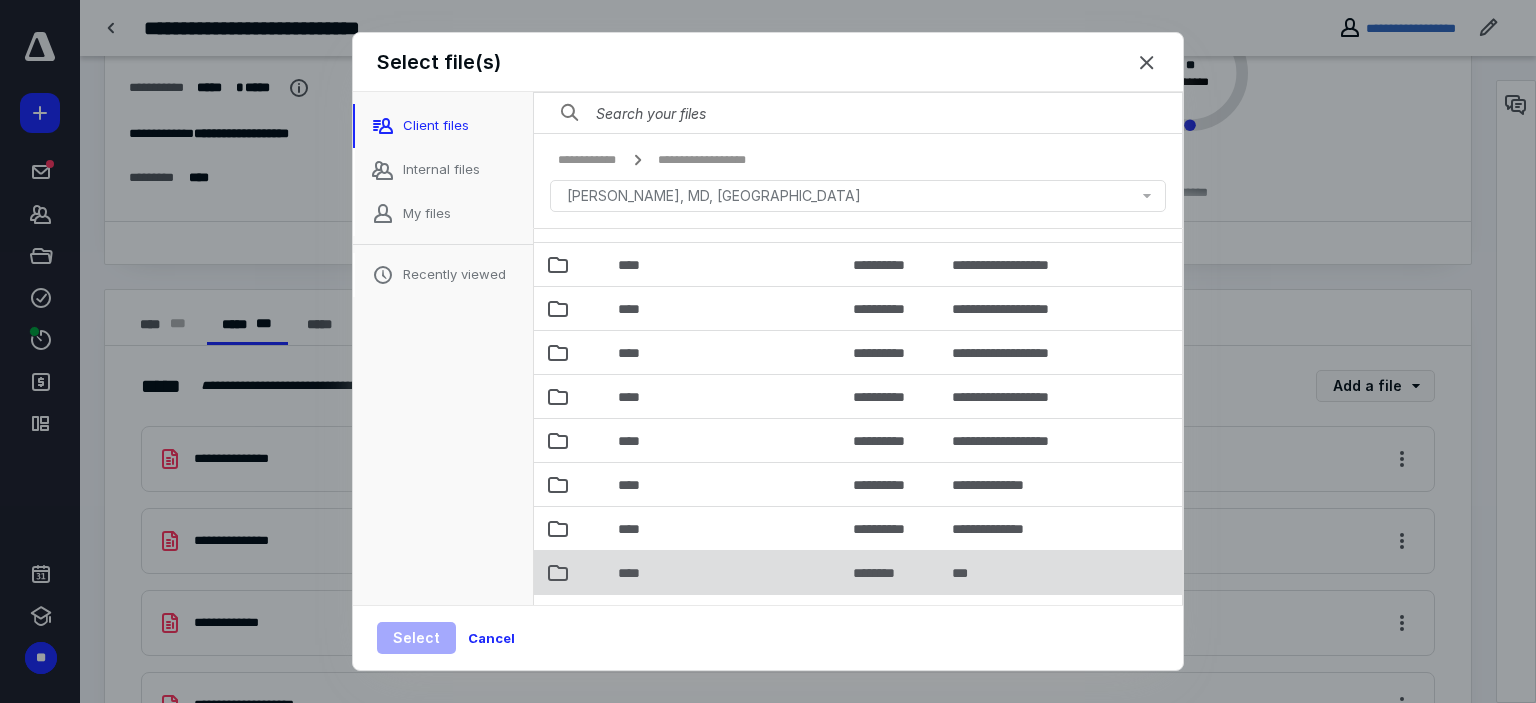 scroll, scrollTop: 143, scrollLeft: 0, axis: vertical 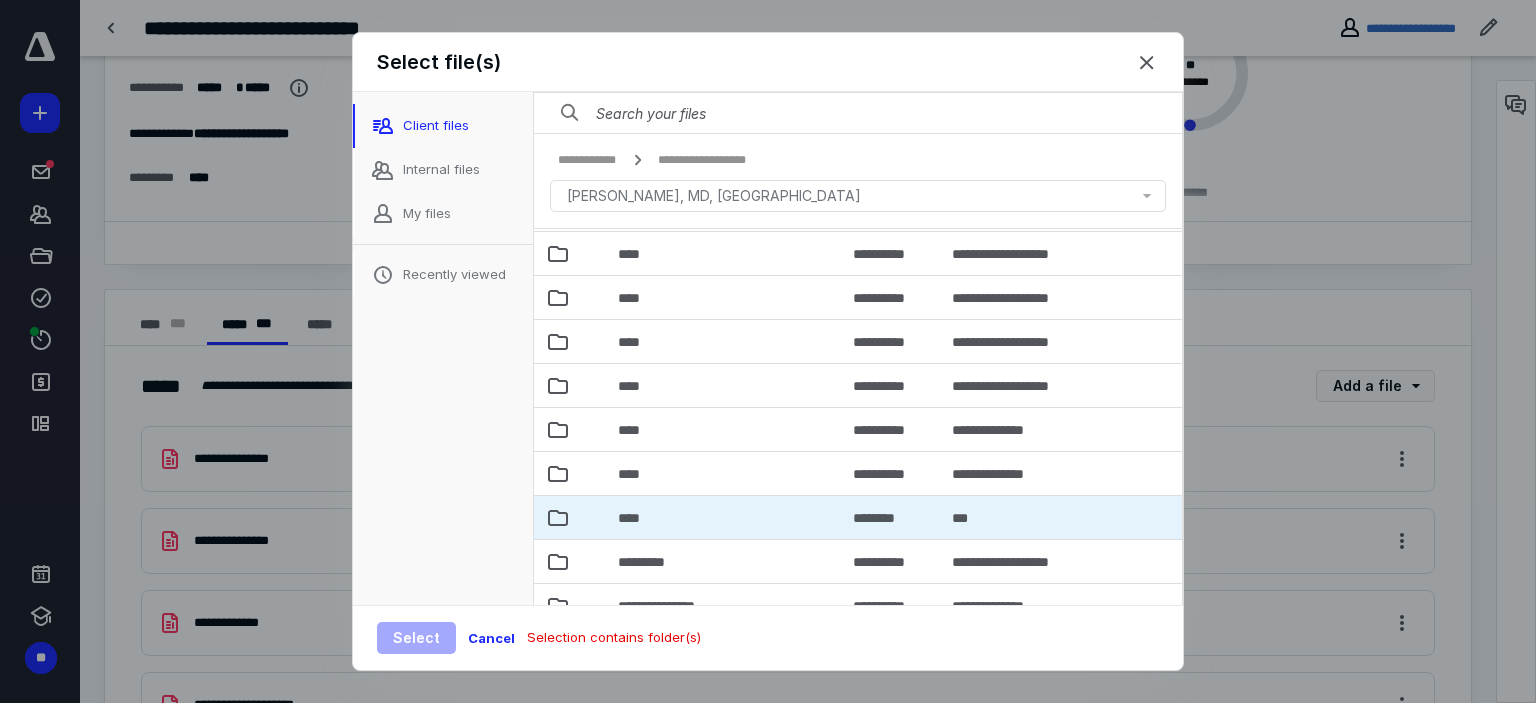 click on "****" at bounding box center [635, 518] 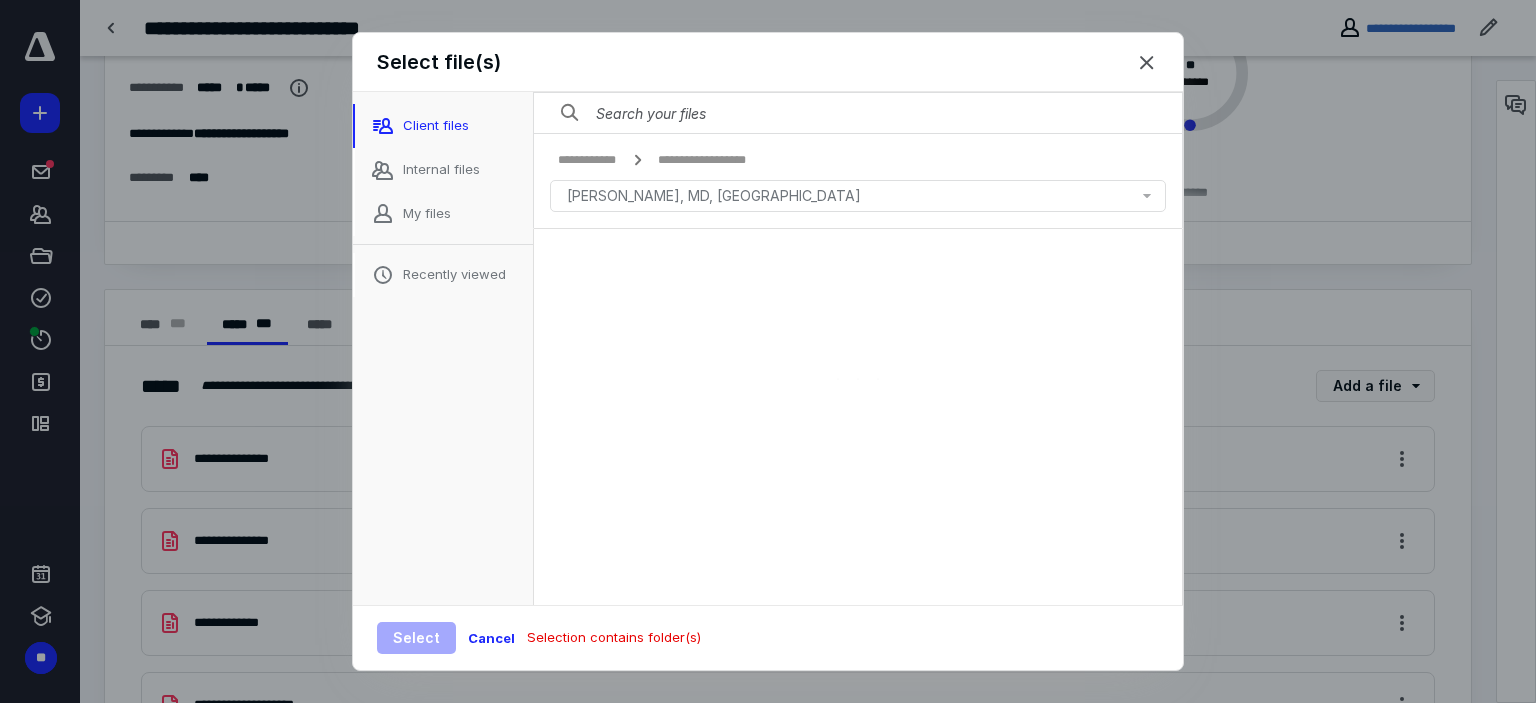 scroll, scrollTop: 0, scrollLeft: 0, axis: both 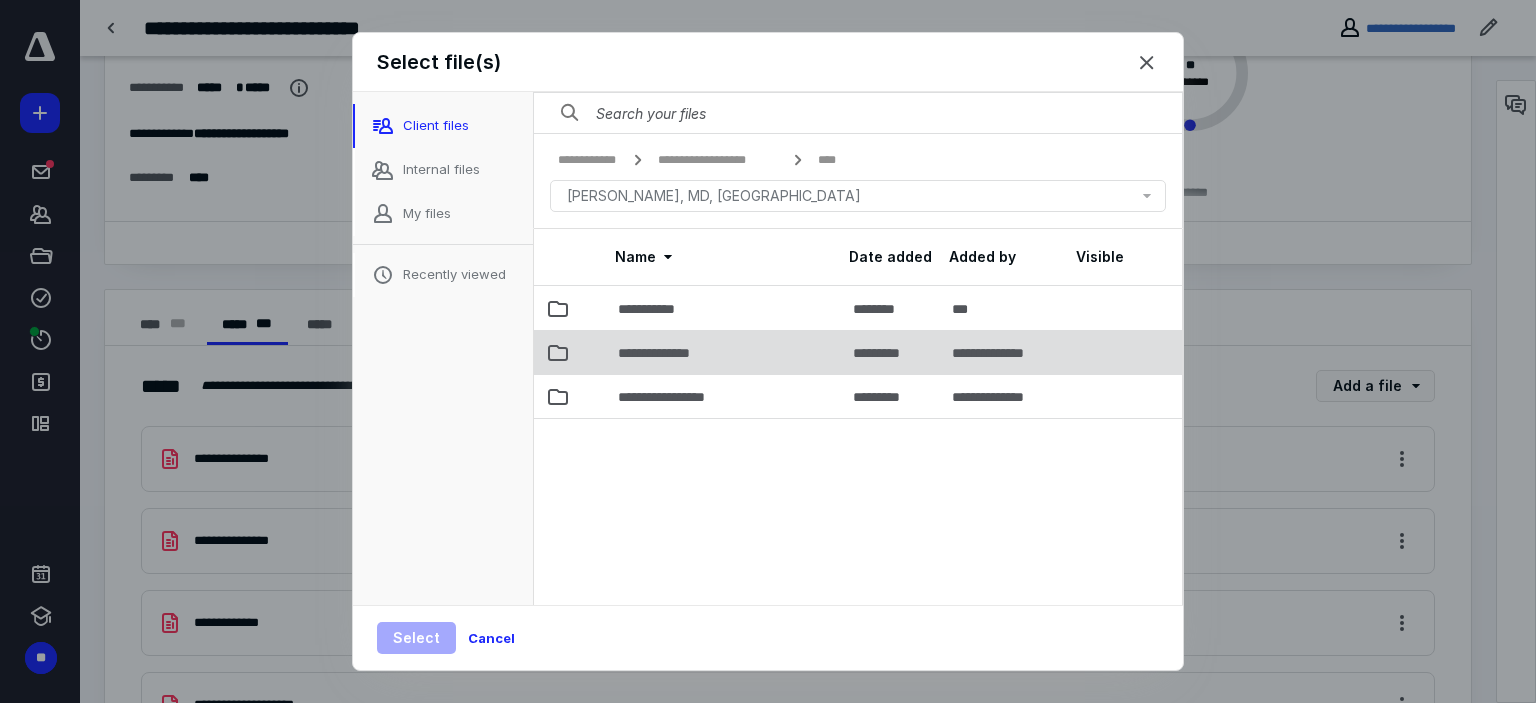 click on "**********" at bounding box center (723, 352) 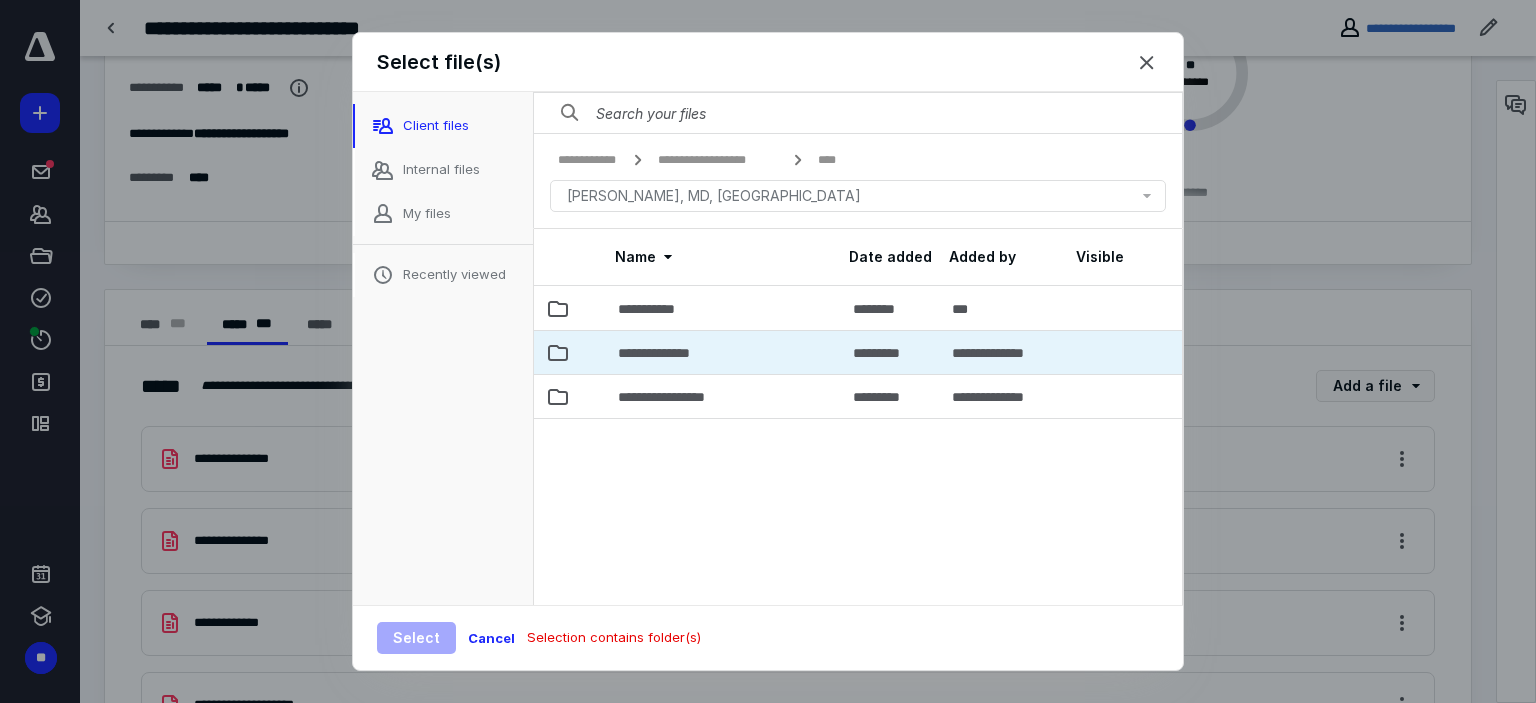 click on "**********" at bounding box center (723, 352) 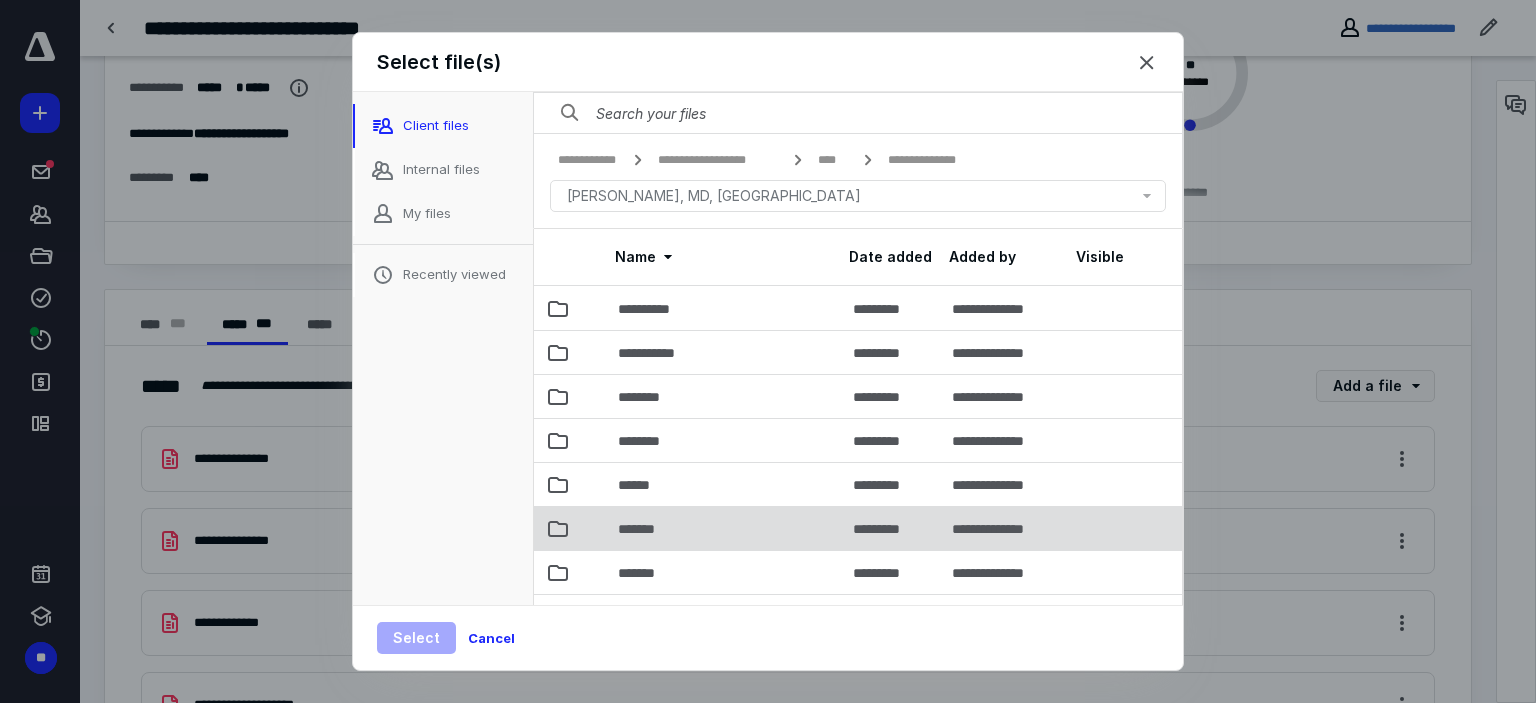 click on "*******" at bounding box center (723, 528) 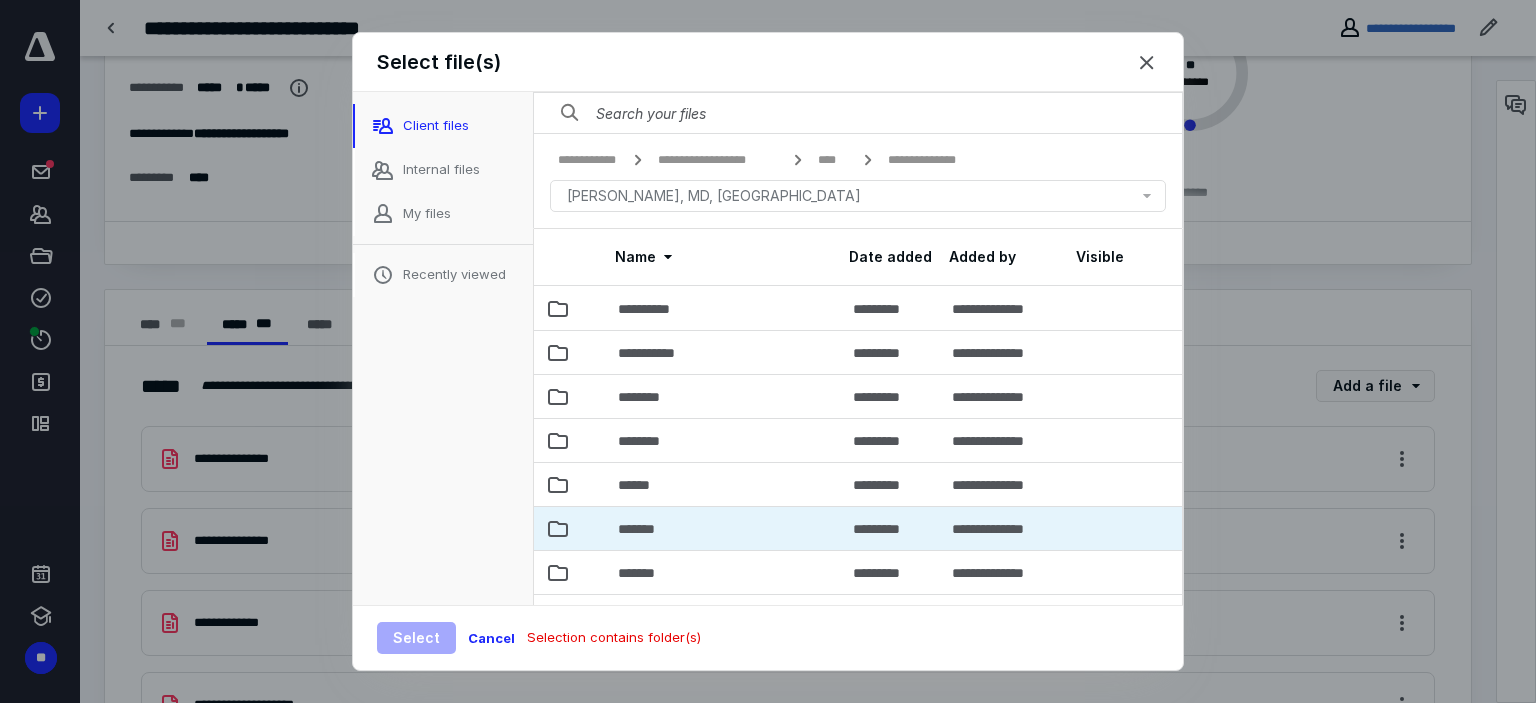 click on "*******" at bounding box center [723, 528] 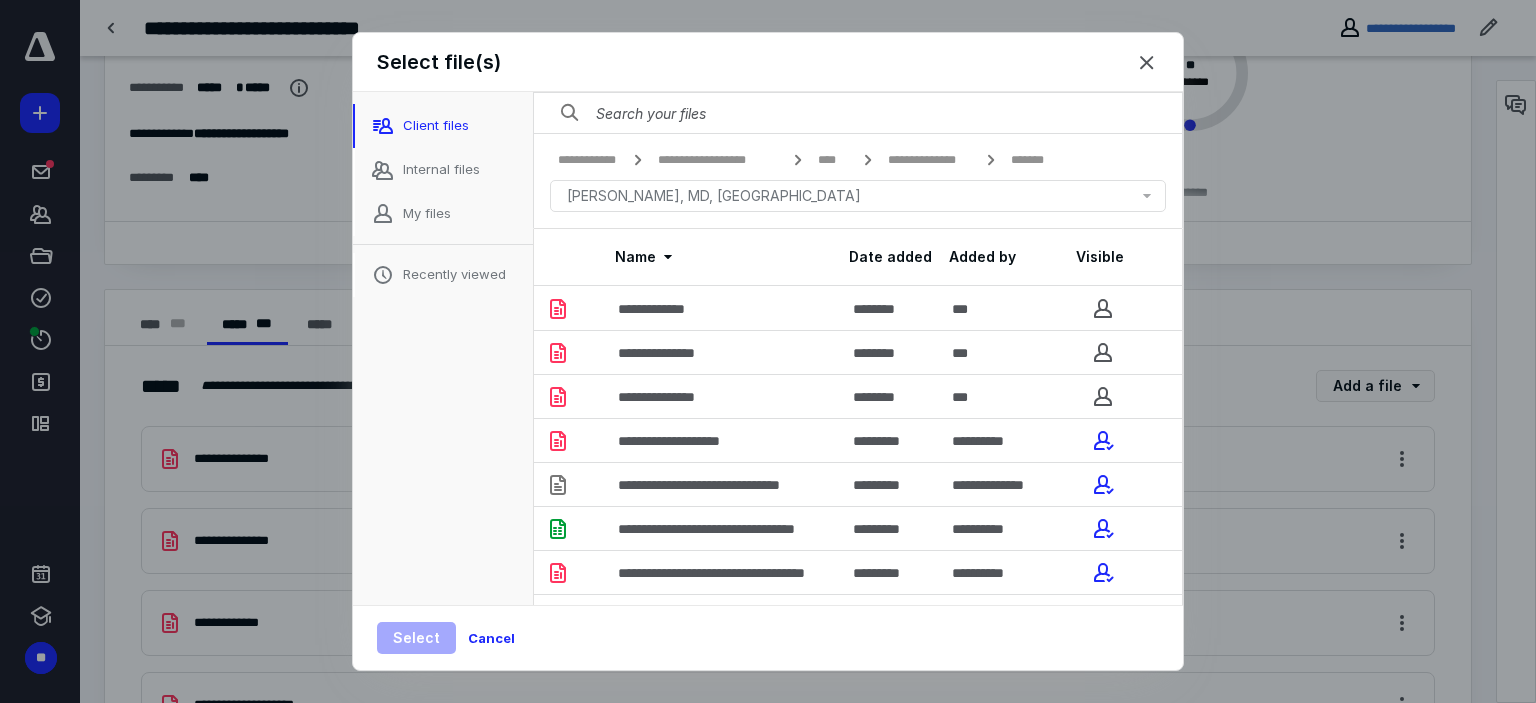 scroll, scrollTop: 56, scrollLeft: 0, axis: vertical 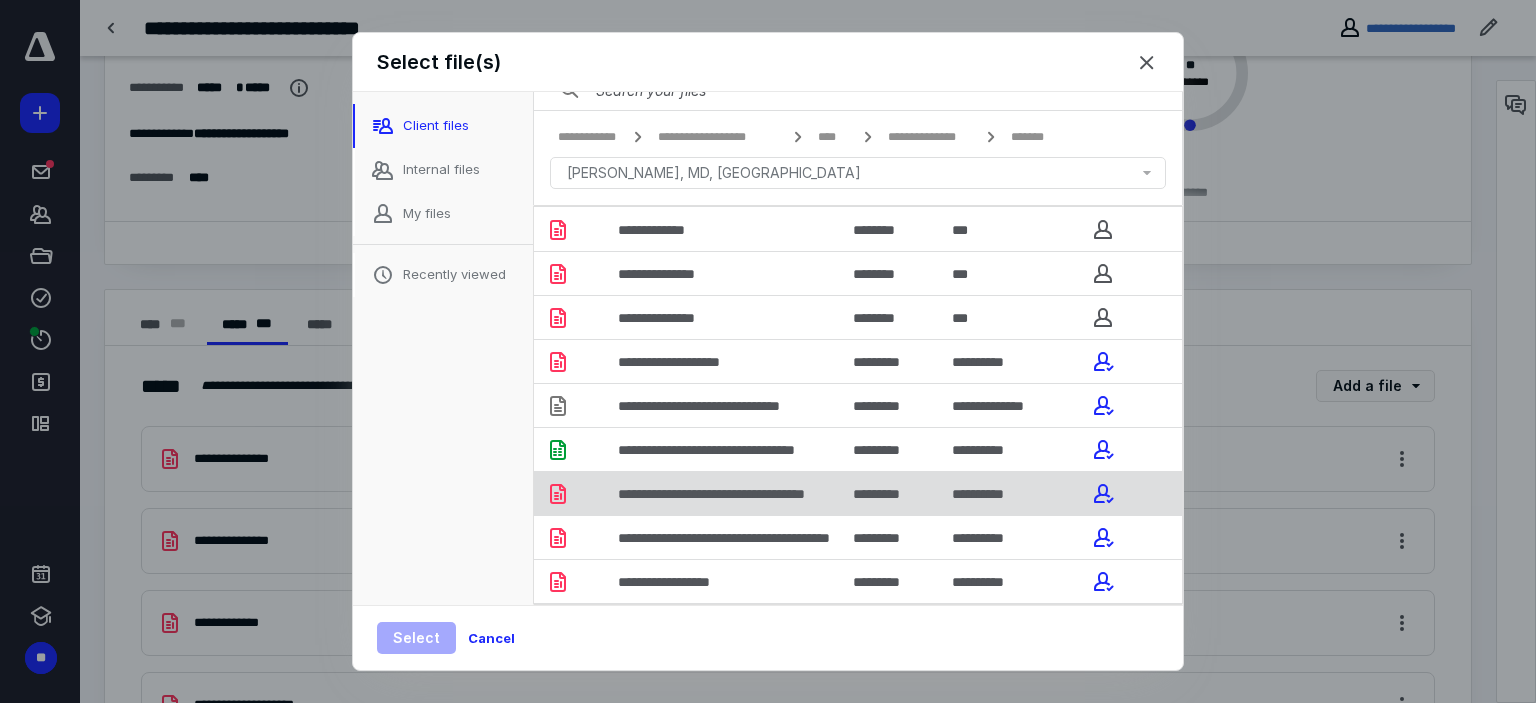 click on "**********" at bounding box center [723, 493] 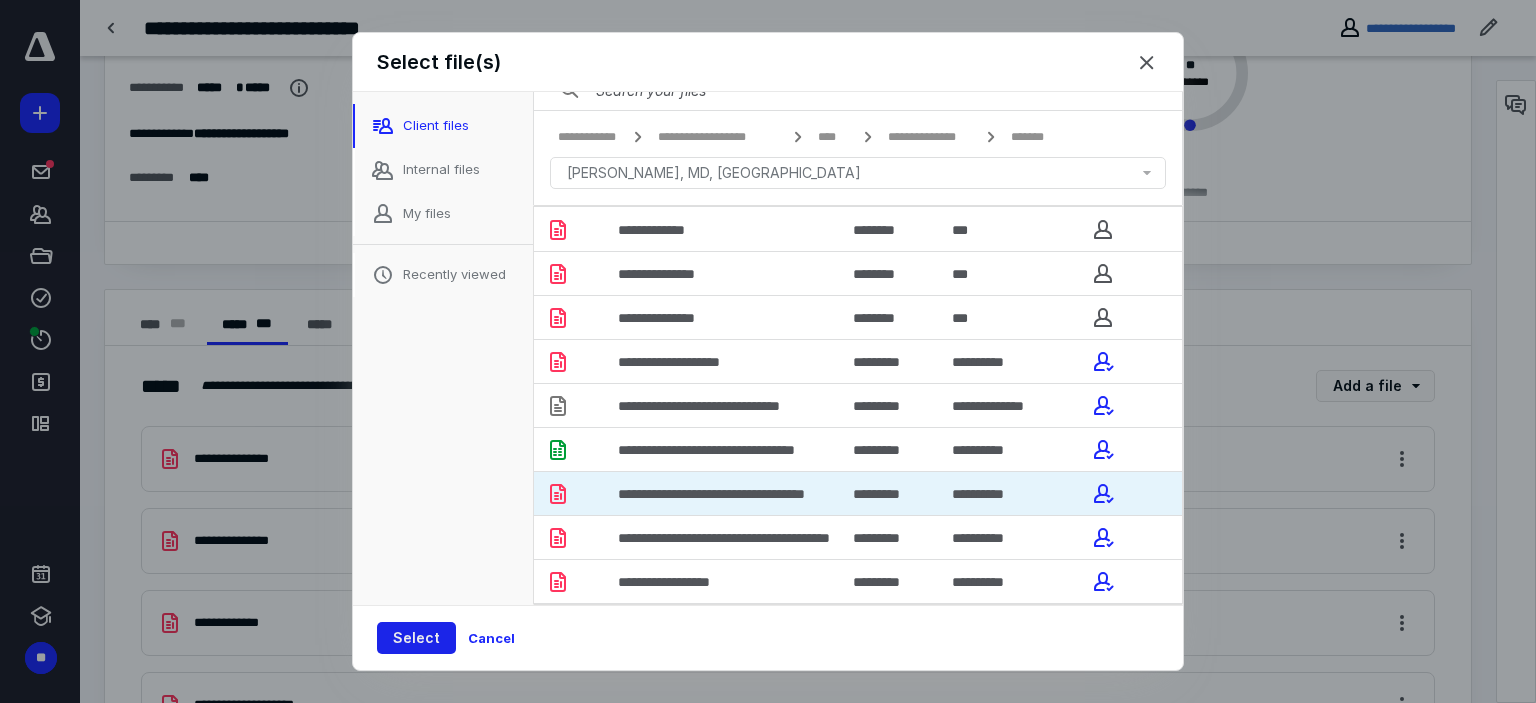 click on "Select" at bounding box center (416, 638) 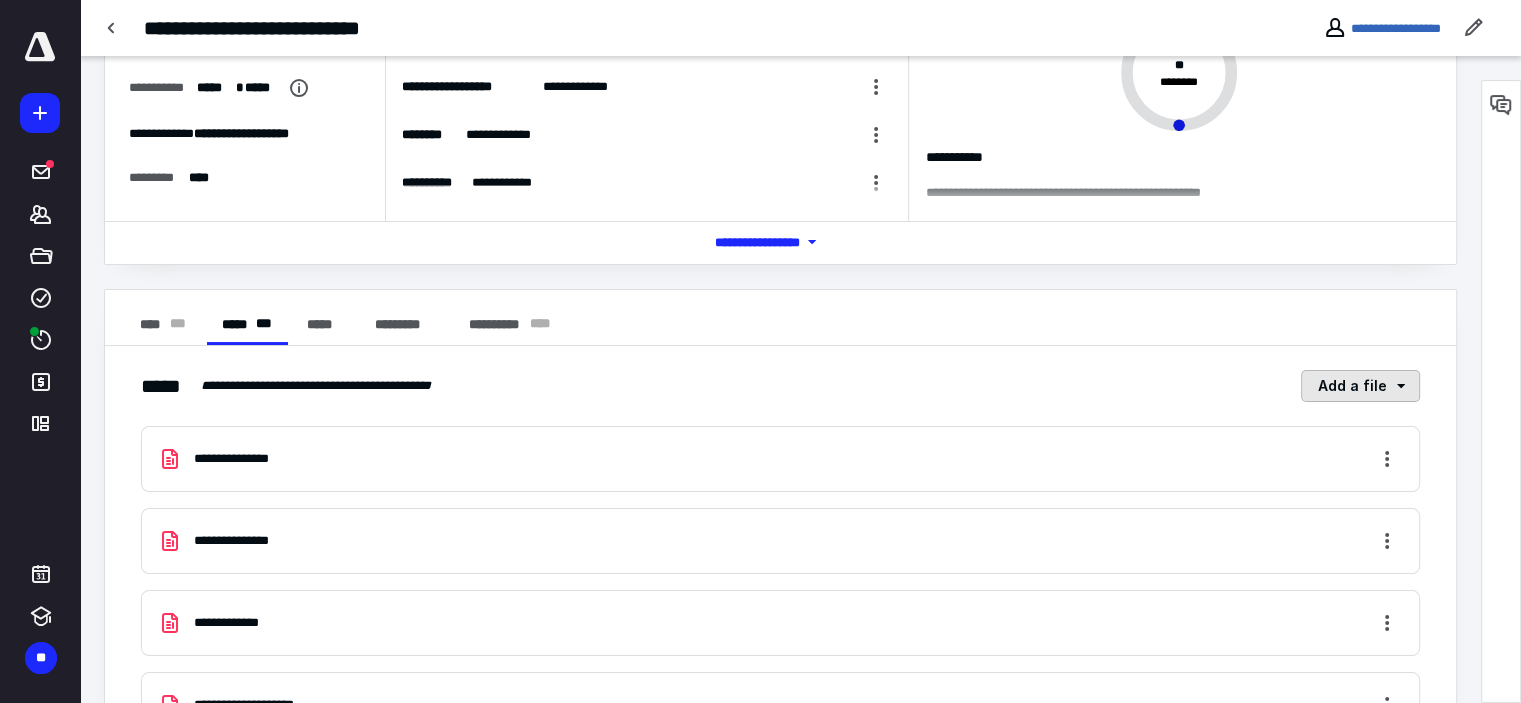 click on "Add a file" at bounding box center (1360, 386) 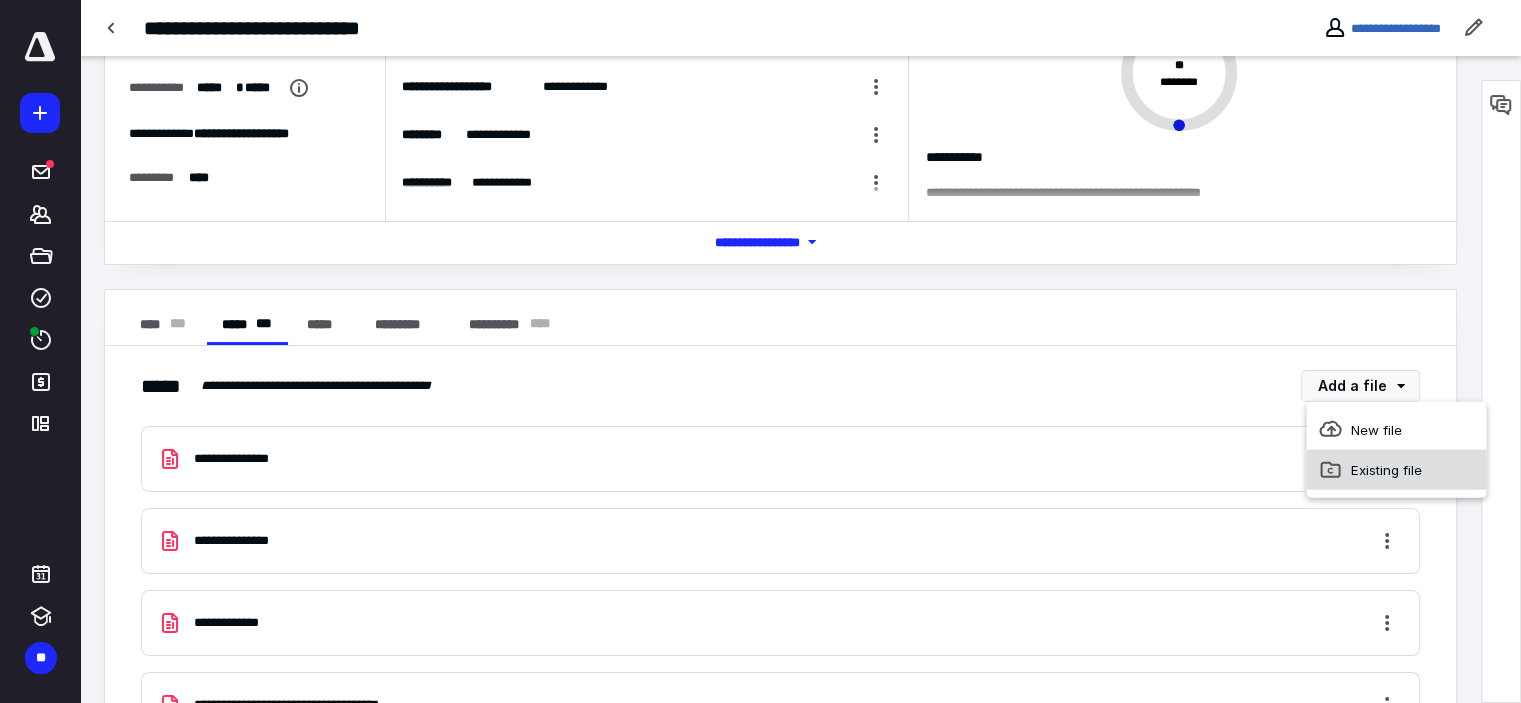 click on "Existing file" at bounding box center (1396, 470) 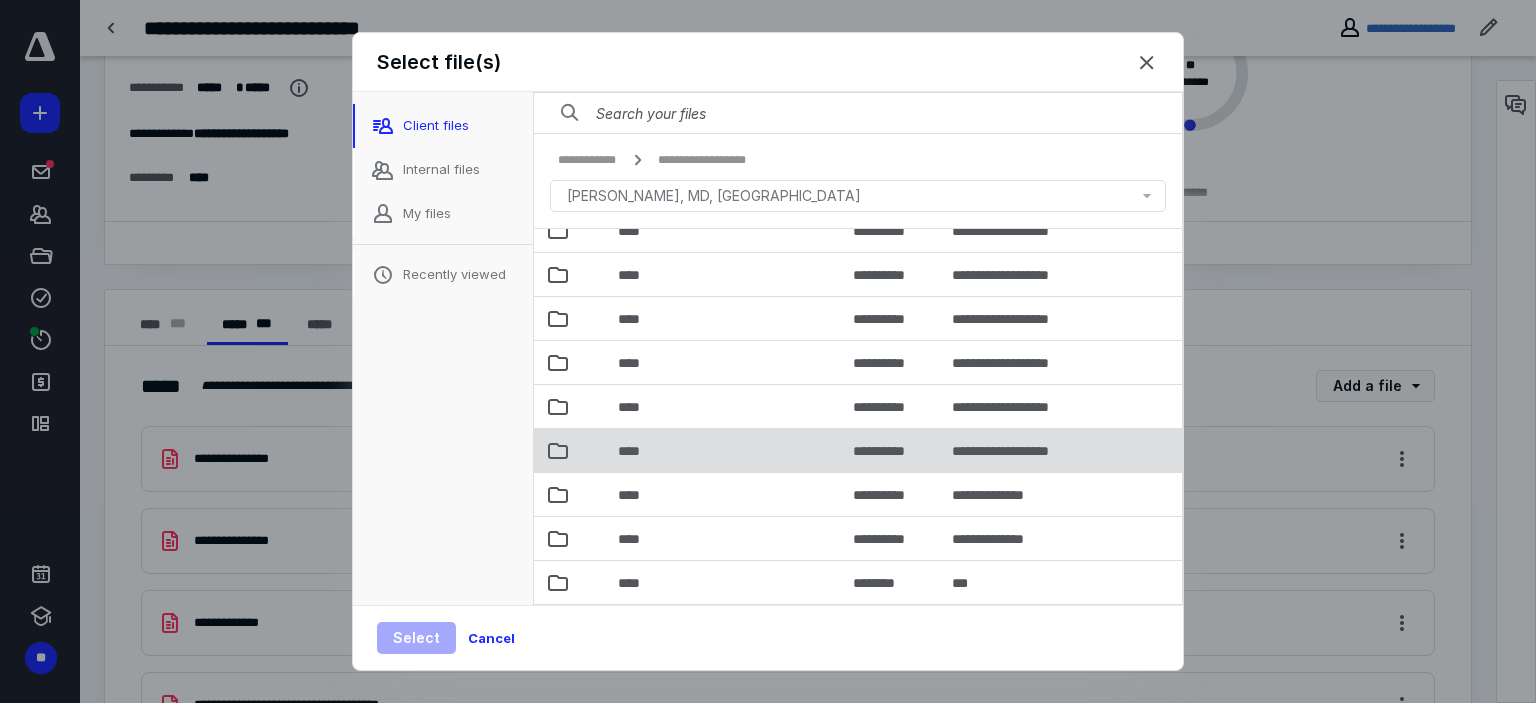 scroll, scrollTop: 143, scrollLeft: 0, axis: vertical 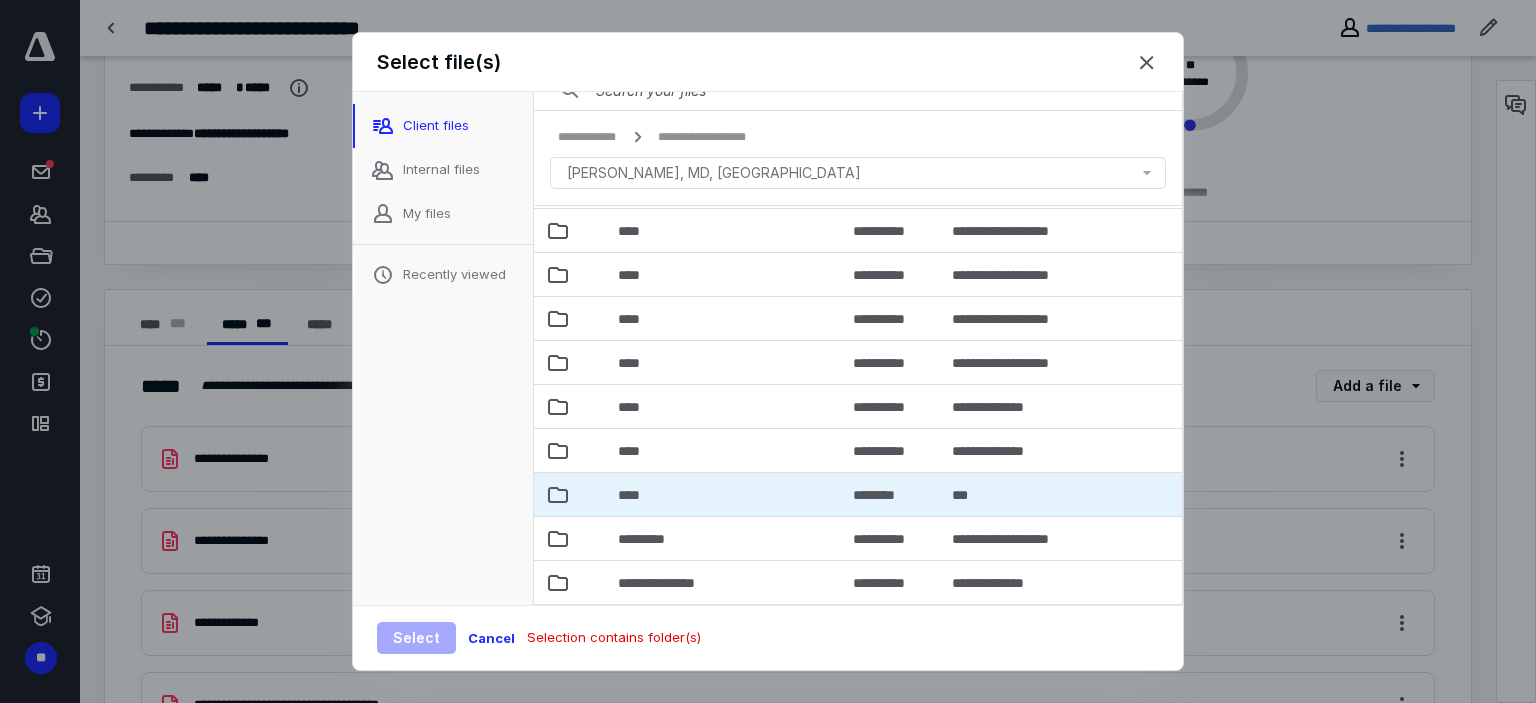 click at bounding box center (635, 500) 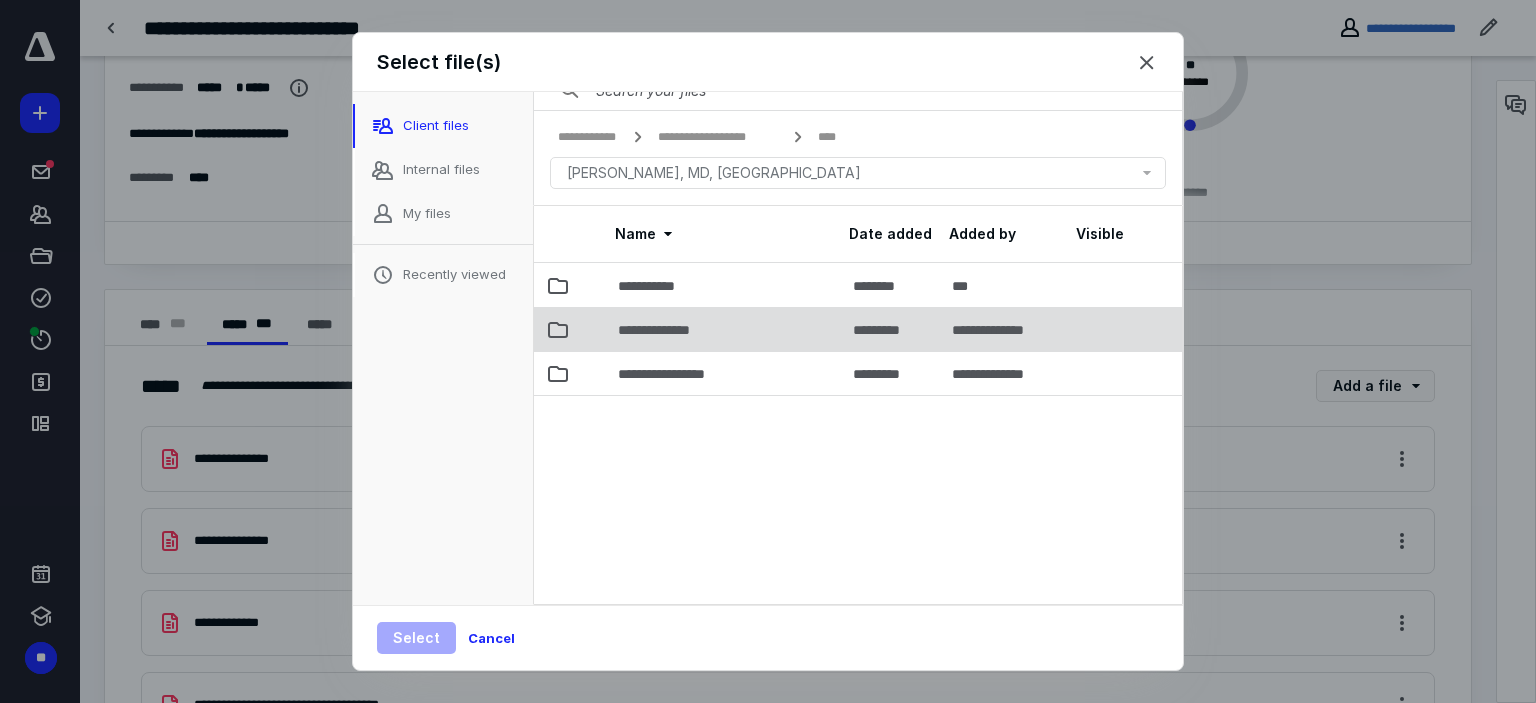 click on "**********" at bounding box center (723, 329) 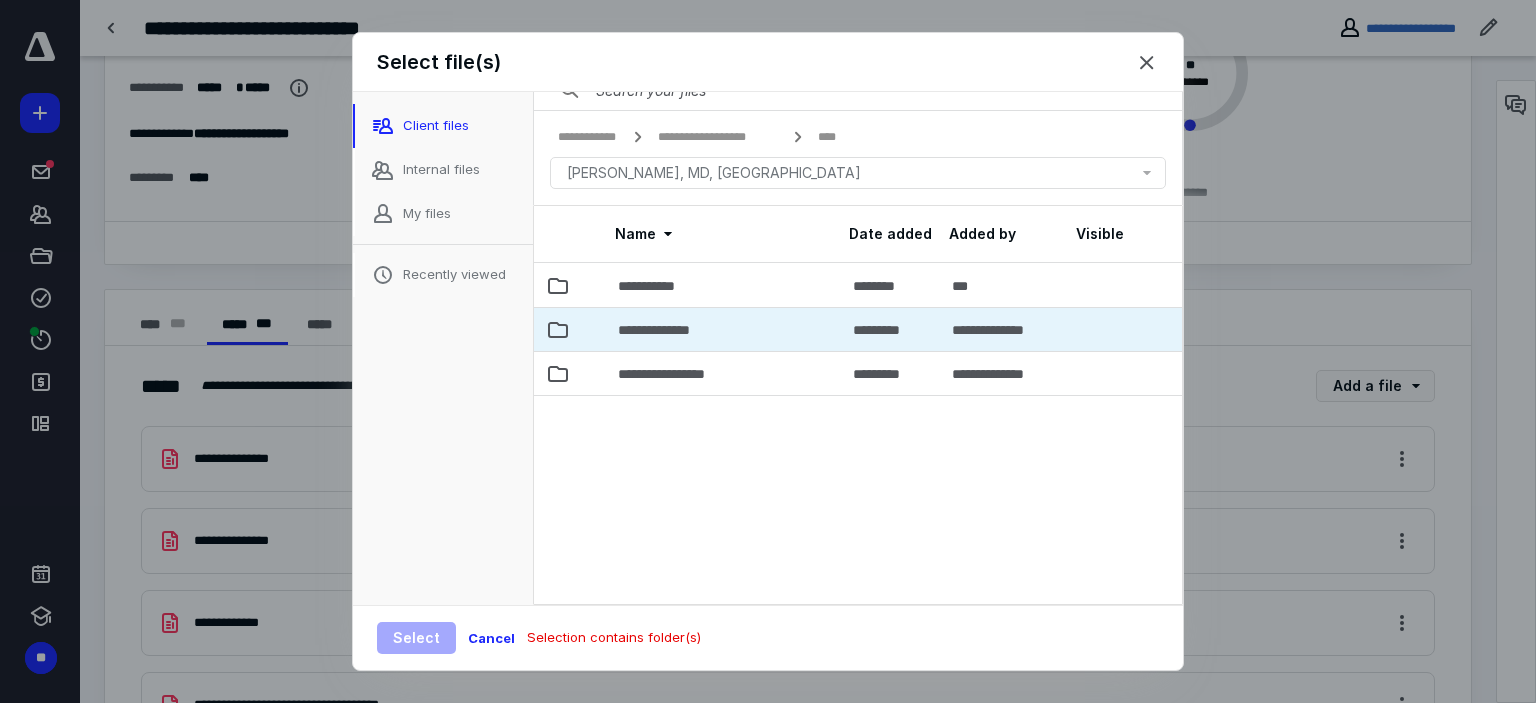 click on "**********" at bounding box center [723, 329] 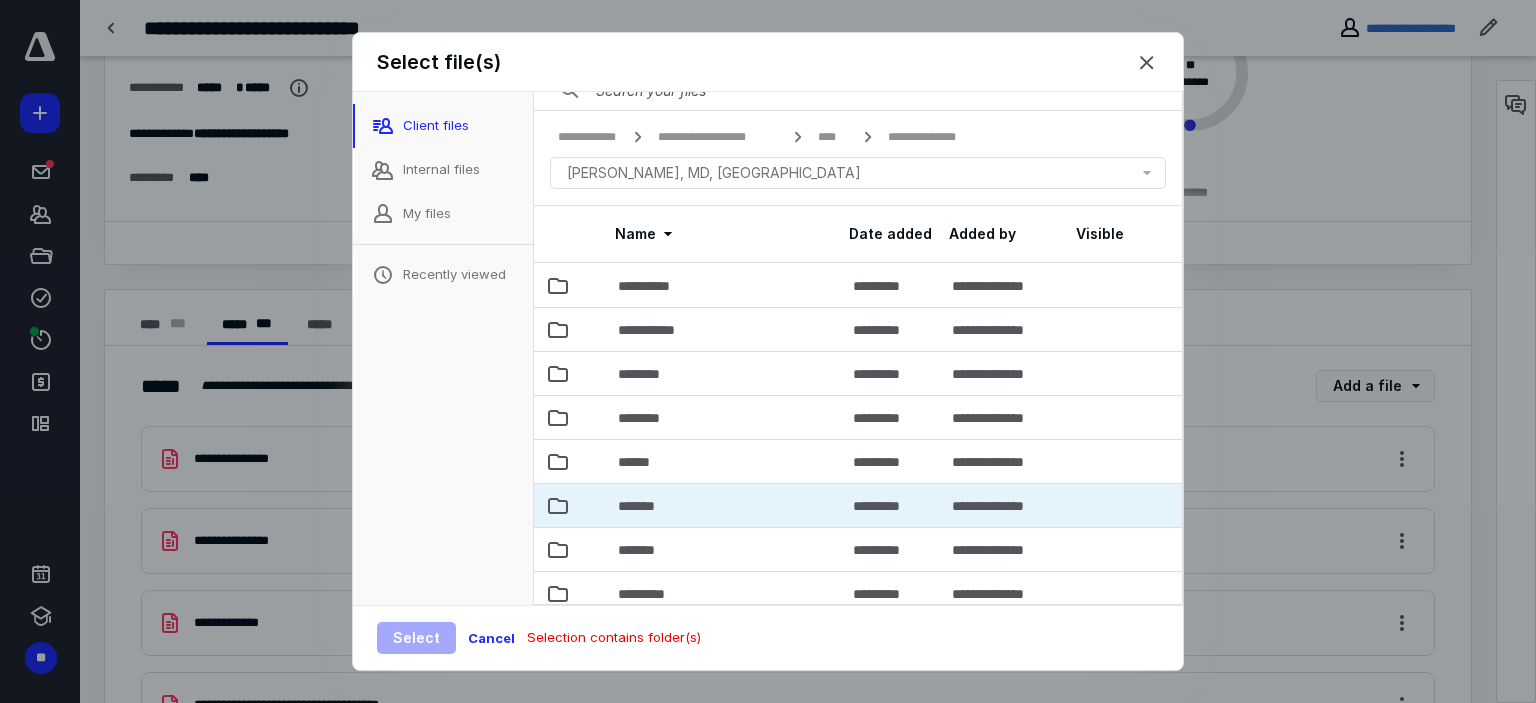 click on "*******" at bounding box center (723, 505) 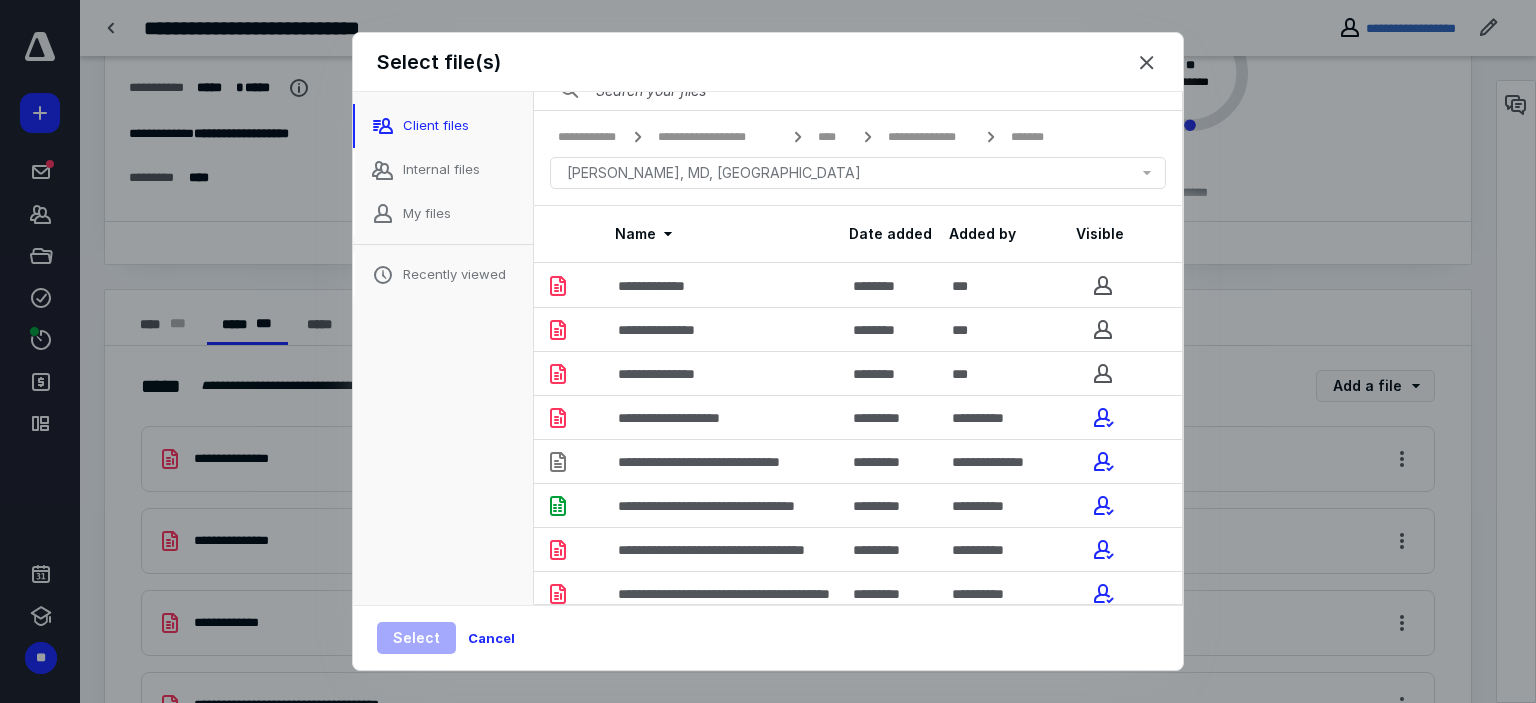 scroll, scrollTop: 56, scrollLeft: 0, axis: vertical 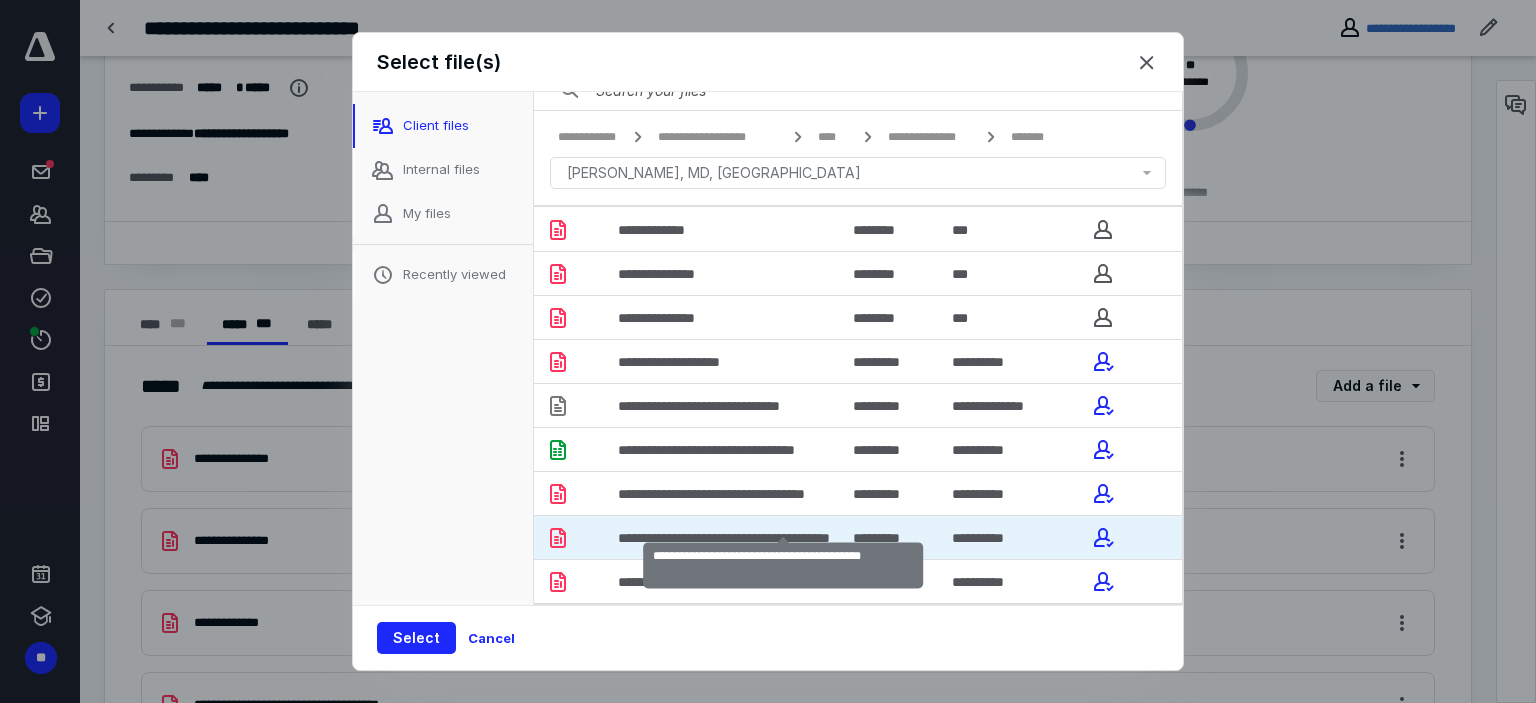 click on "**********" at bounding box center (783, 538) 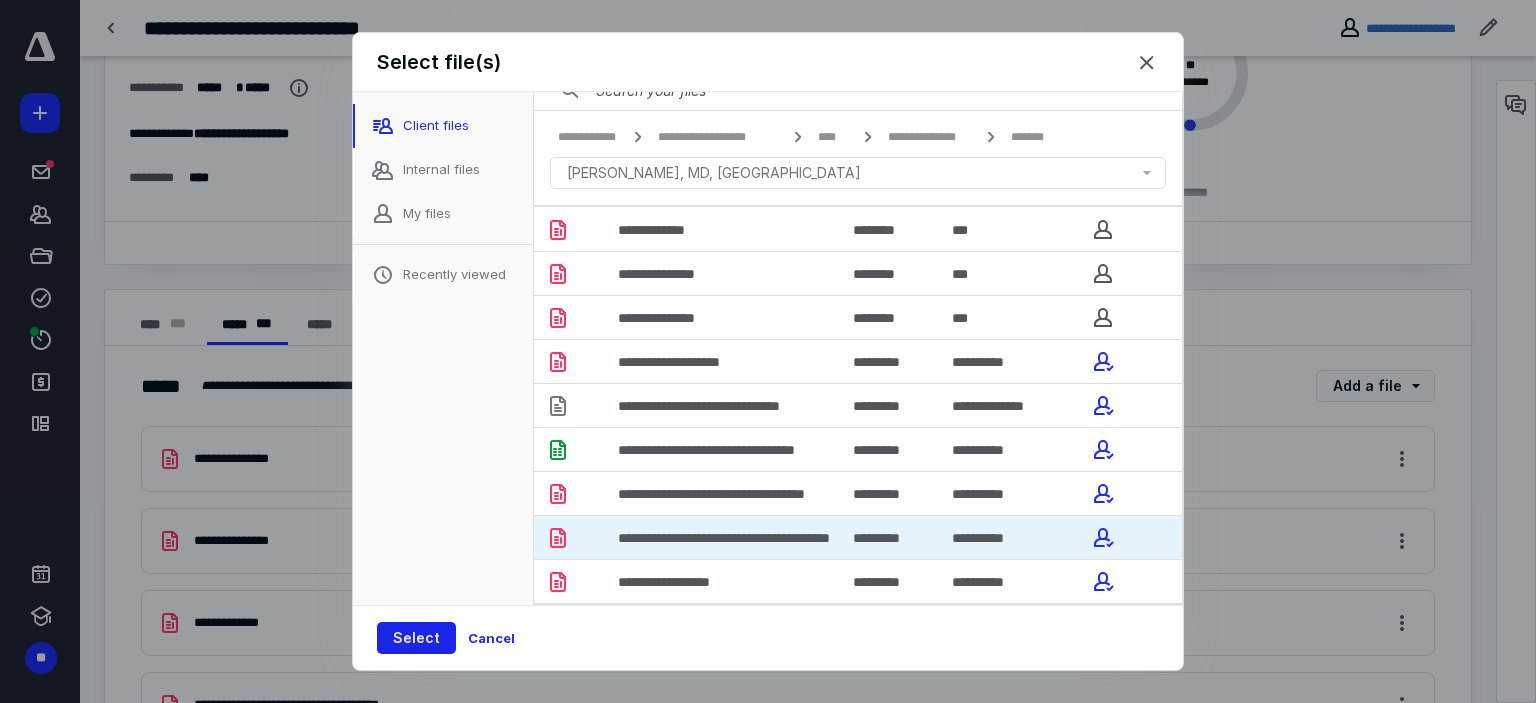 click on "Select" at bounding box center (416, 638) 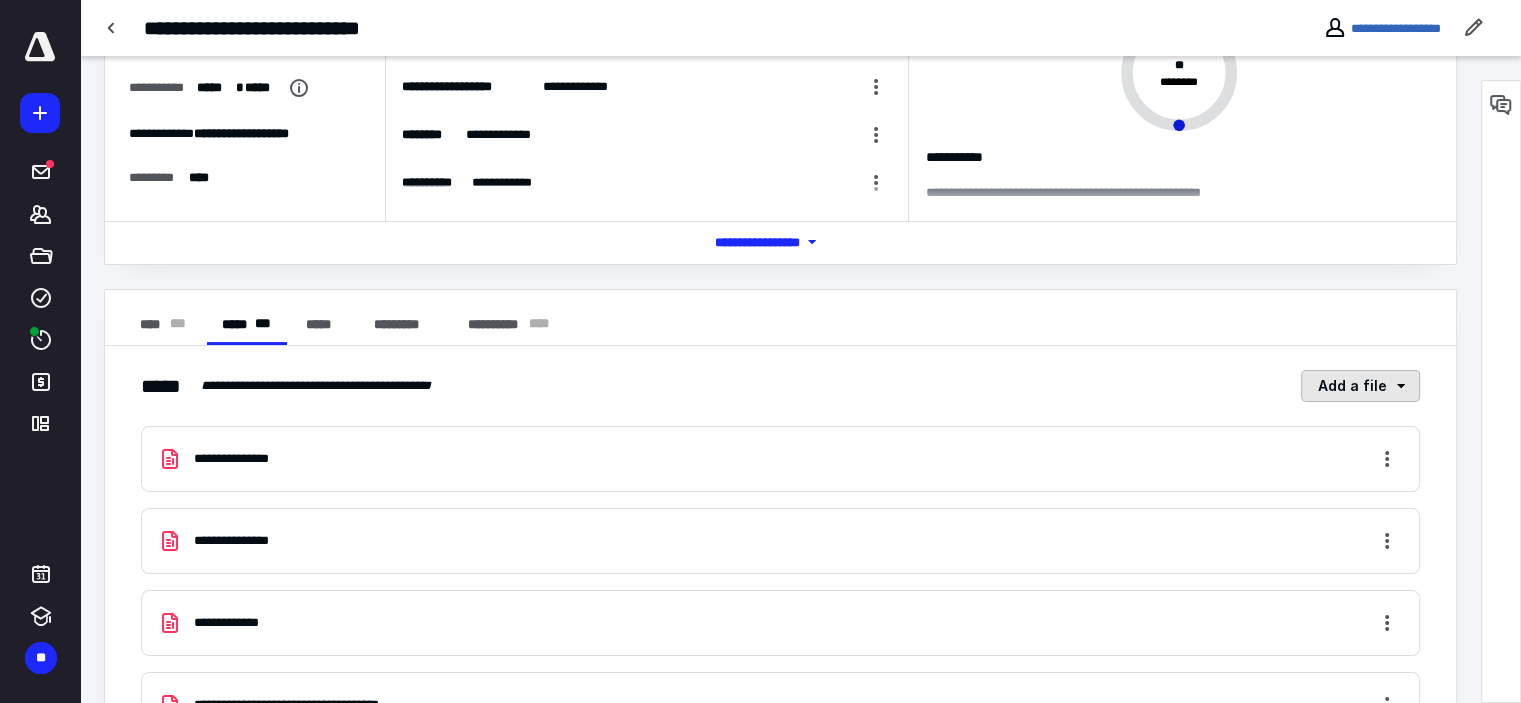 click on "Add a file" at bounding box center [1360, 386] 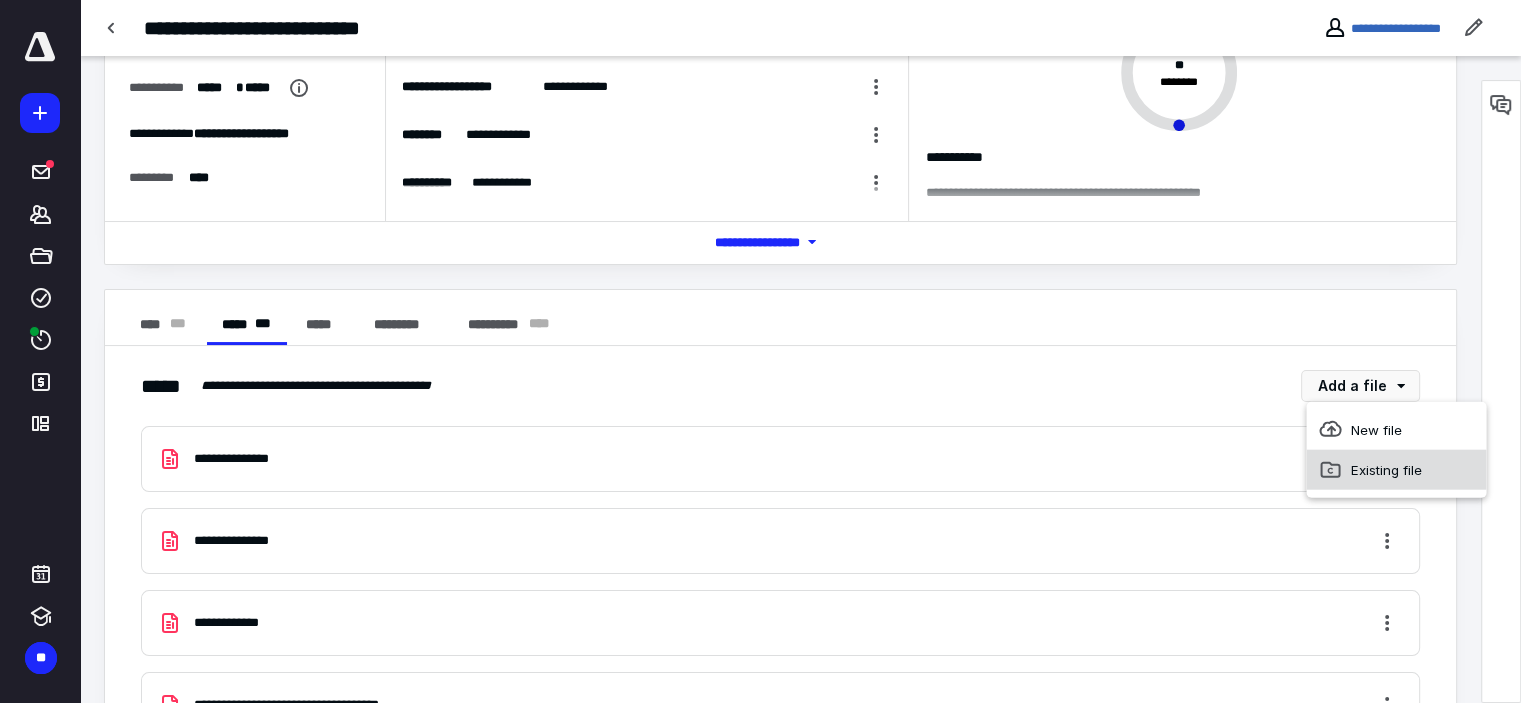 click 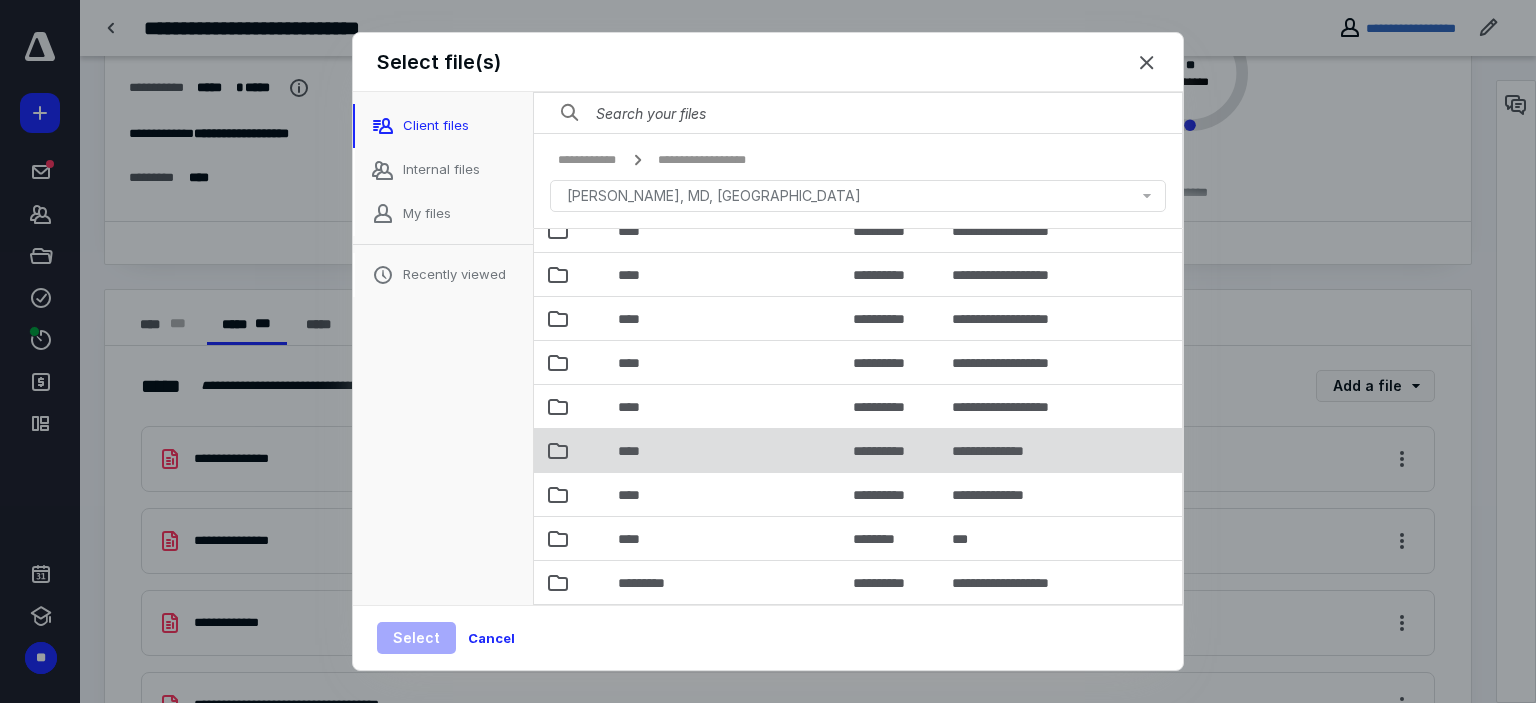 scroll, scrollTop: 143, scrollLeft: 0, axis: vertical 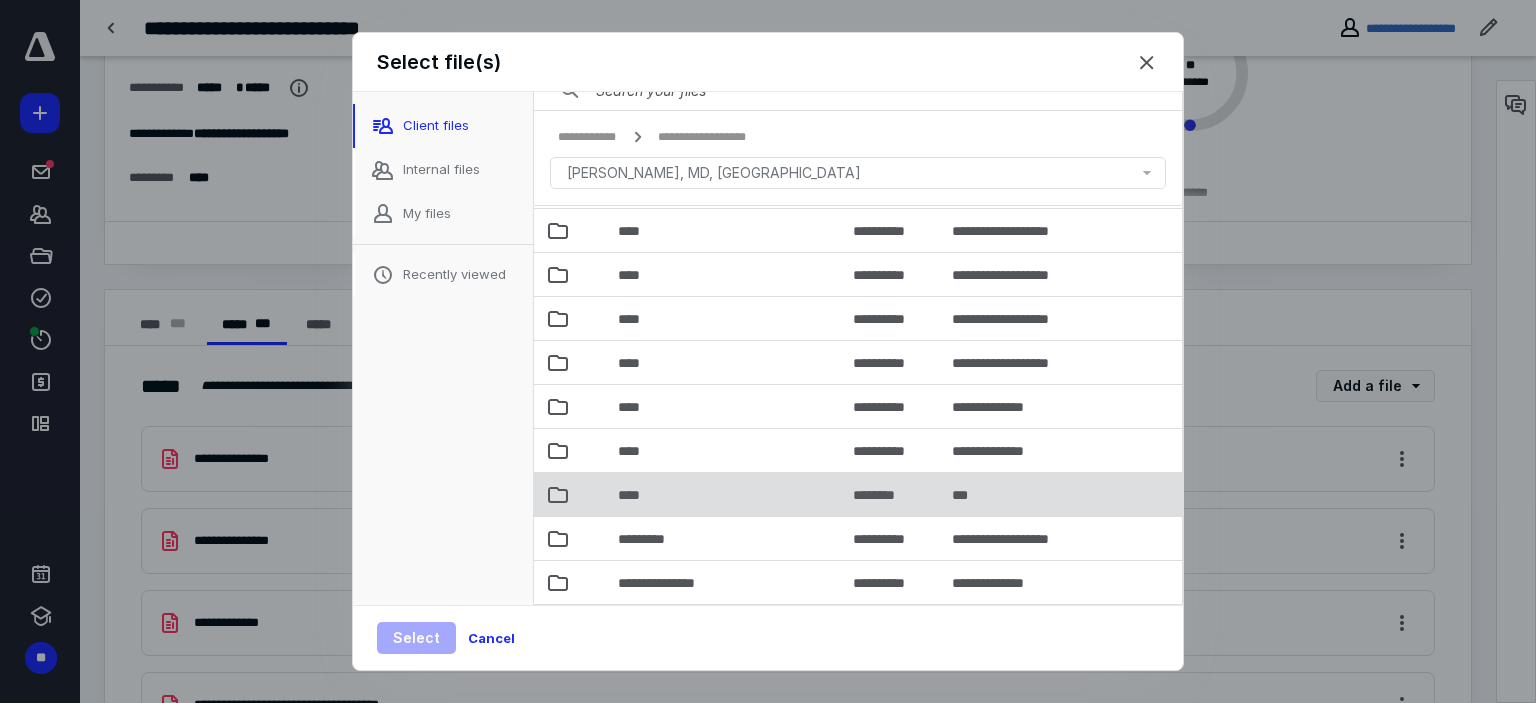 click on "****" at bounding box center [723, 494] 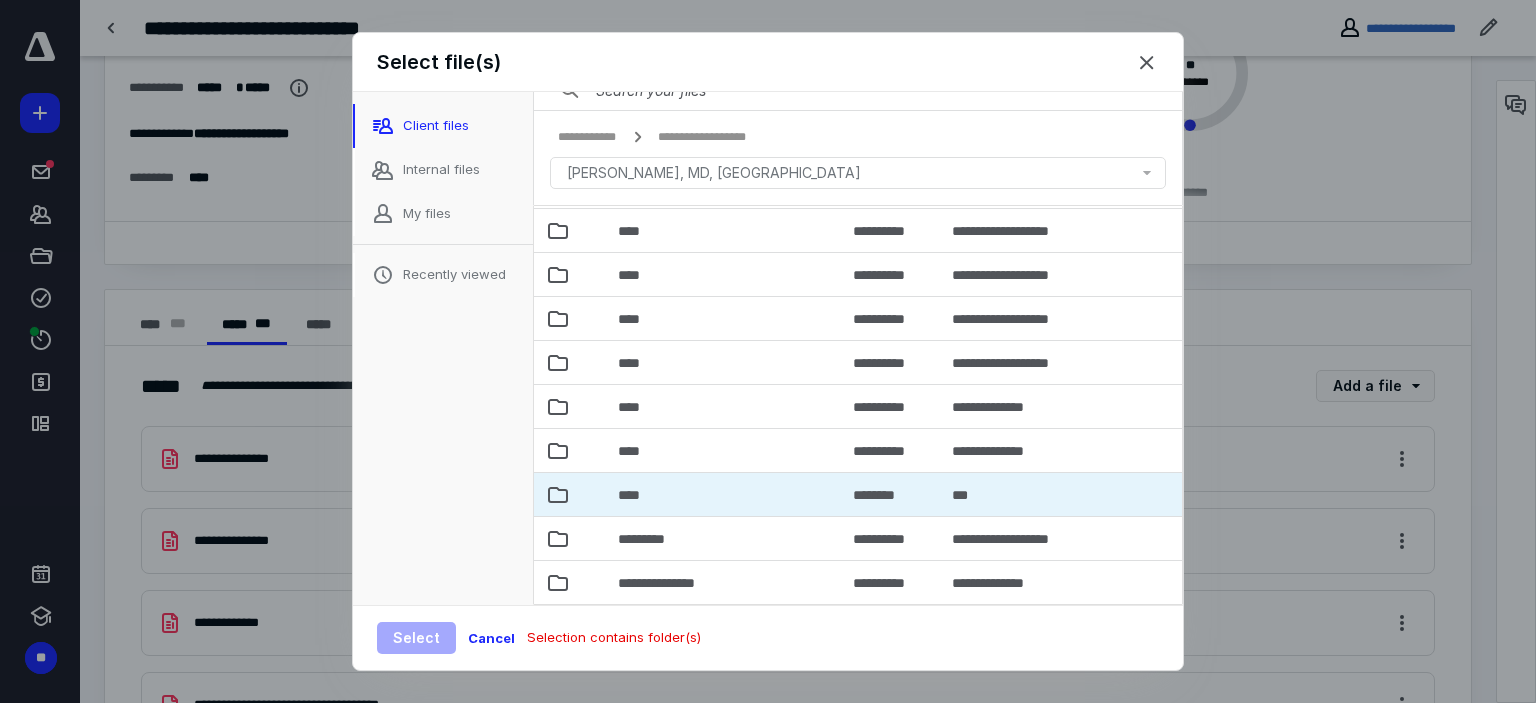 click on "****" at bounding box center [723, 494] 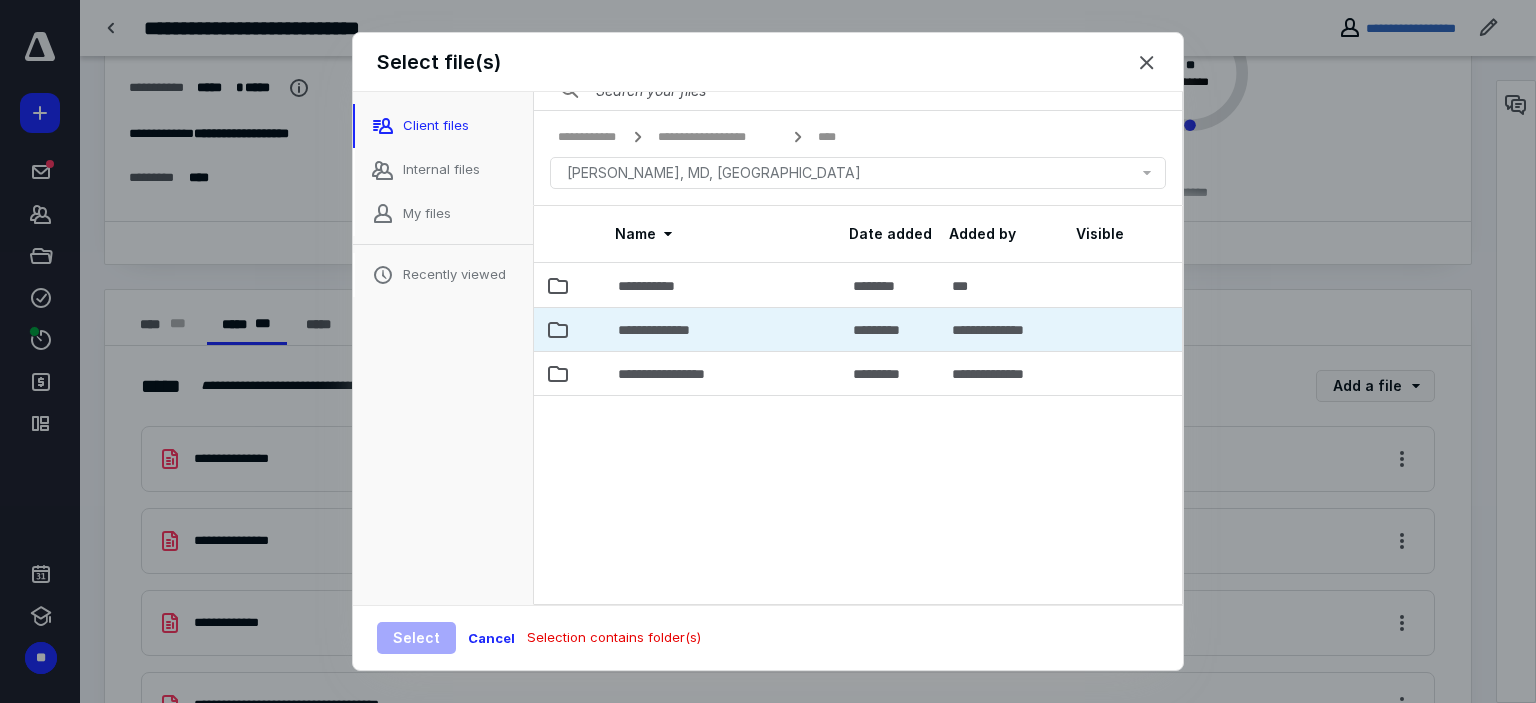 click on "**********" at bounding box center (723, 329) 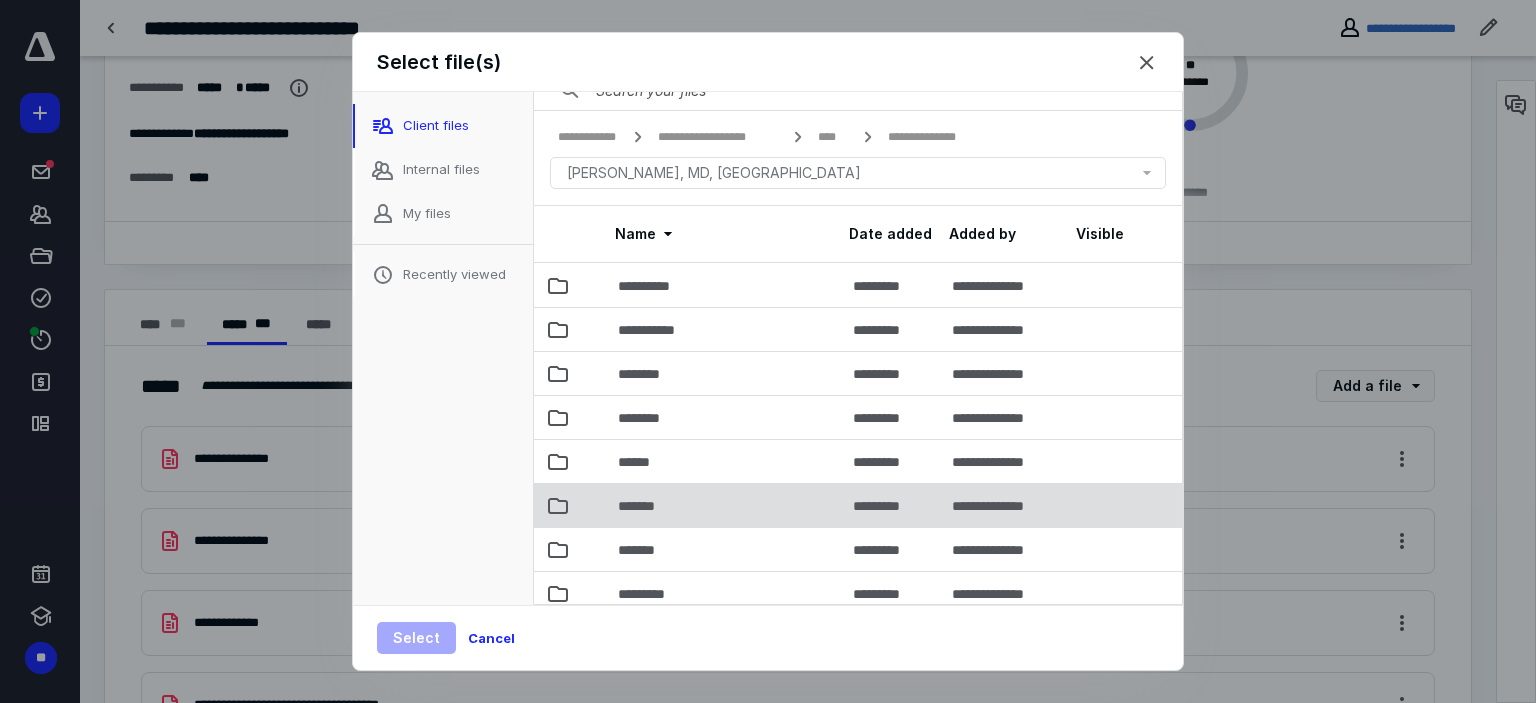 click on "*******" at bounding box center [646, 506] 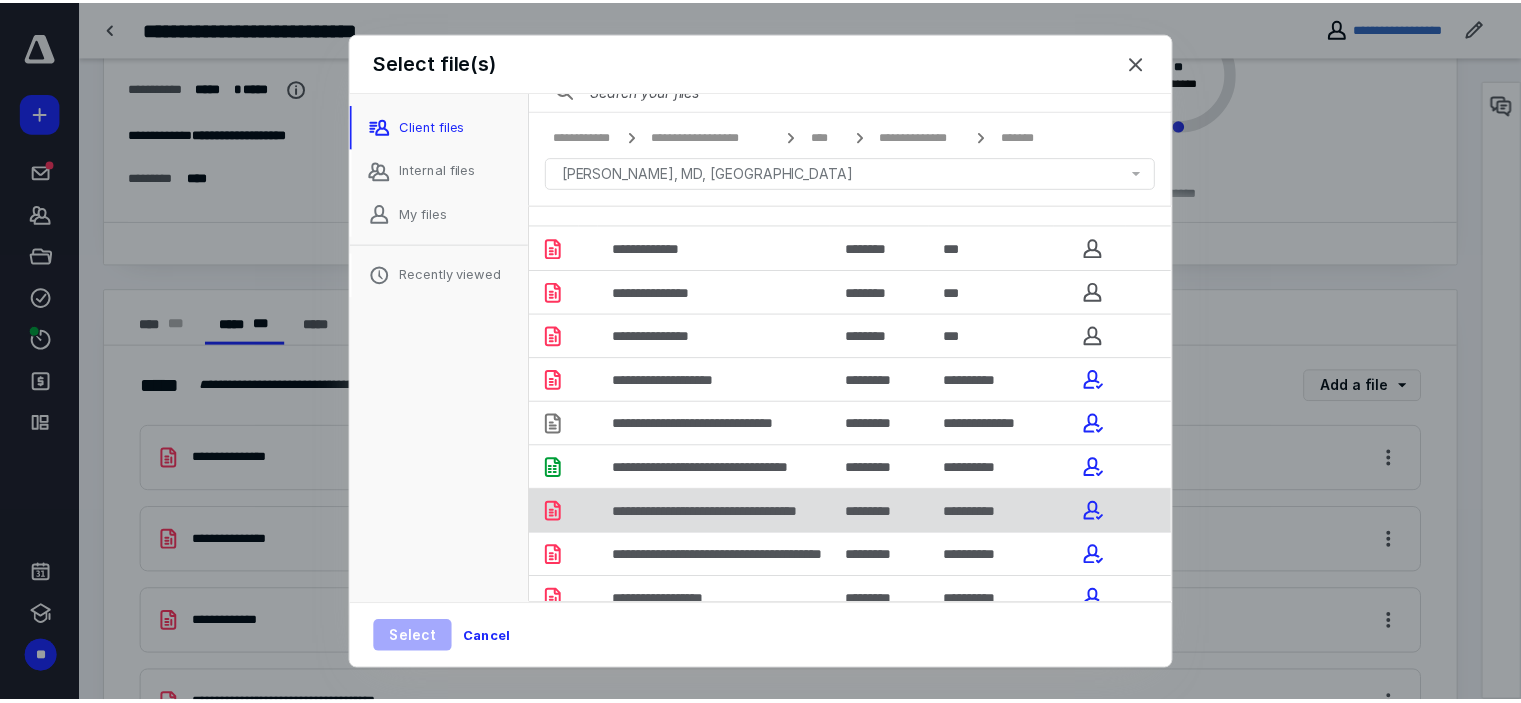 scroll, scrollTop: 56, scrollLeft: 0, axis: vertical 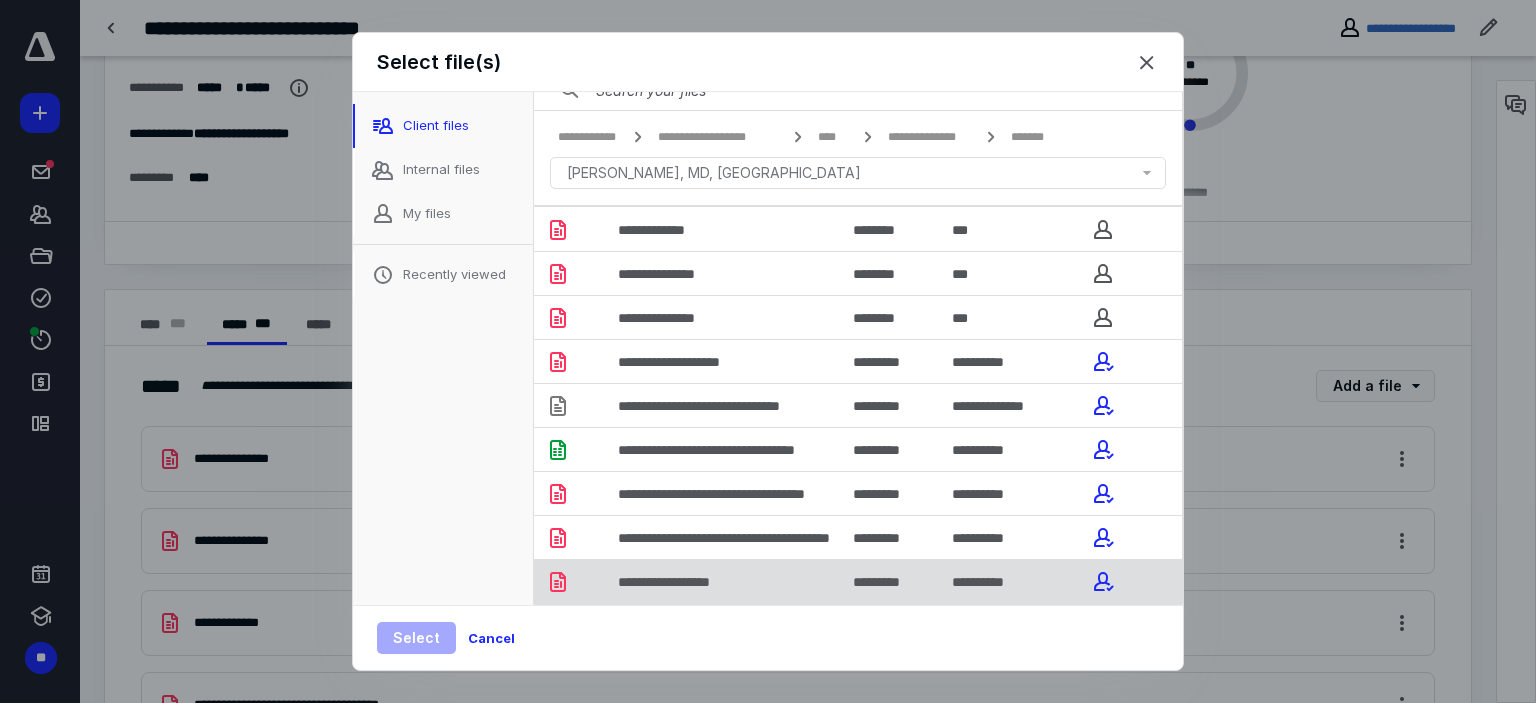 click on "**********" at bounding box center [684, 582] 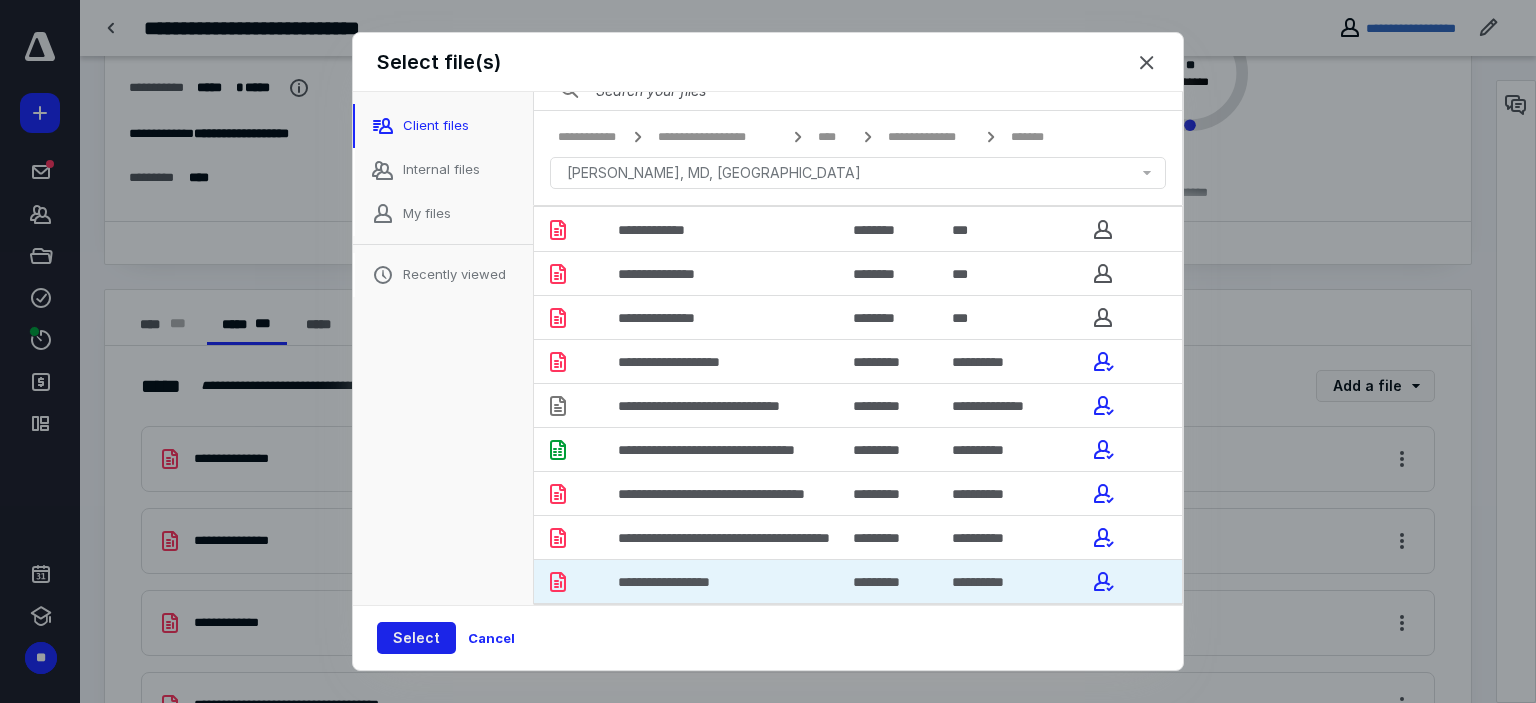 click on "Select" at bounding box center [416, 638] 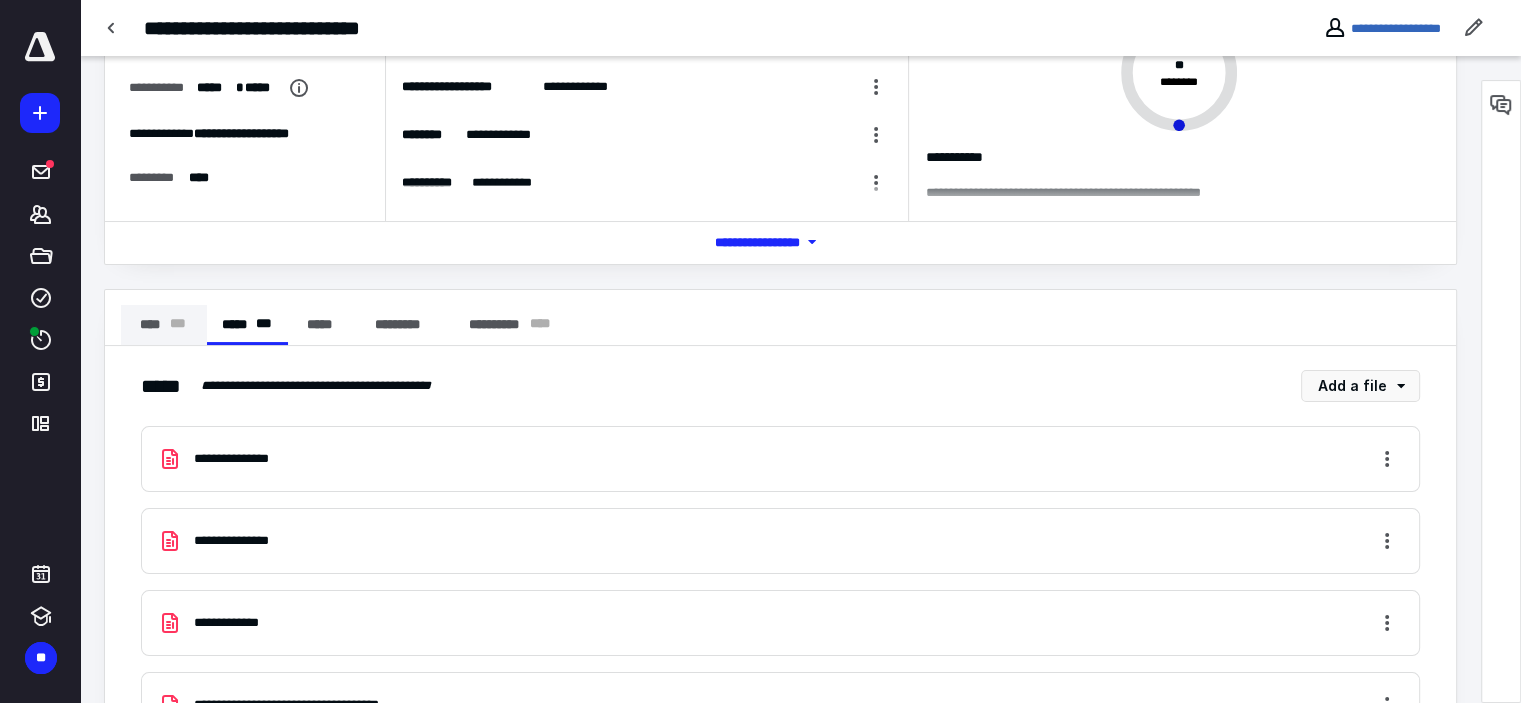 click on "**** * * *" at bounding box center [164, 325] 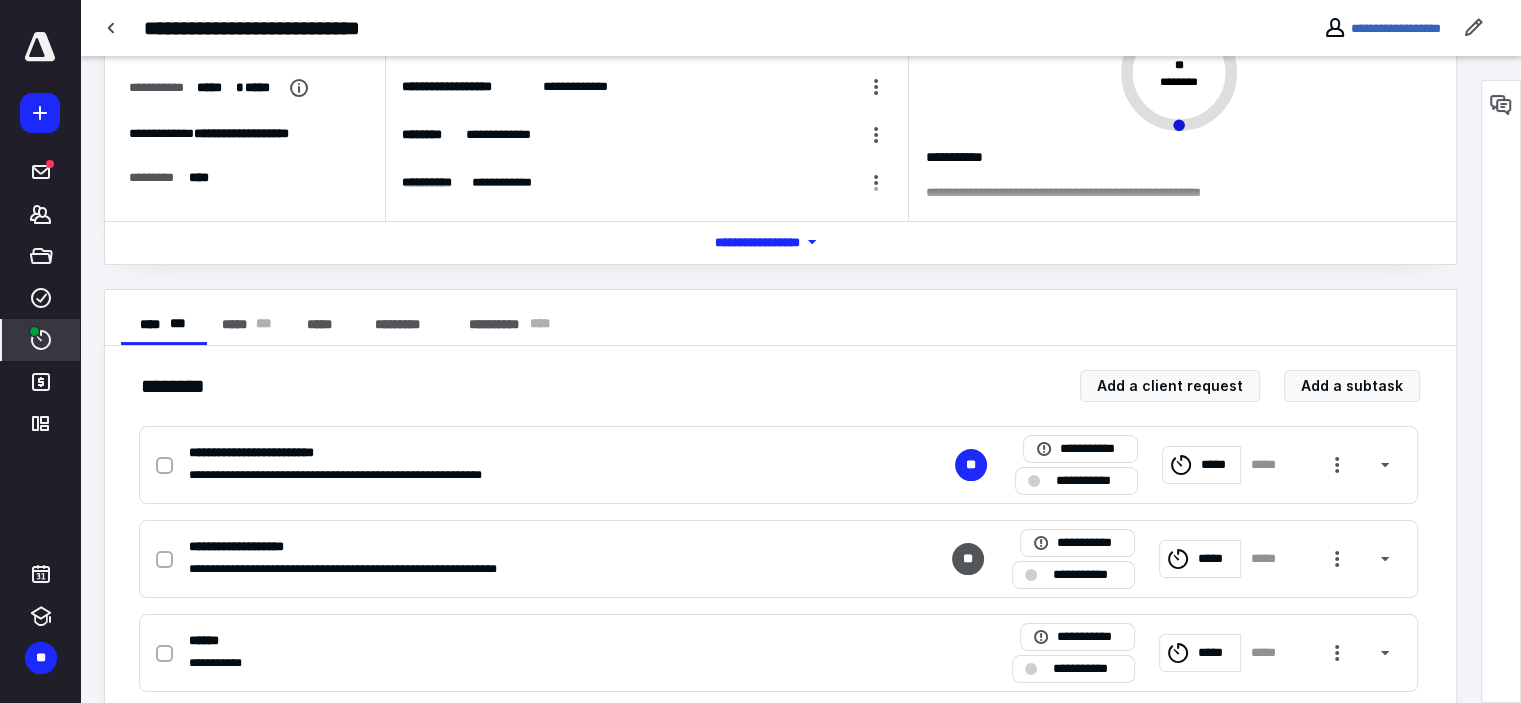 click on "****" at bounding box center [41, 340] 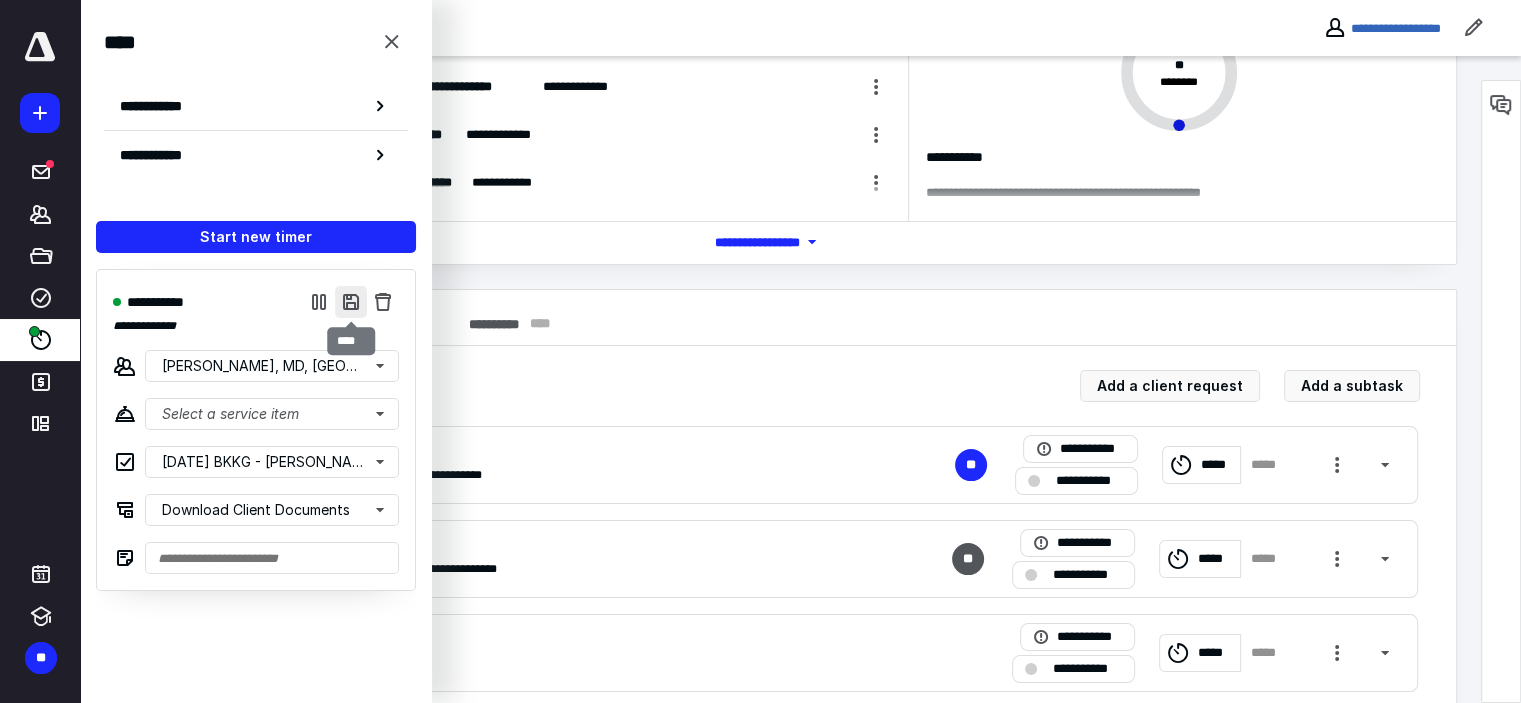 click at bounding box center [351, 302] 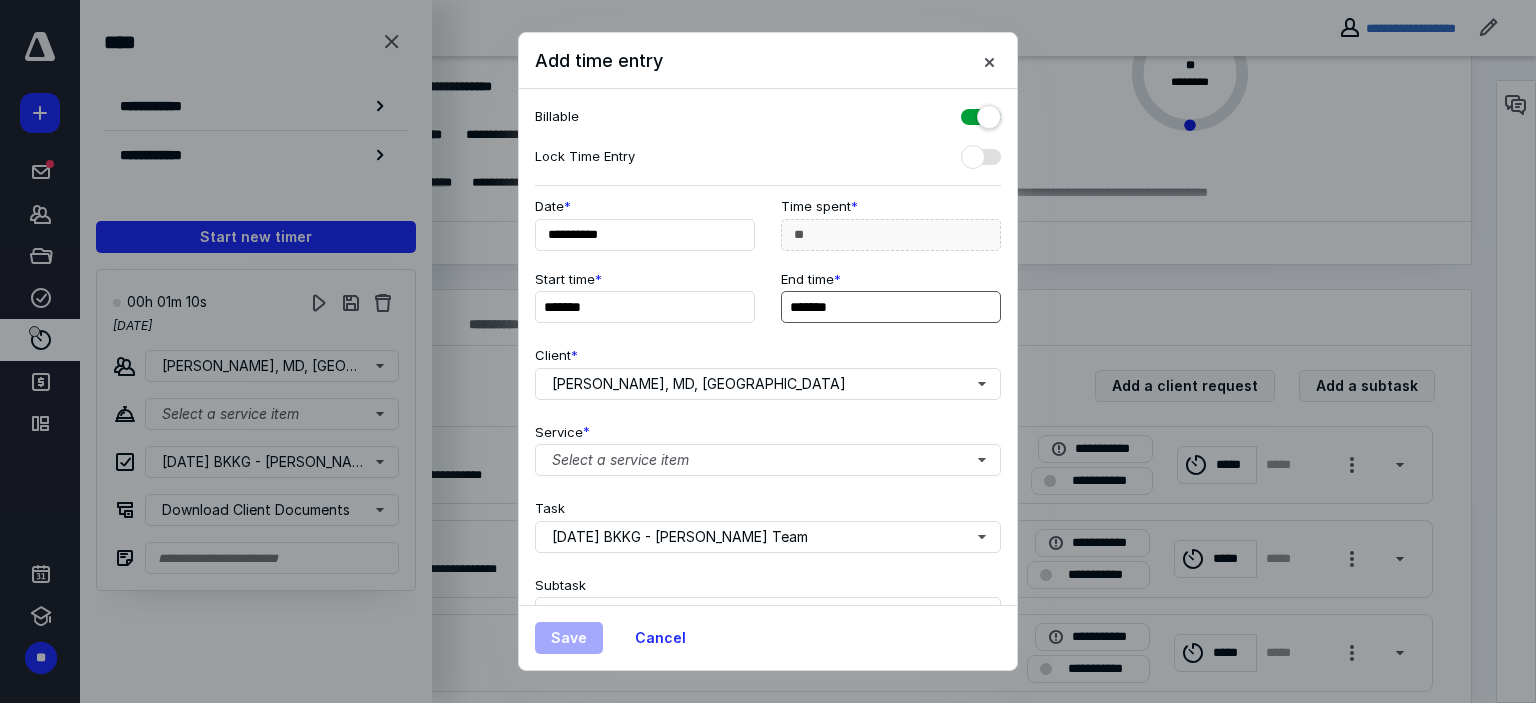 click on "*******" at bounding box center [891, 307] 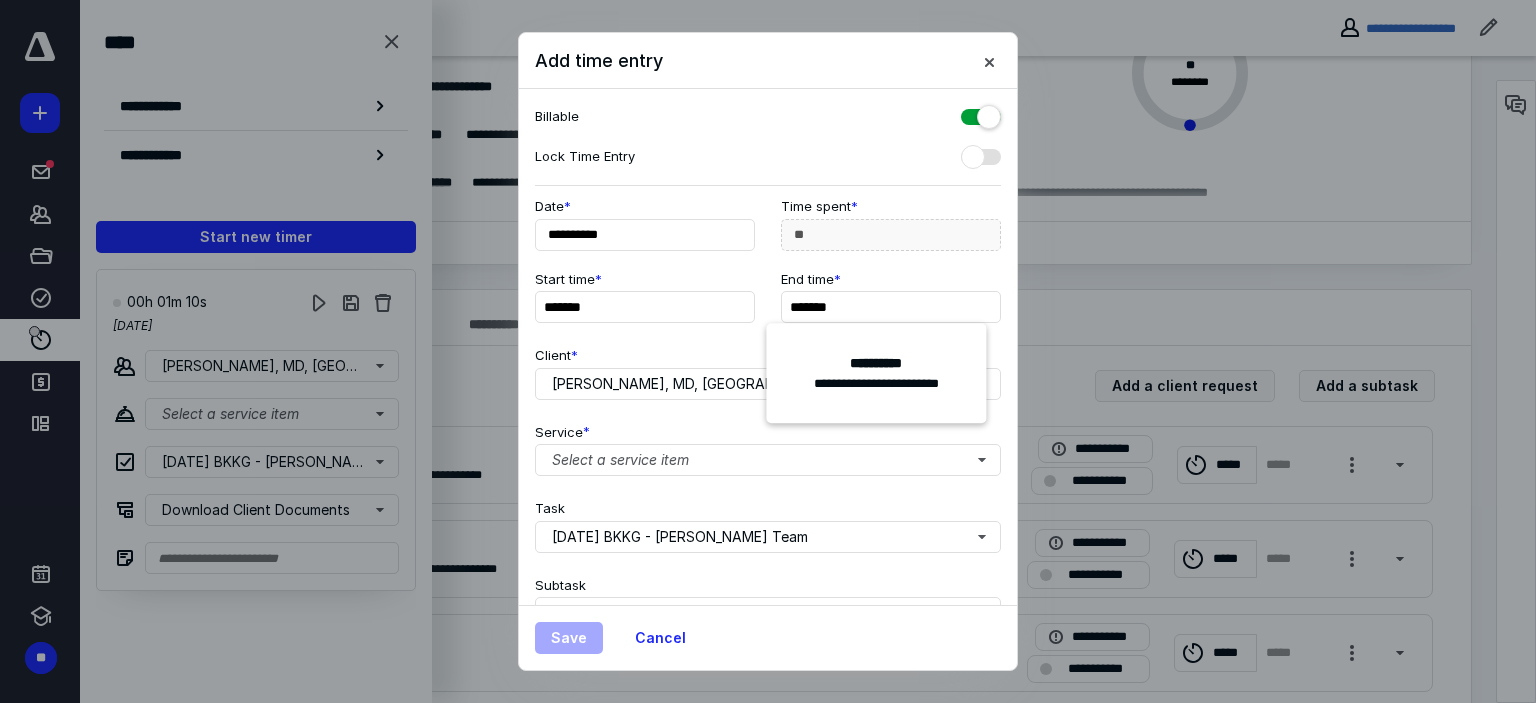 type on "*******" 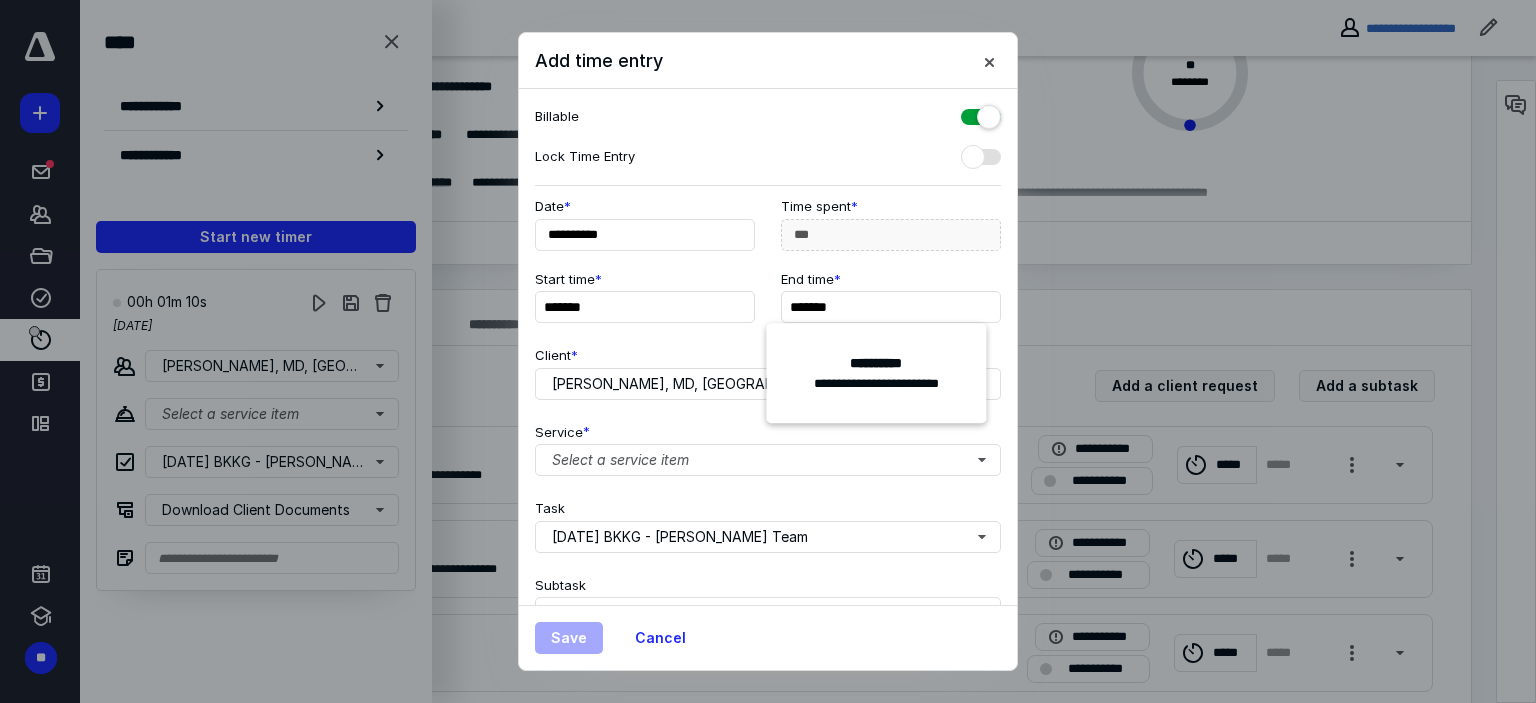 click on "Client * [PERSON_NAME], [GEOGRAPHIC_DATA], [GEOGRAPHIC_DATA]" at bounding box center (768, 369) 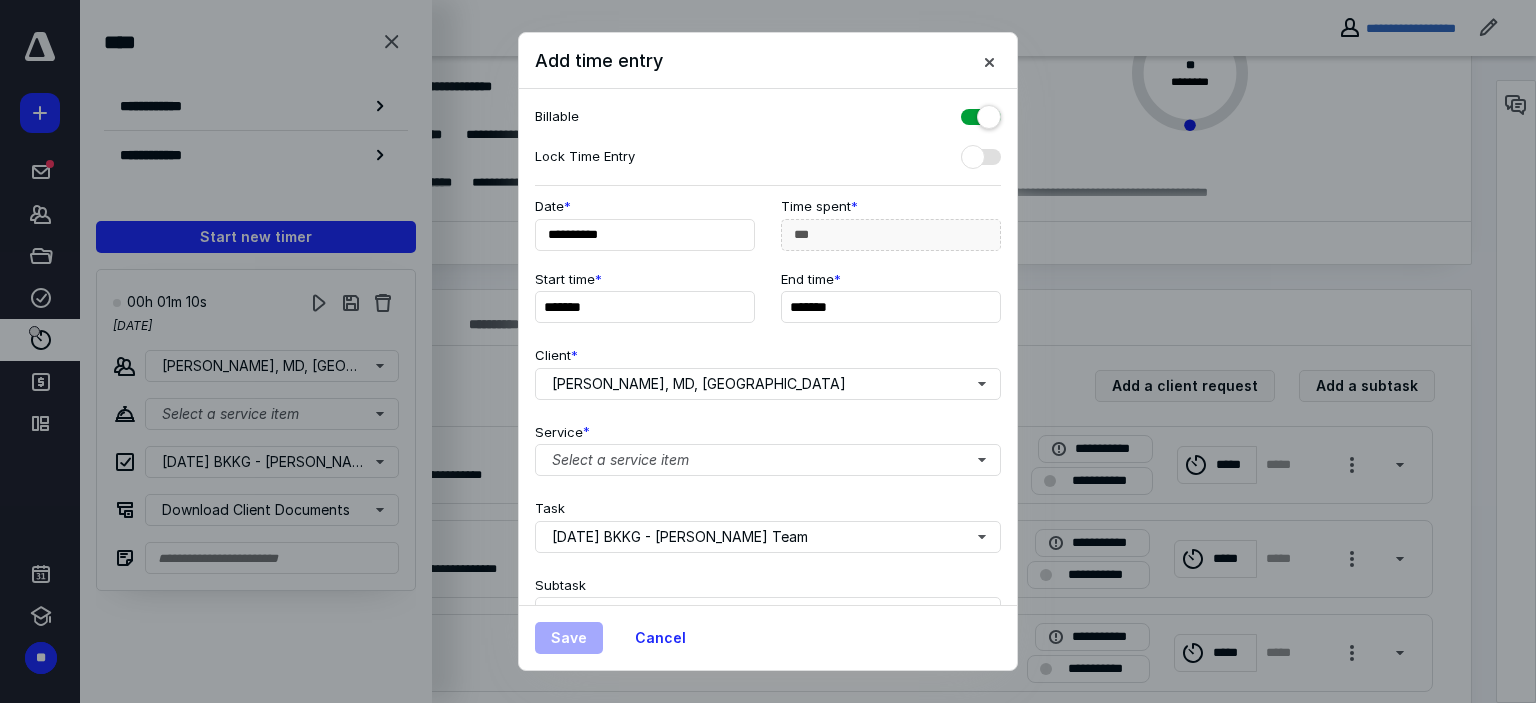 click on "Service * Select a service item" at bounding box center [768, 446] 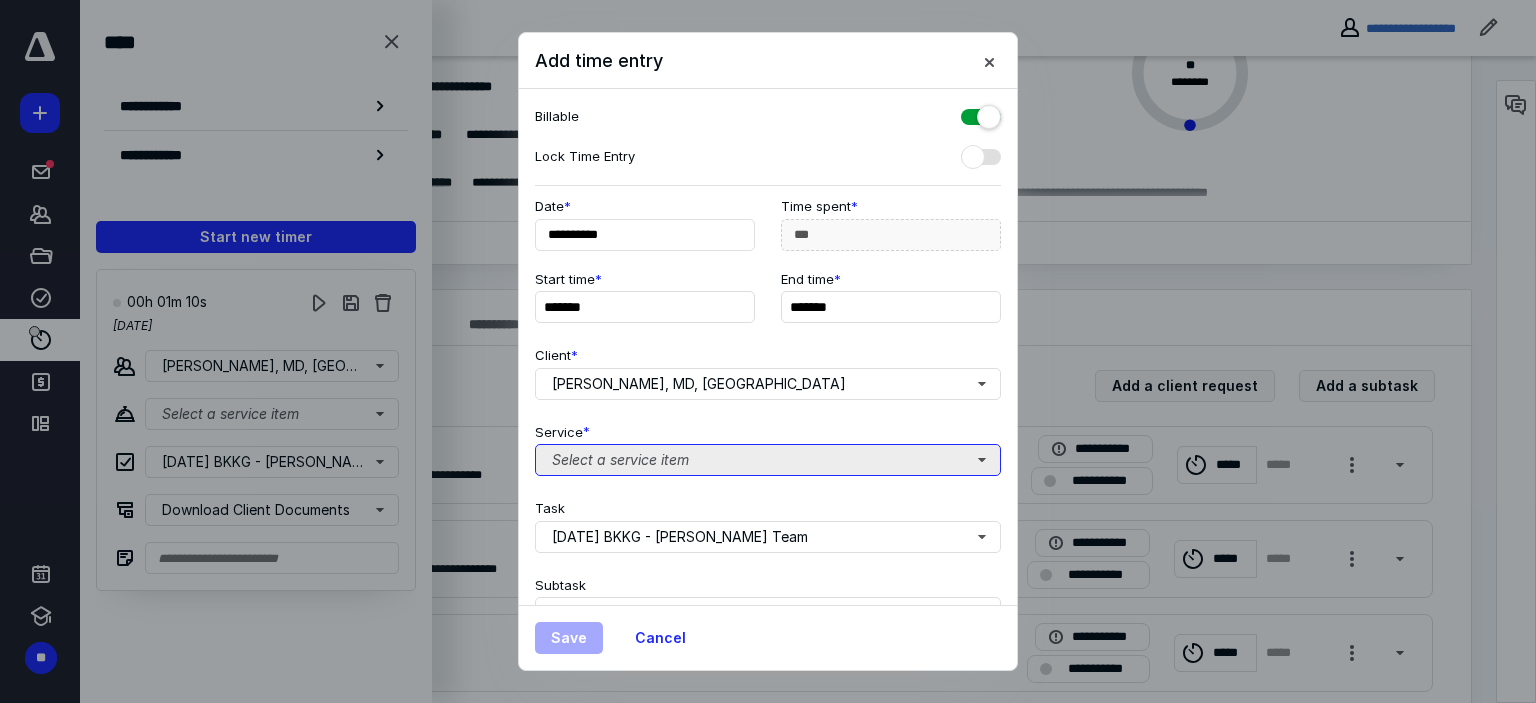 click on "Select a service item" at bounding box center [768, 460] 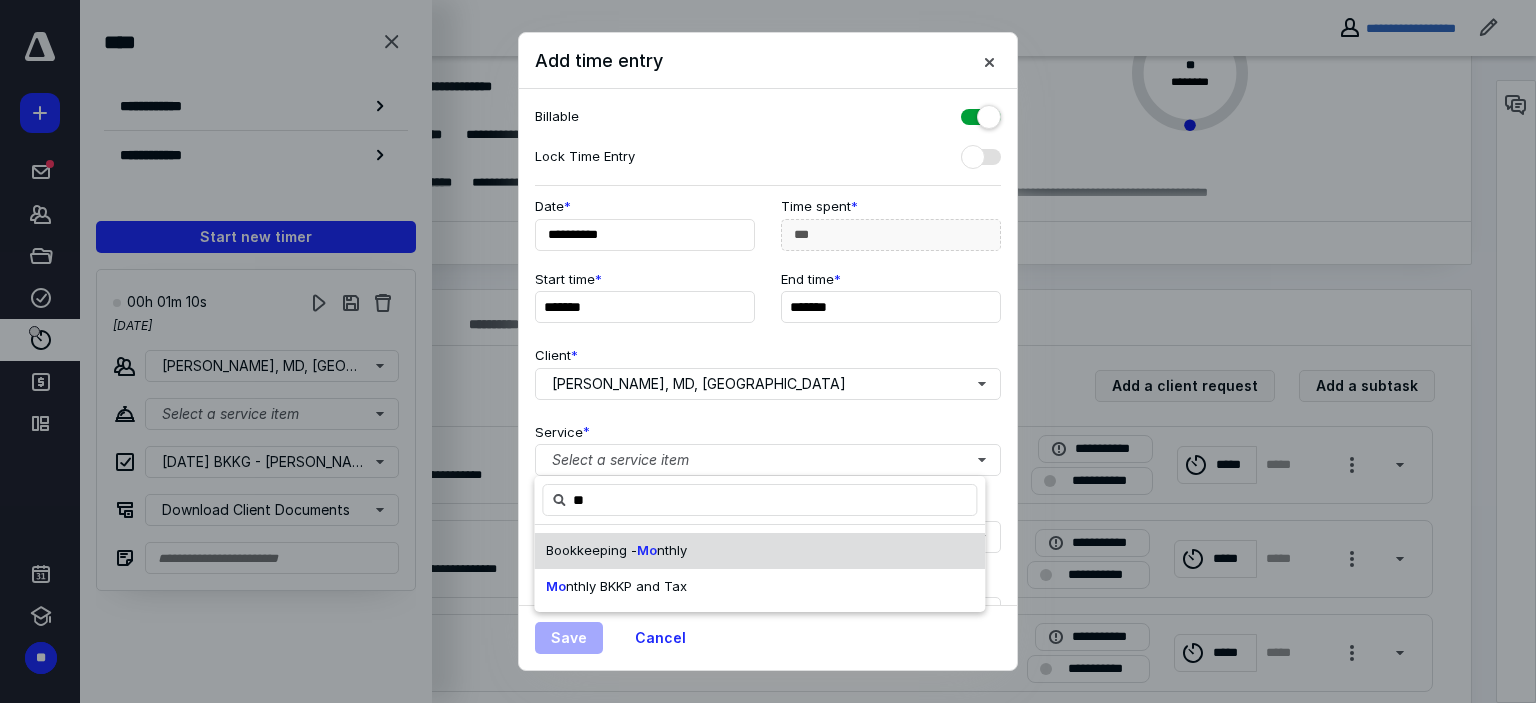 click on "nthly" at bounding box center [672, 550] 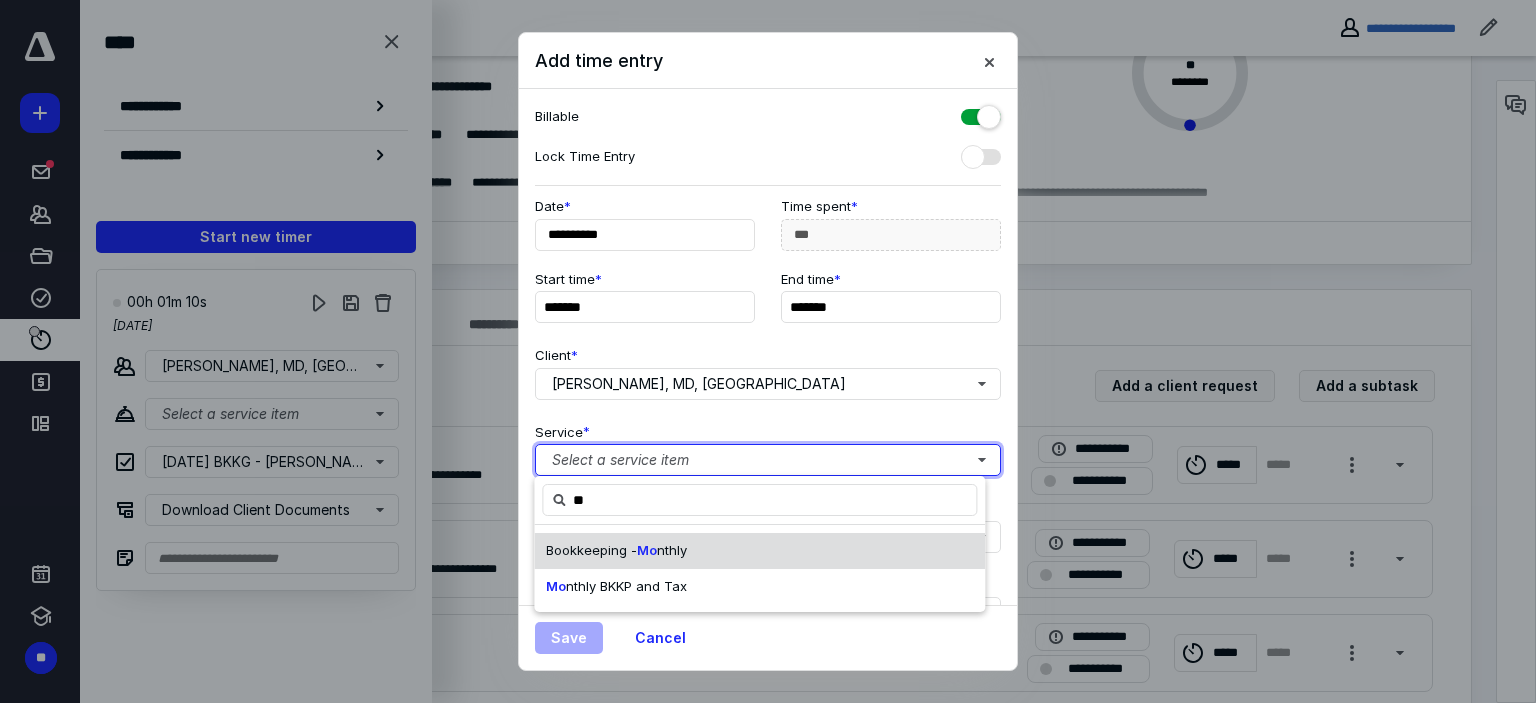 type 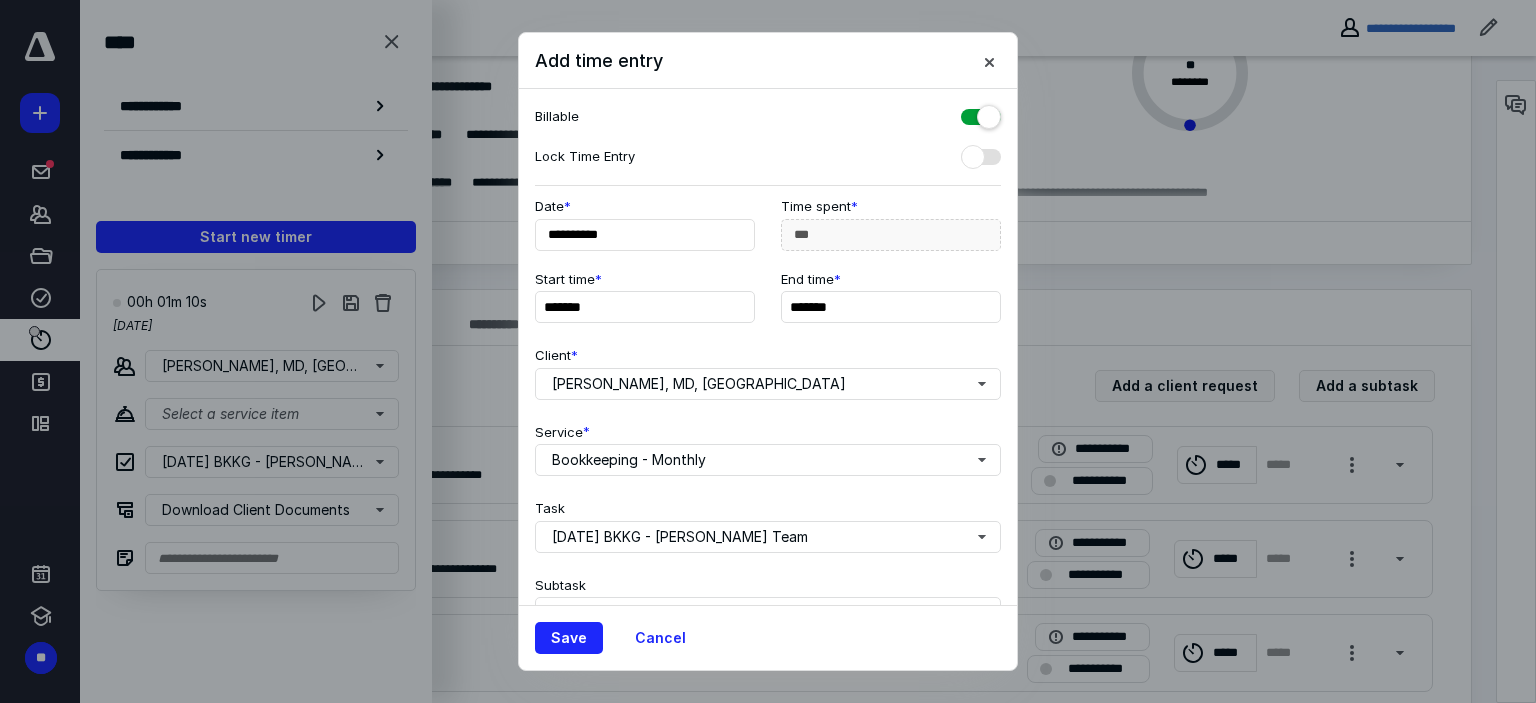 click at bounding box center [768, 351] 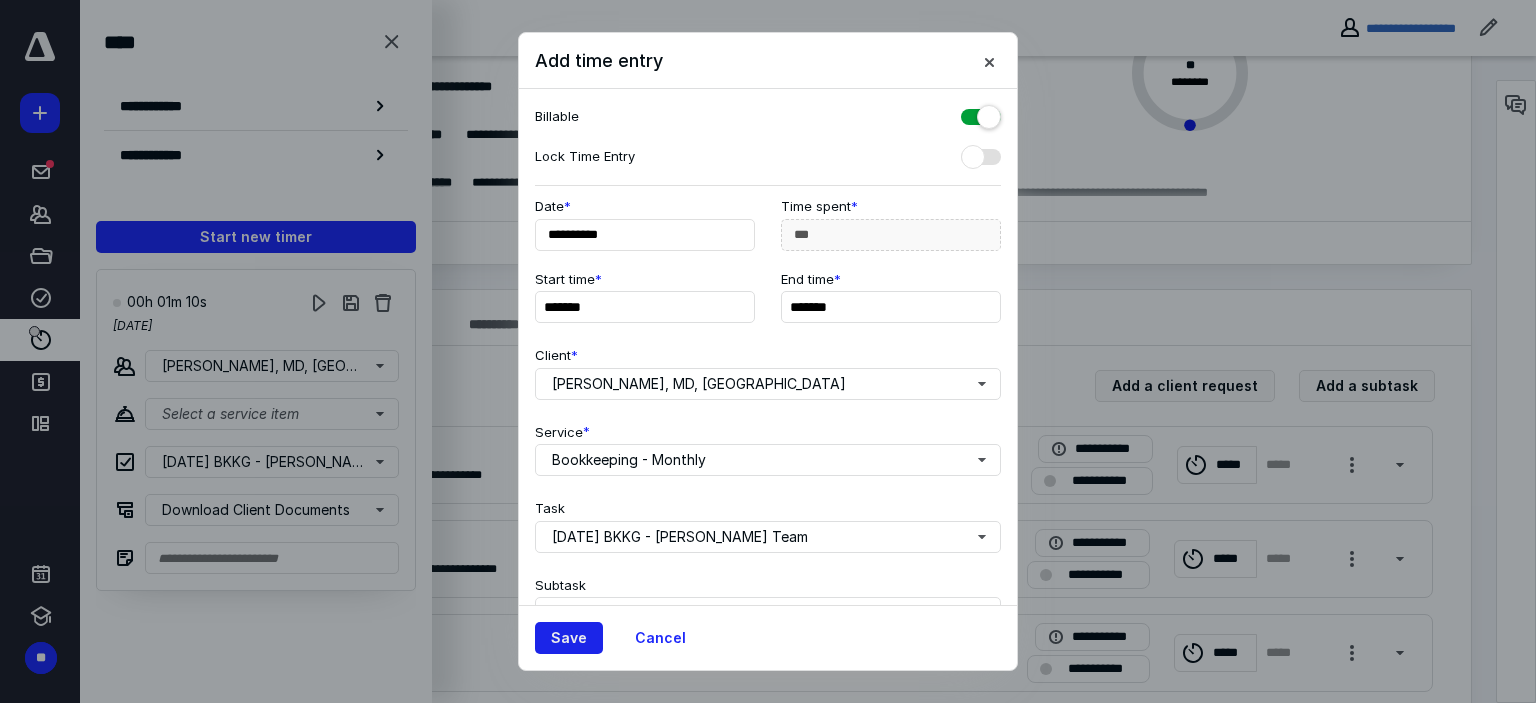 click on "Save" at bounding box center (569, 638) 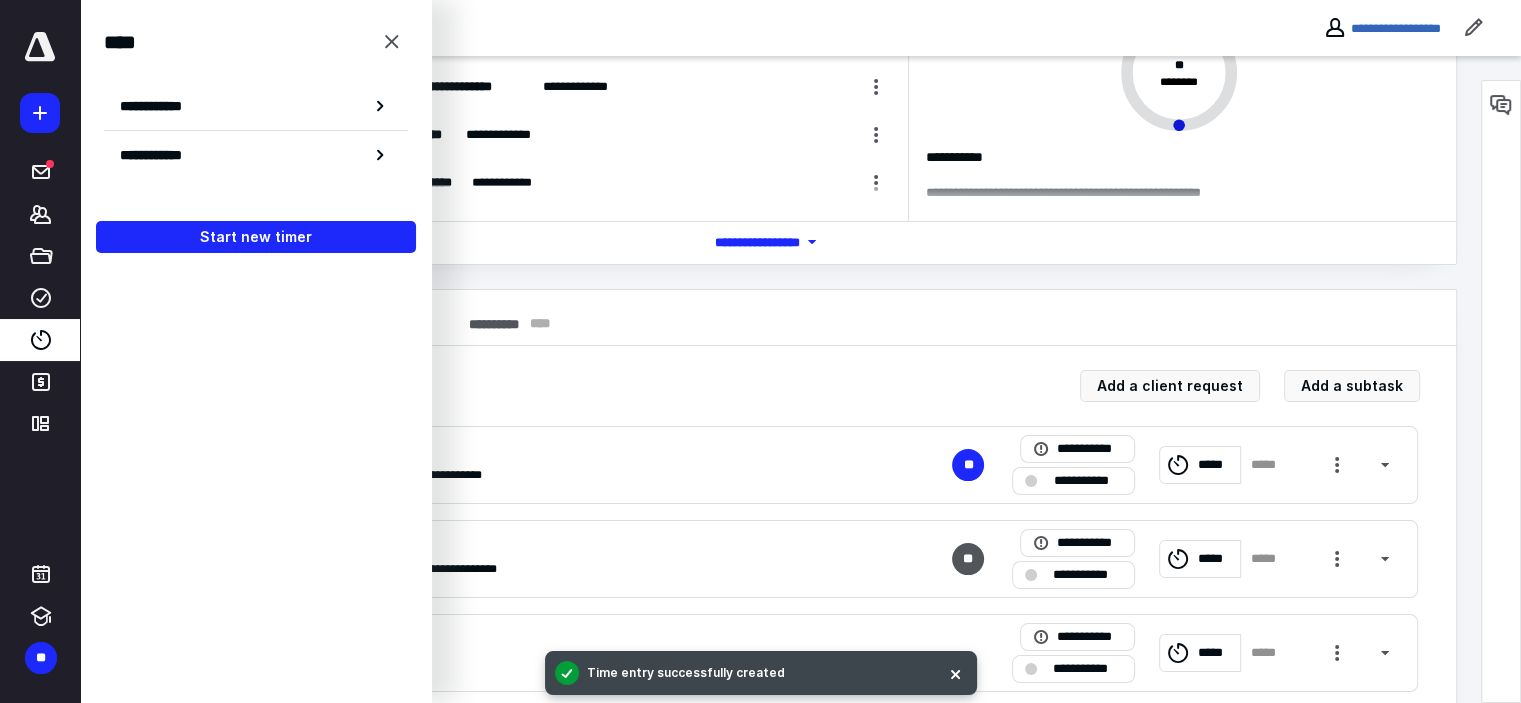 click at bounding box center [392, 42] 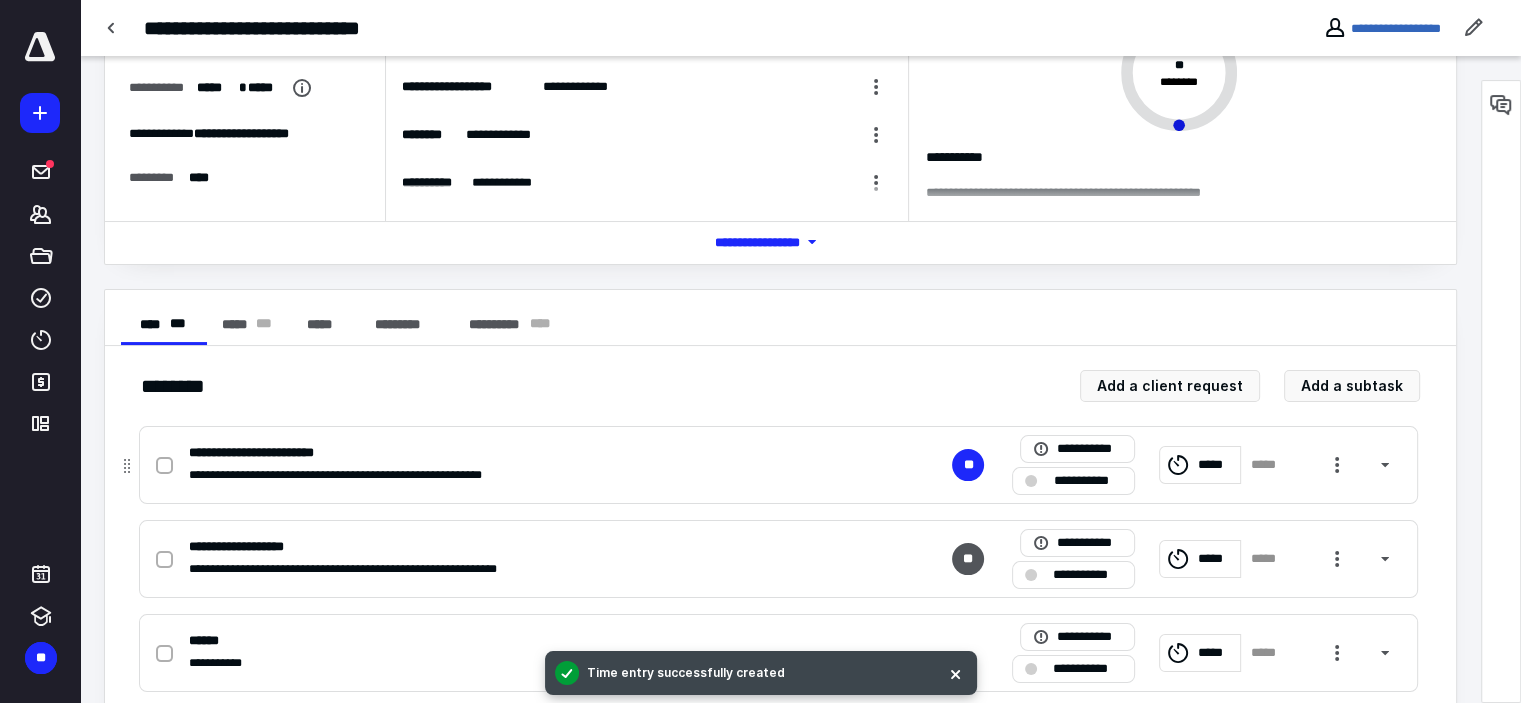 click at bounding box center (164, 466) 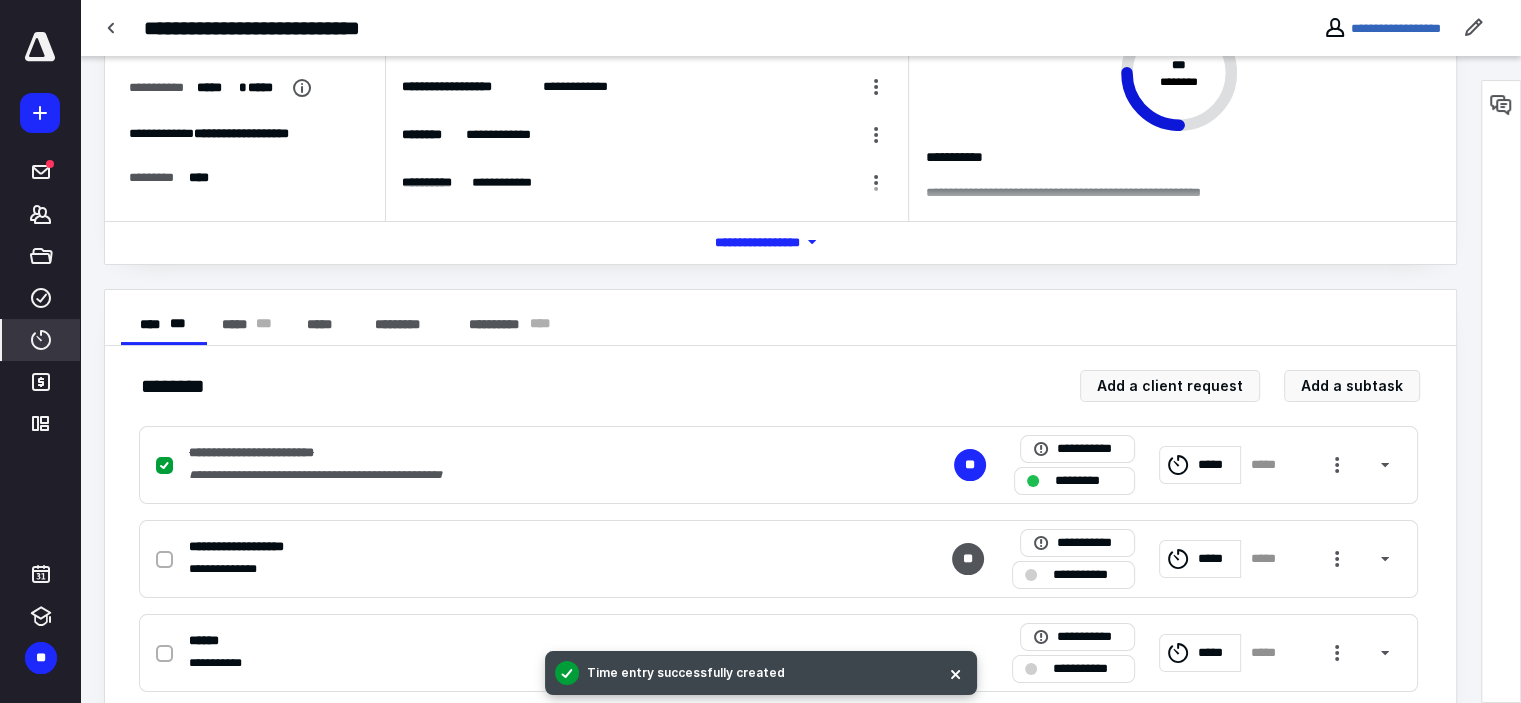 click 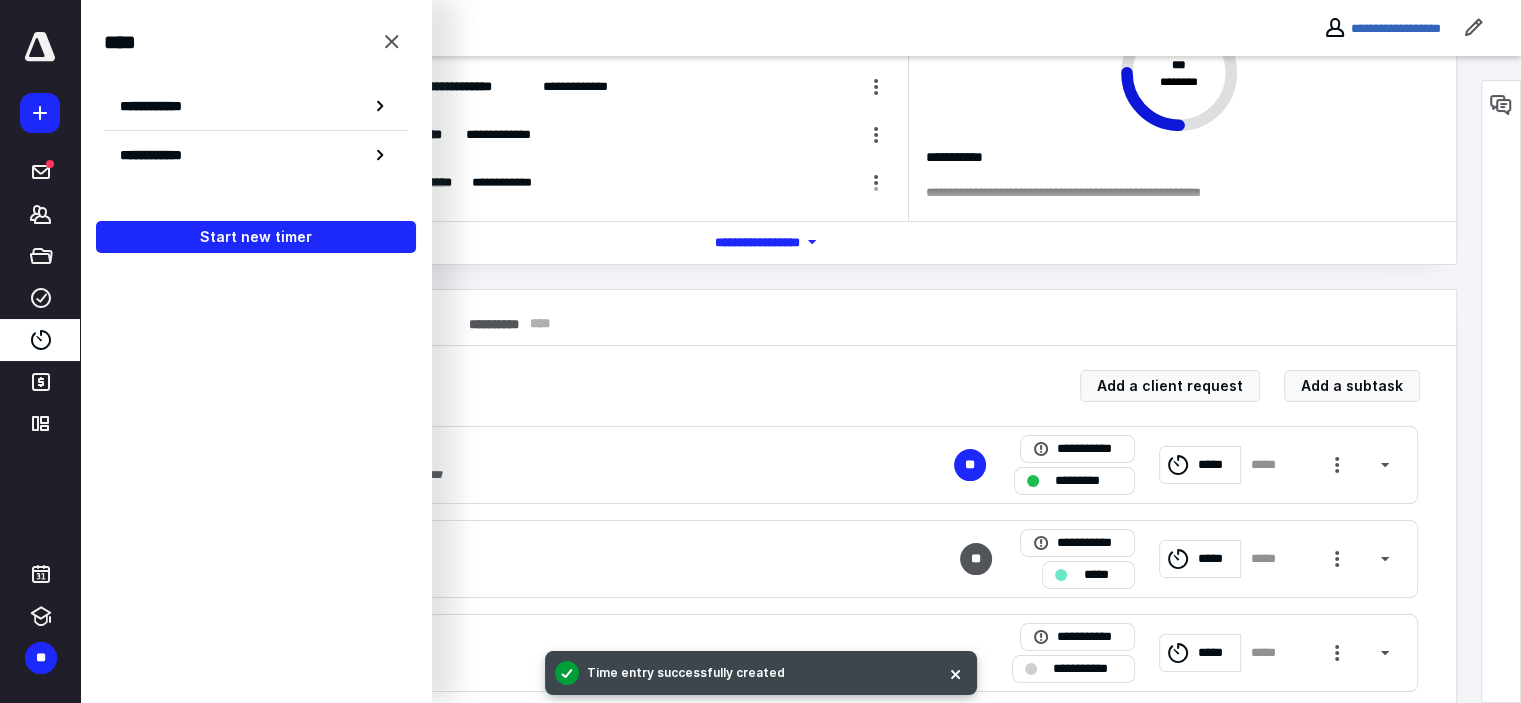 click on "**********" at bounding box center (256, 106) 